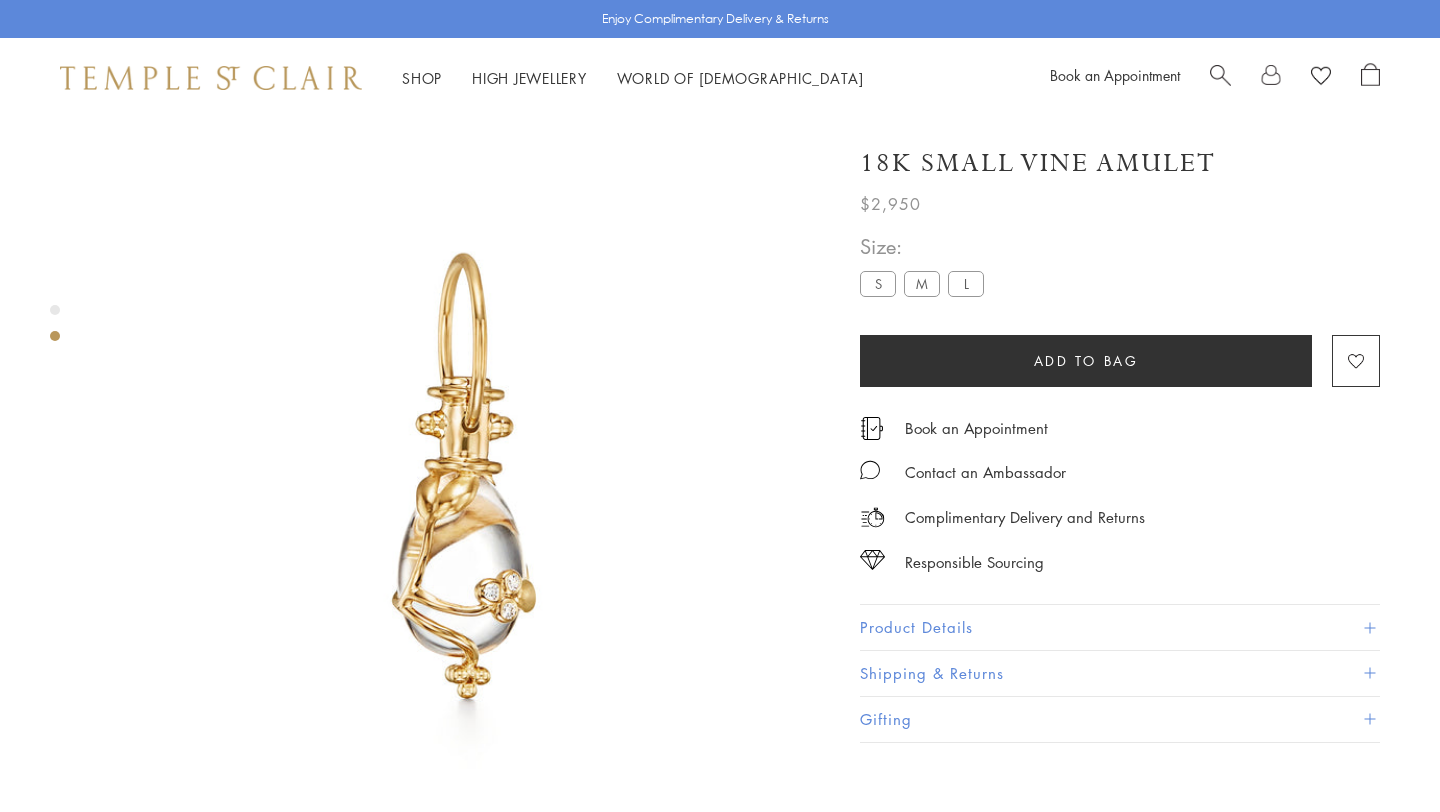 scroll, scrollTop: 713, scrollLeft: 0, axis: vertical 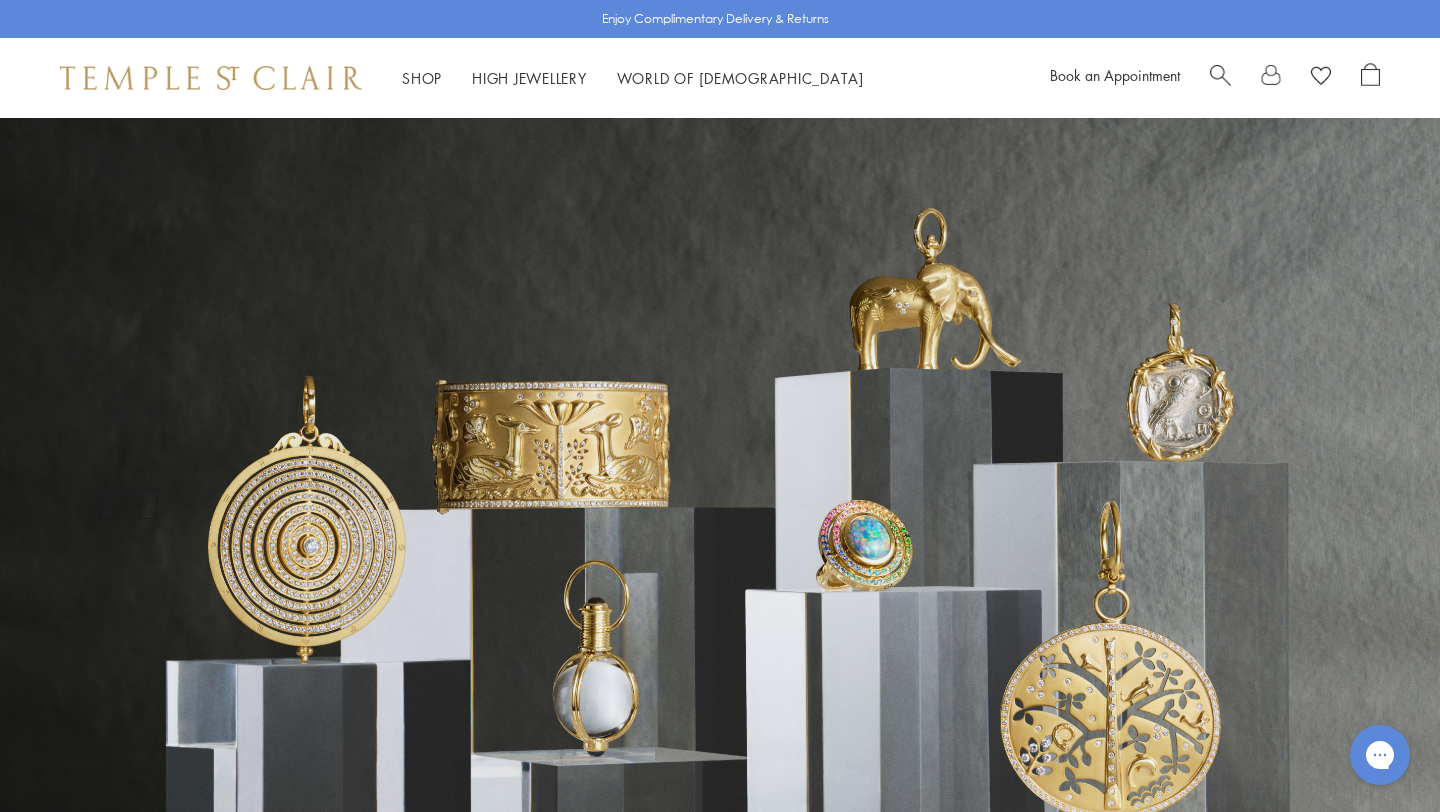 click at bounding box center [1220, 73] 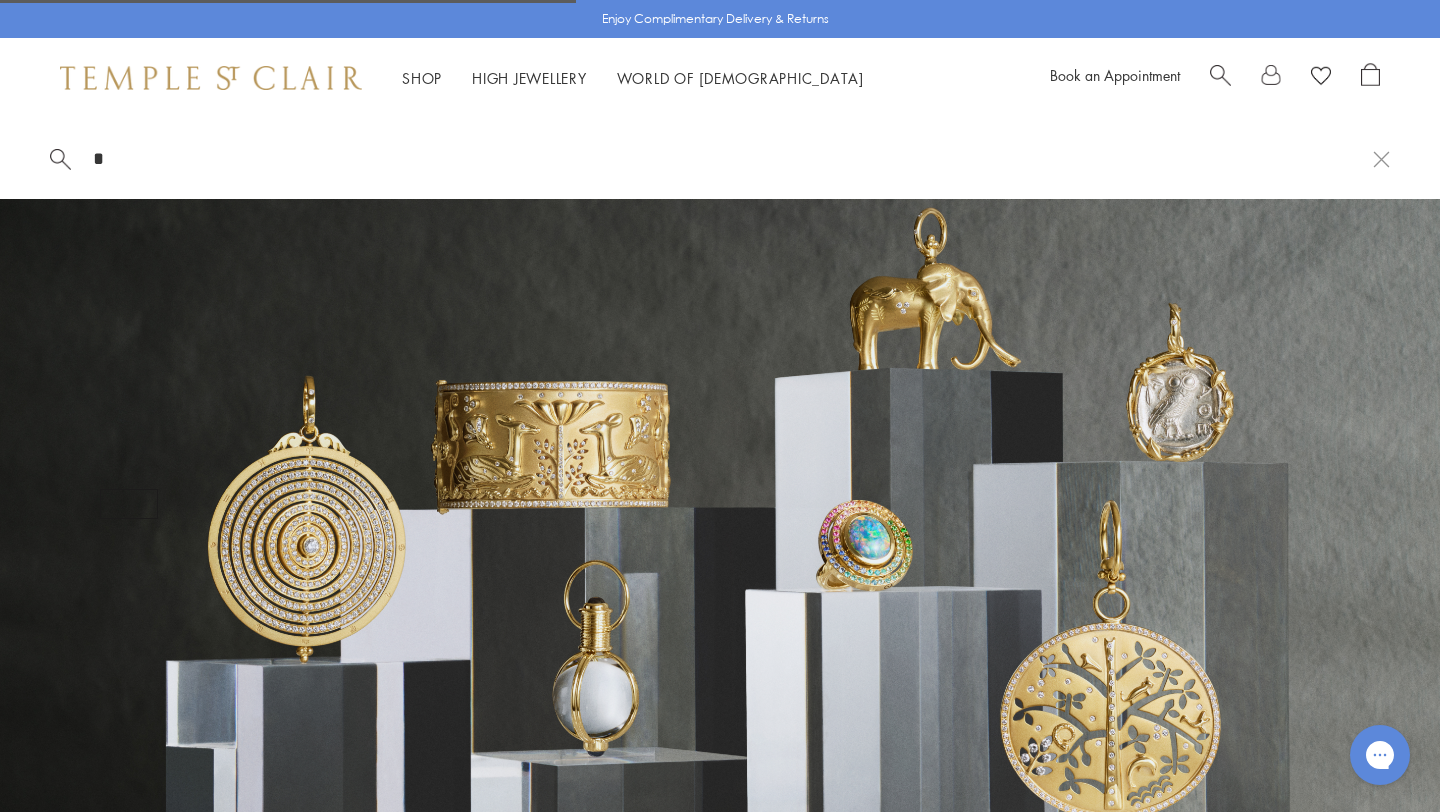 paste on "**********" 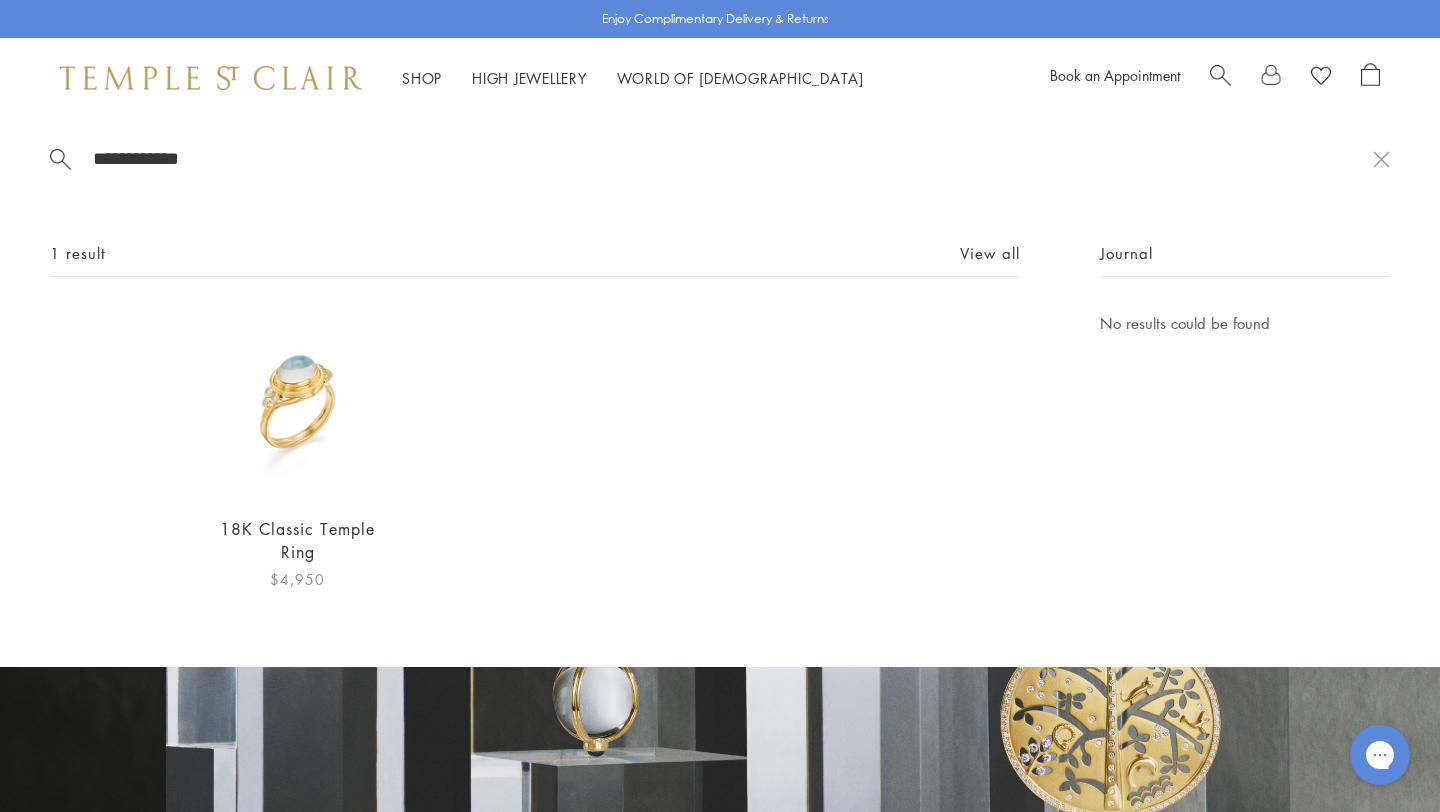 type on "**********" 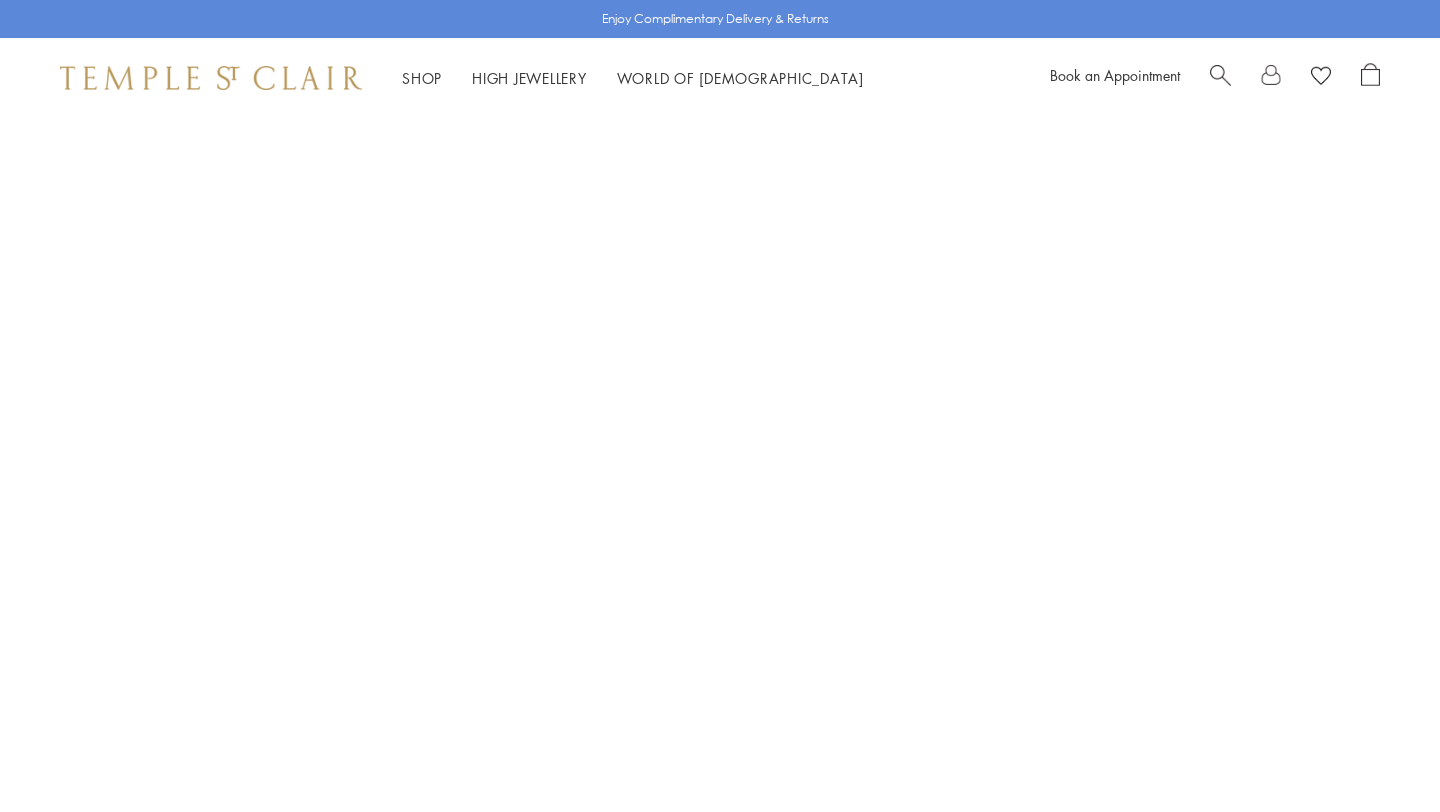 scroll, scrollTop: 0, scrollLeft: 0, axis: both 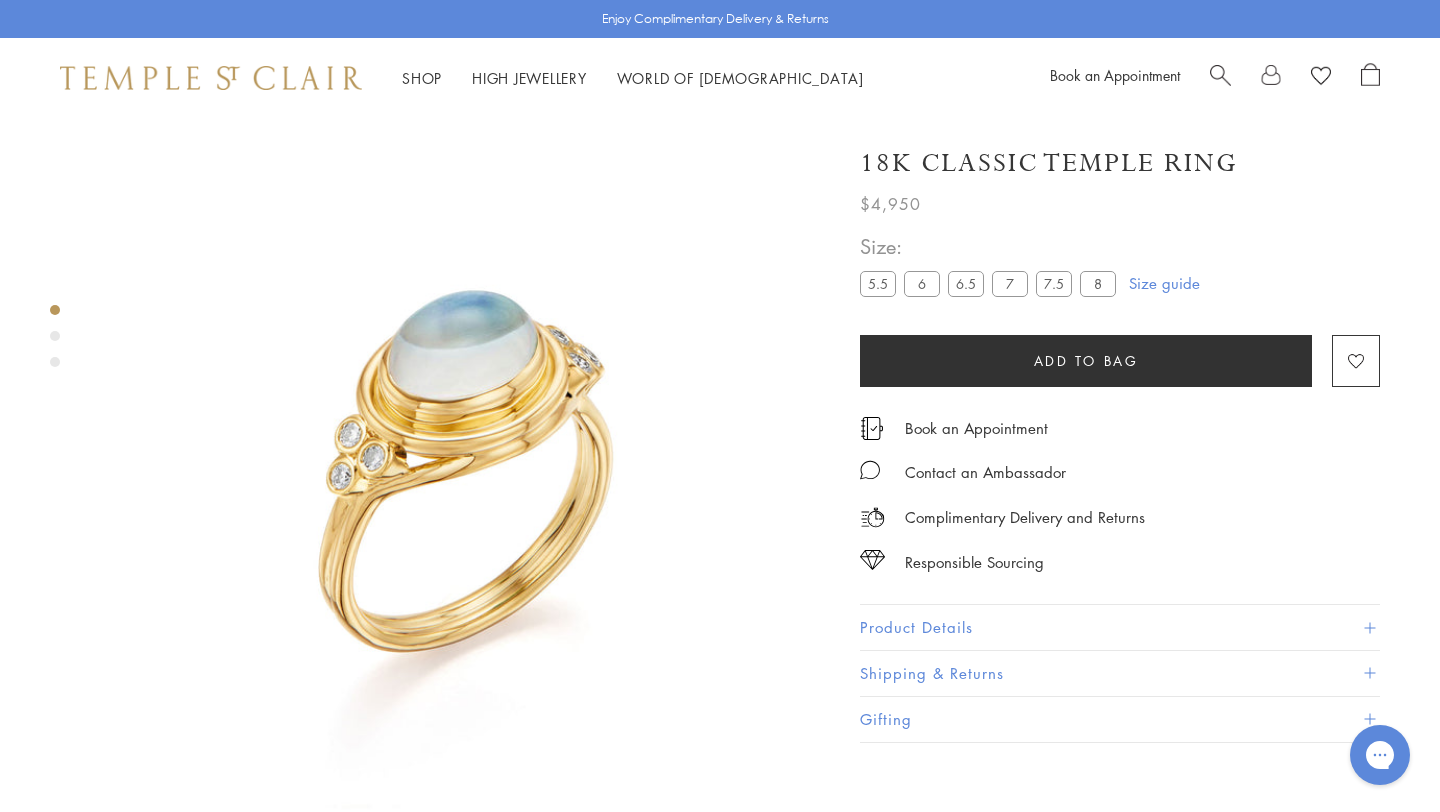 click at bounding box center [1220, 73] 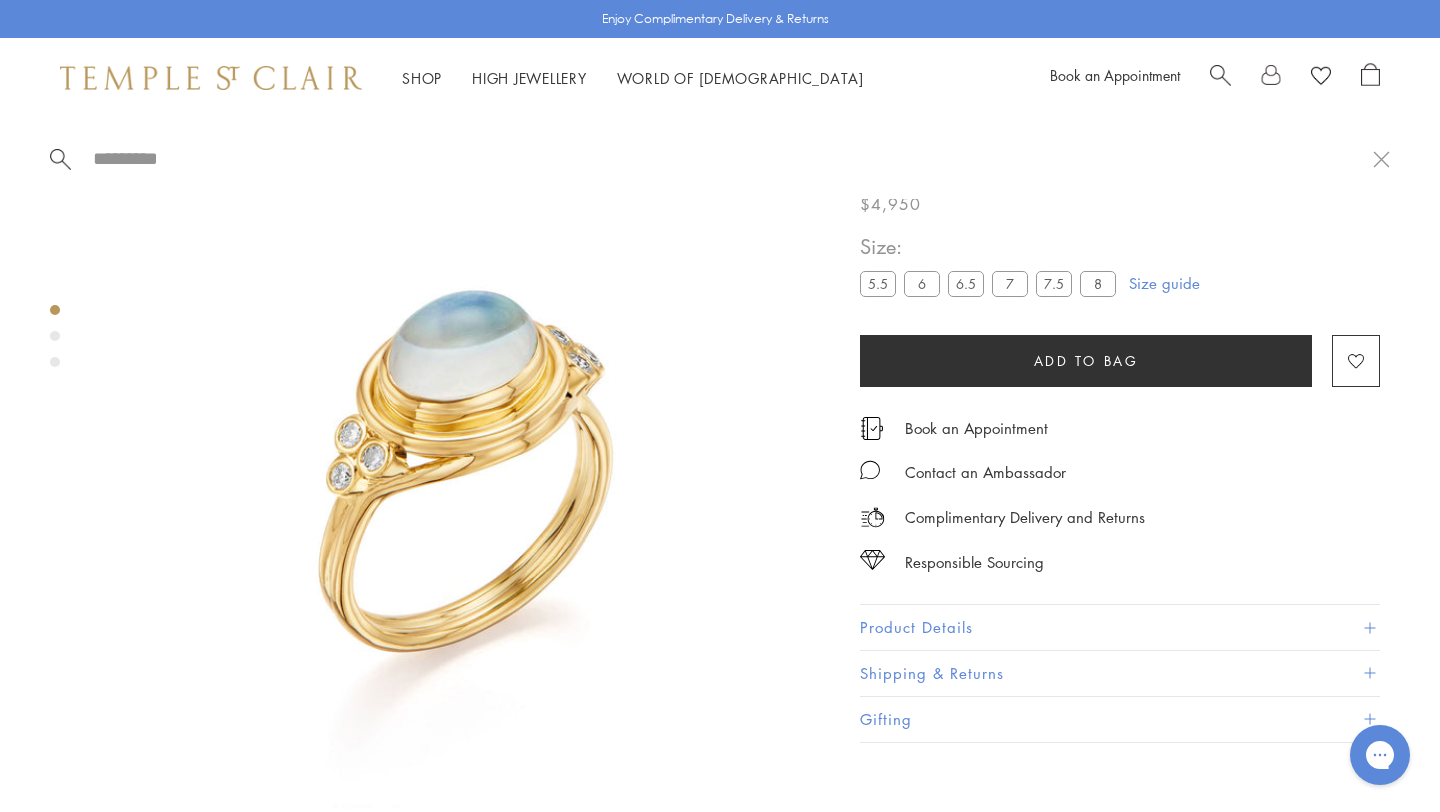 paste on "**********" 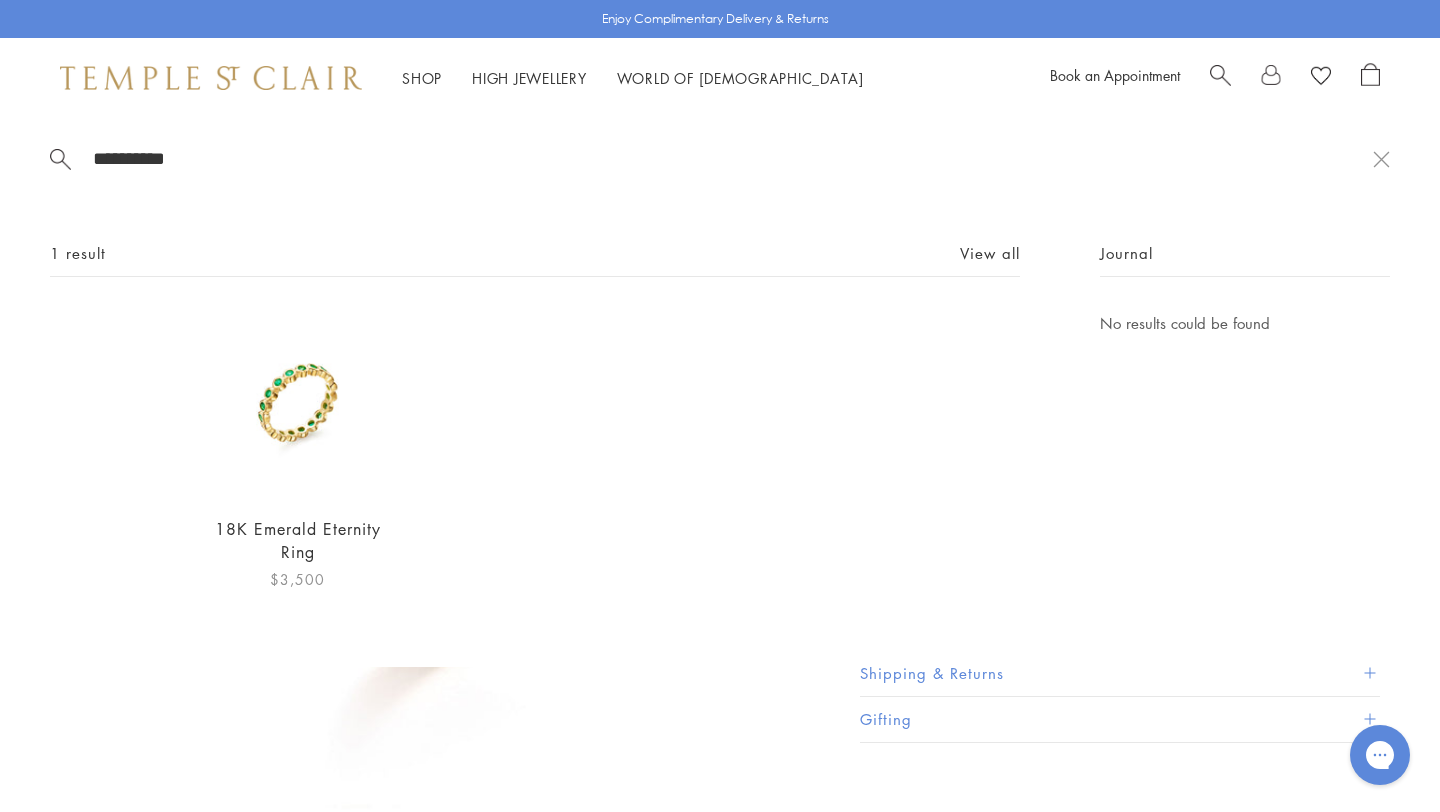 type on "**********" 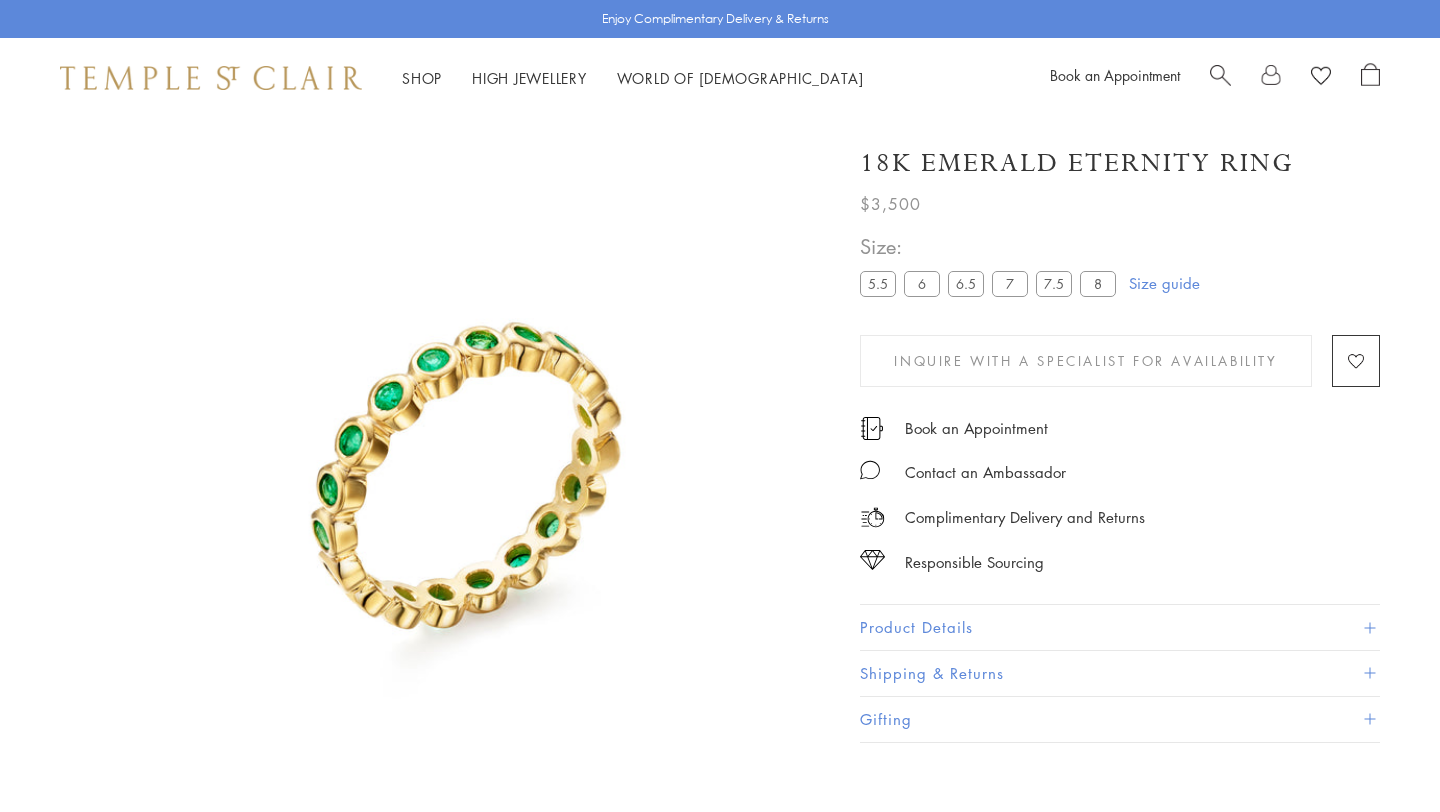 scroll, scrollTop: 0, scrollLeft: 0, axis: both 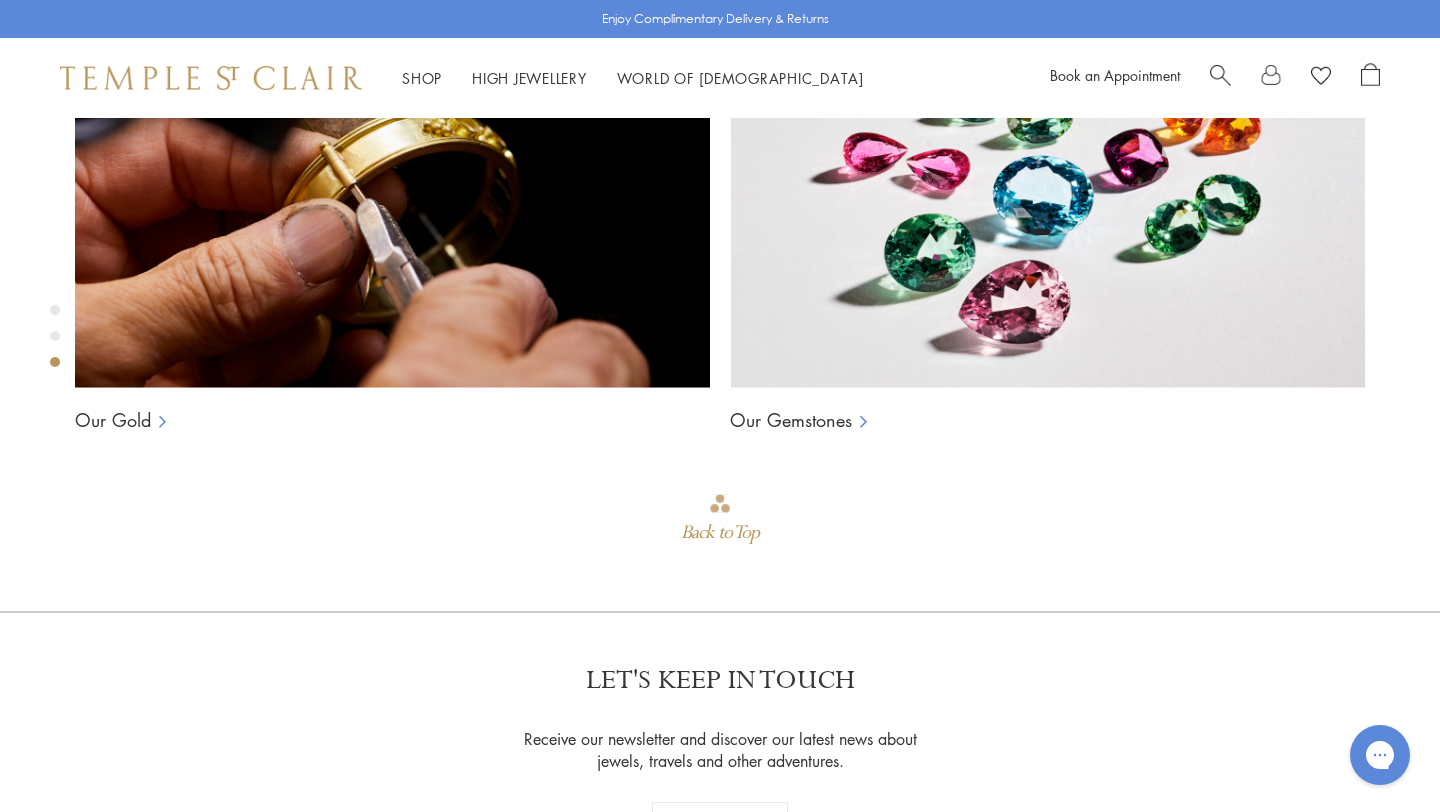 click at bounding box center (1220, 73) 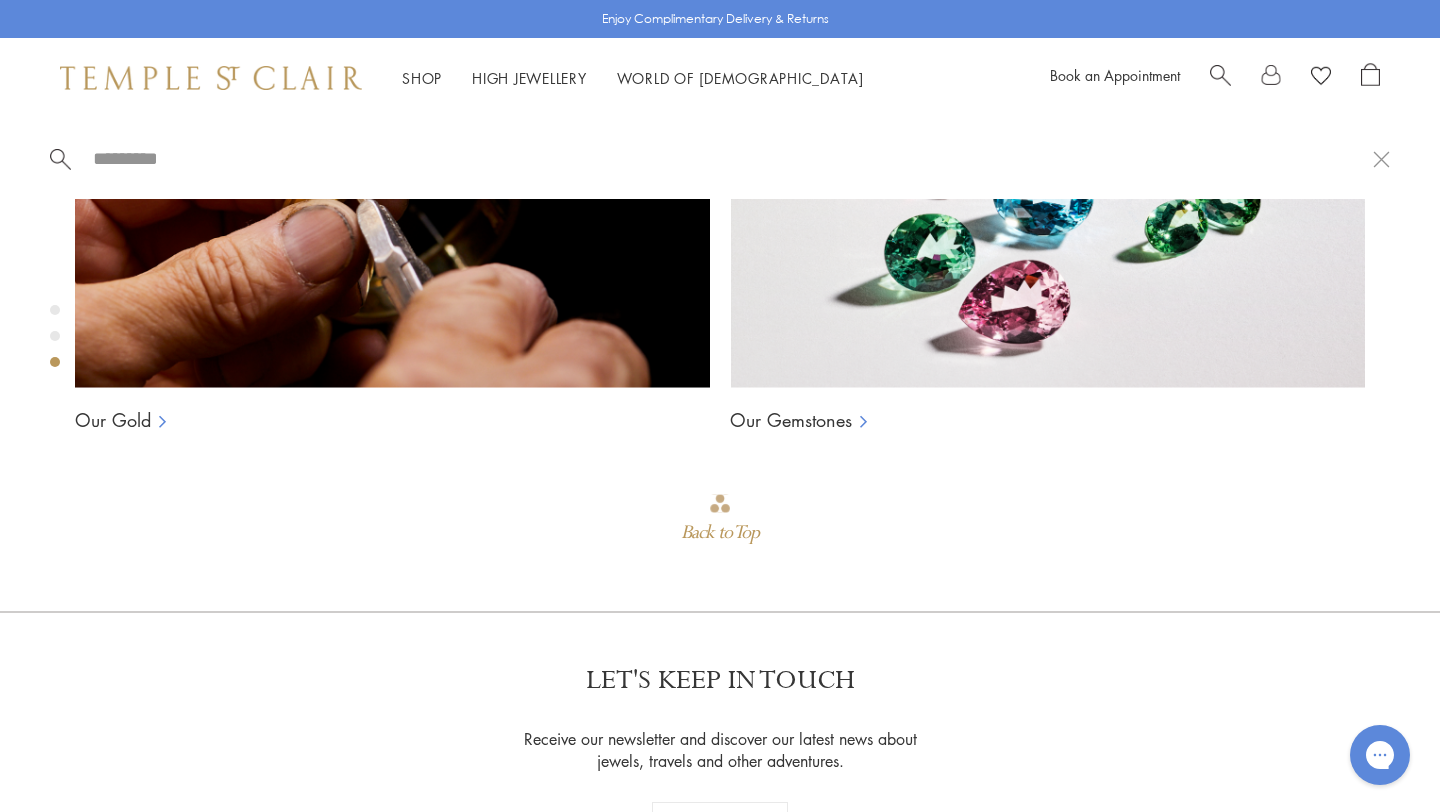 paste on "**********" 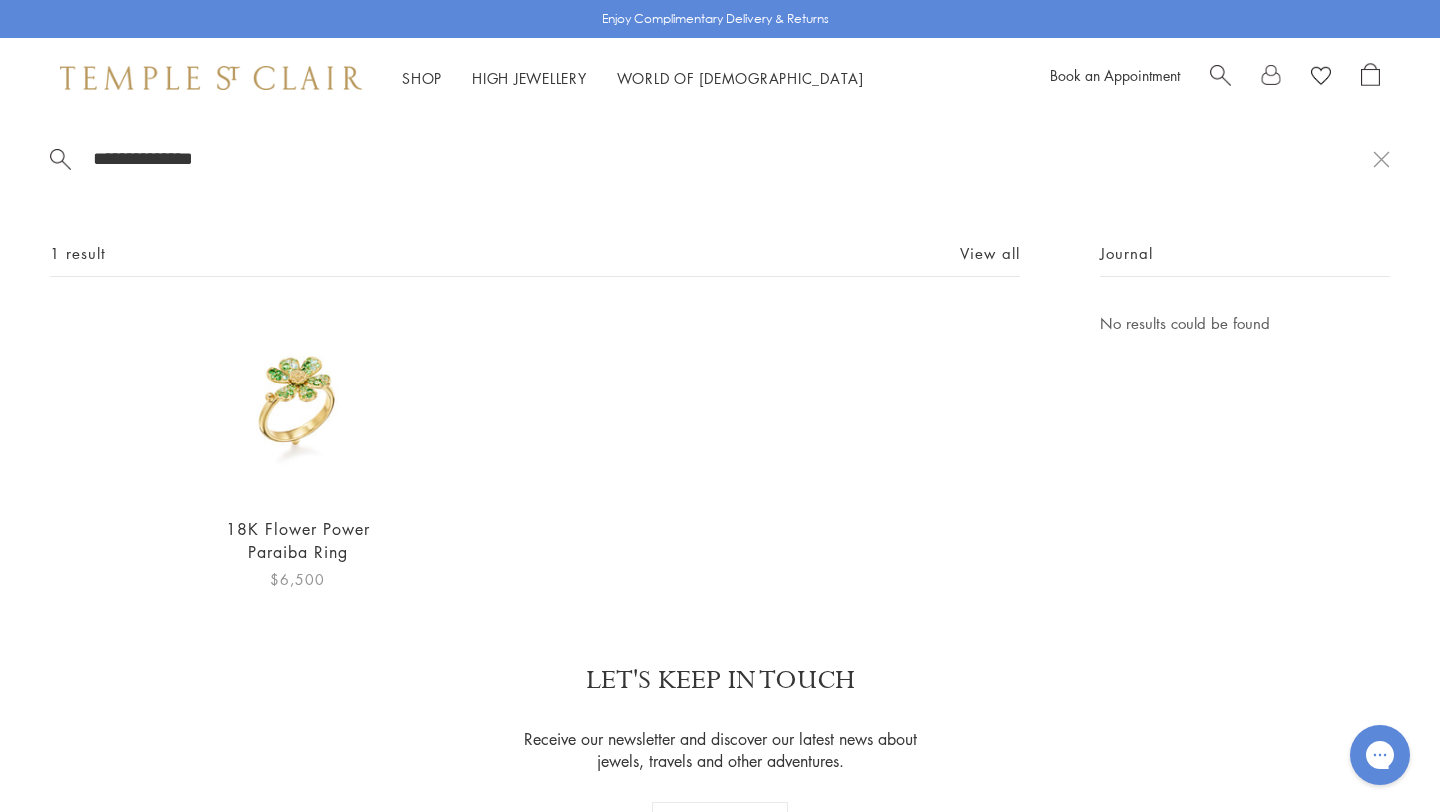 type on "**********" 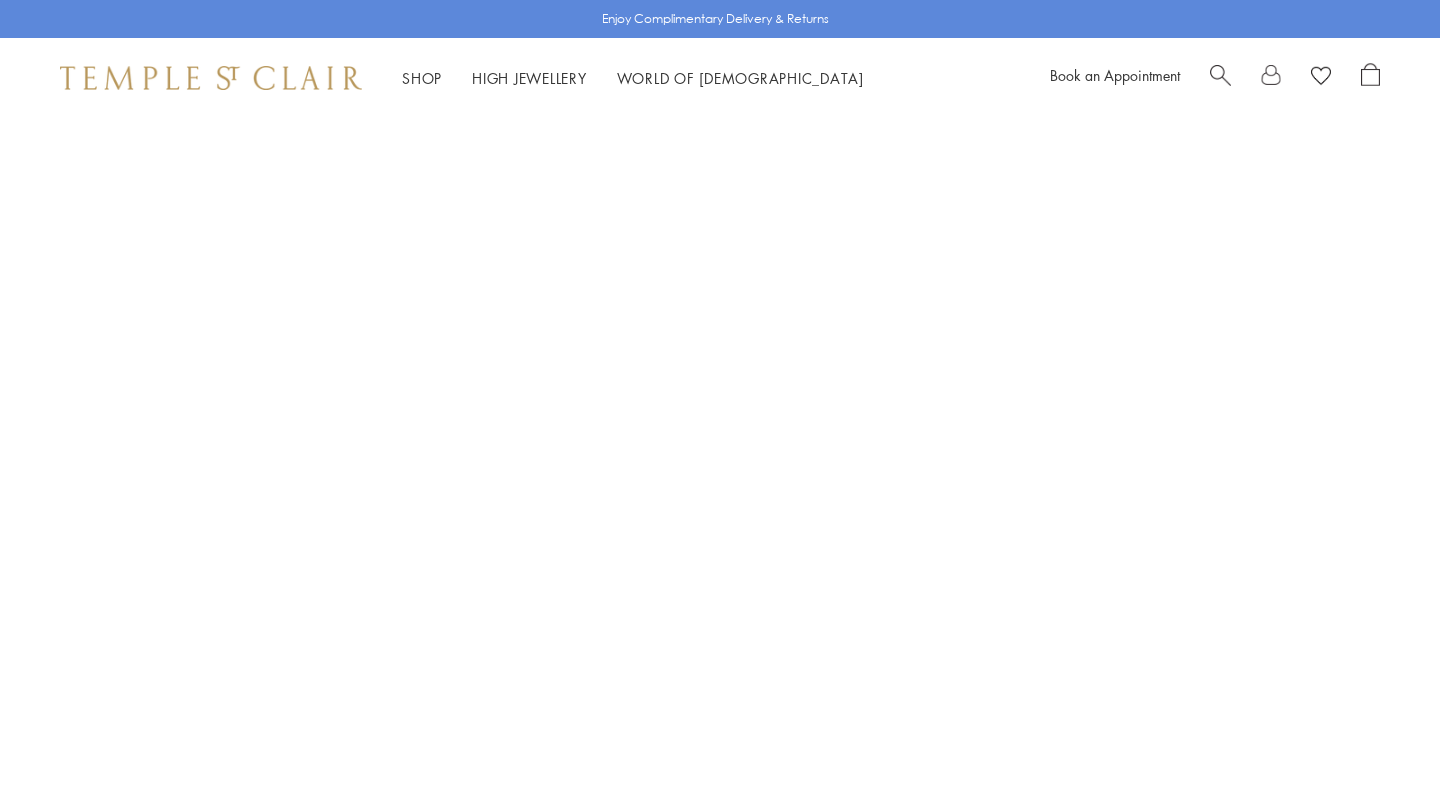 scroll, scrollTop: 0, scrollLeft: 0, axis: both 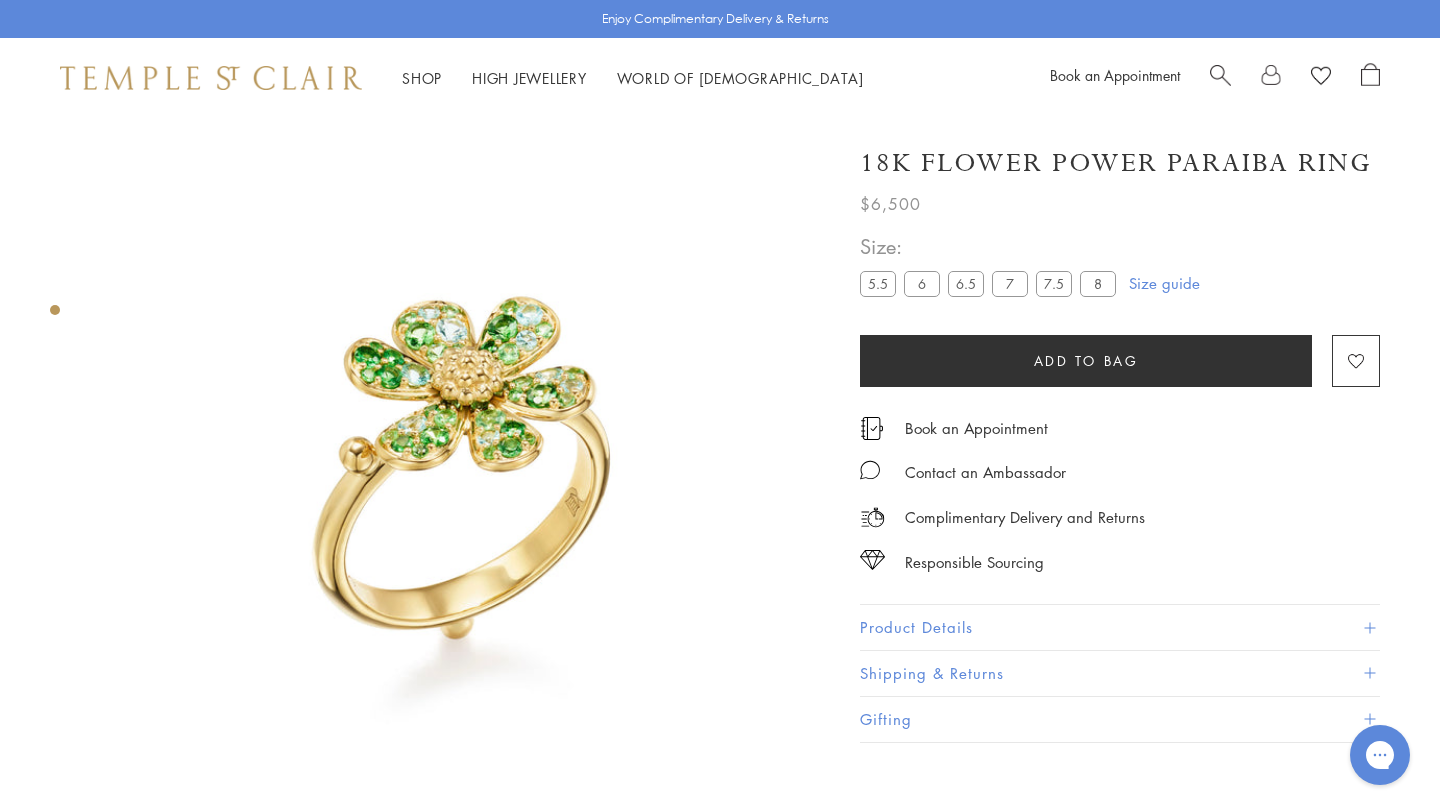 click at bounding box center (1220, 78) 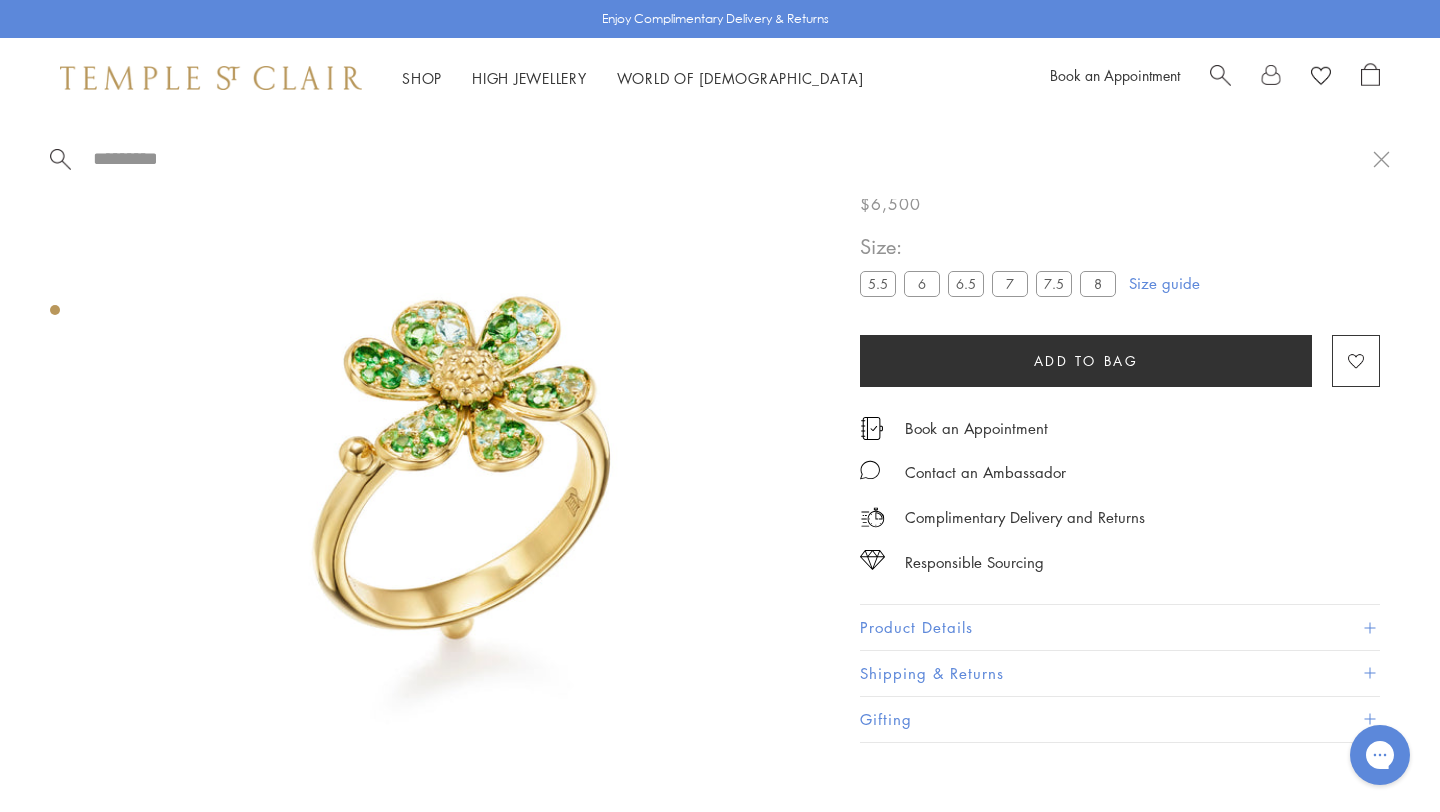 paste on "**********" 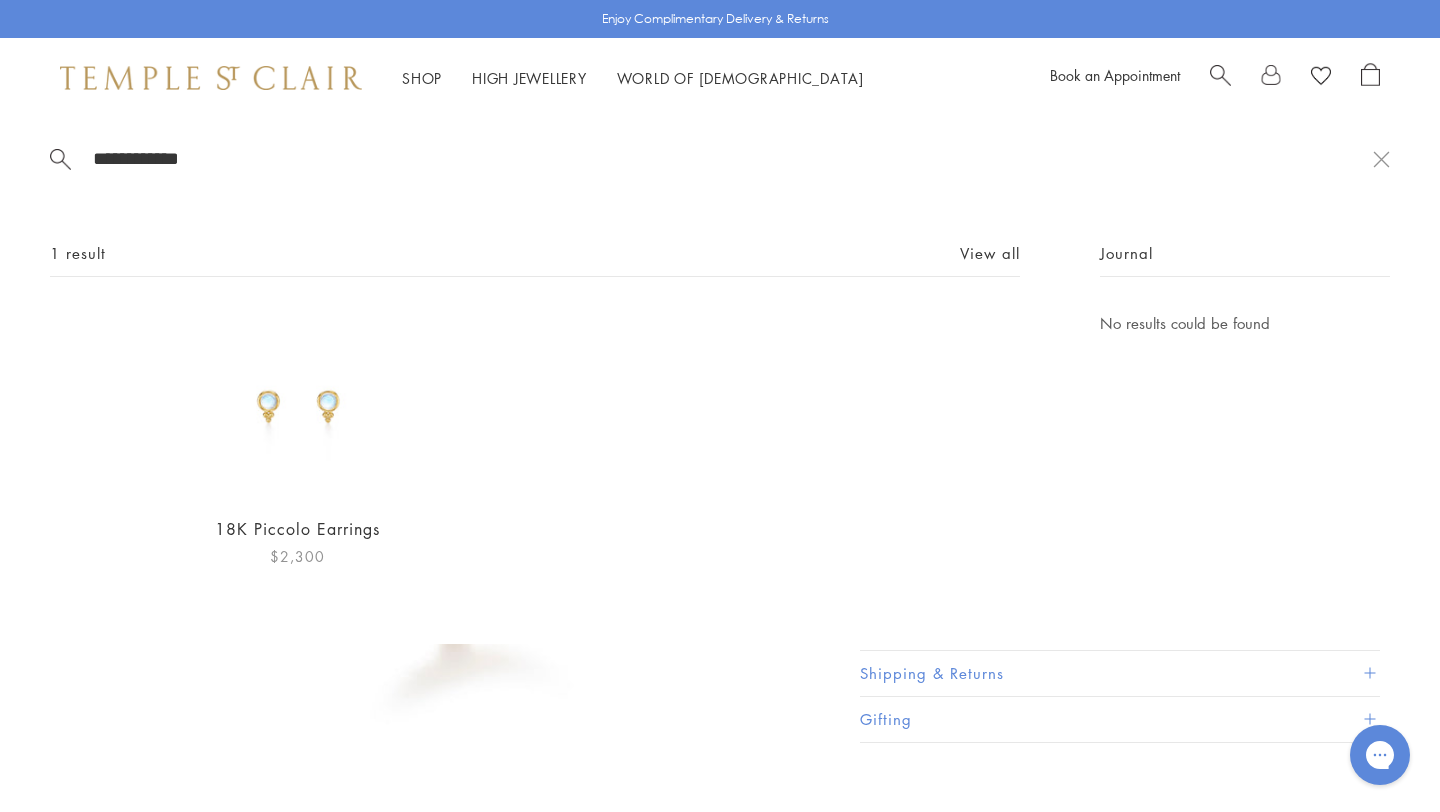 type on "**********" 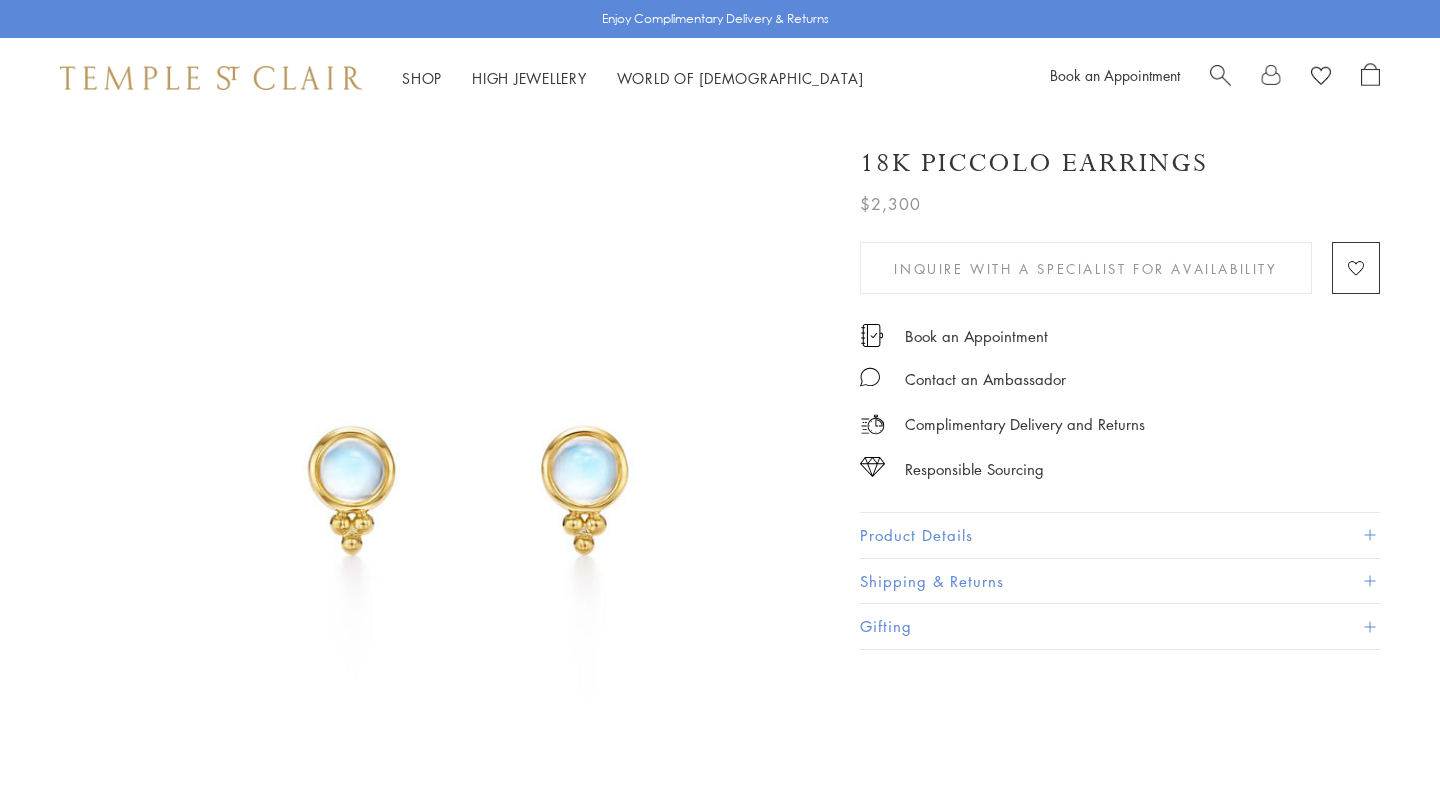 scroll, scrollTop: 0, scrollLeft: 0, axis: both 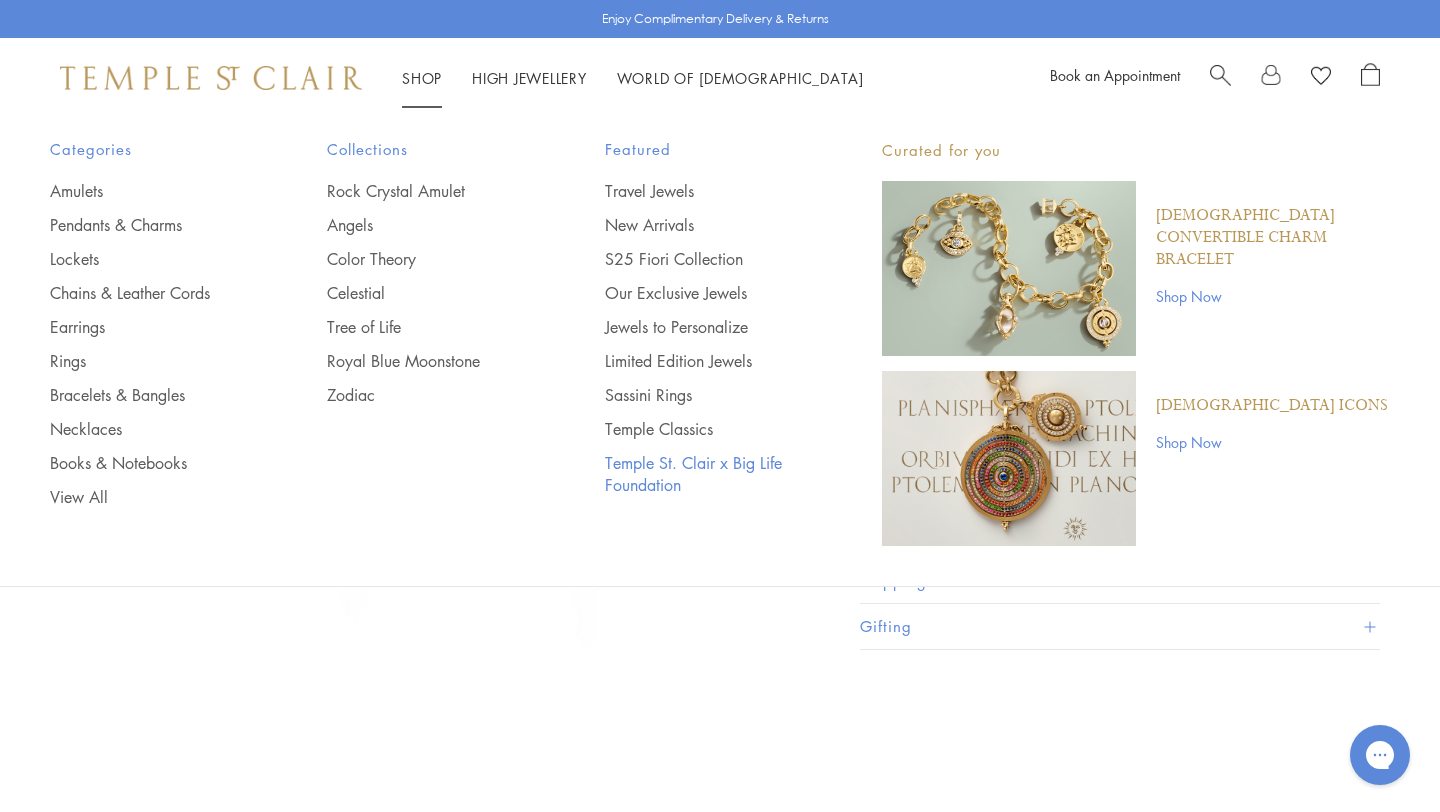 click on "Temple St. Clair x Big Life Foundation" at bounding box center [703, 474] 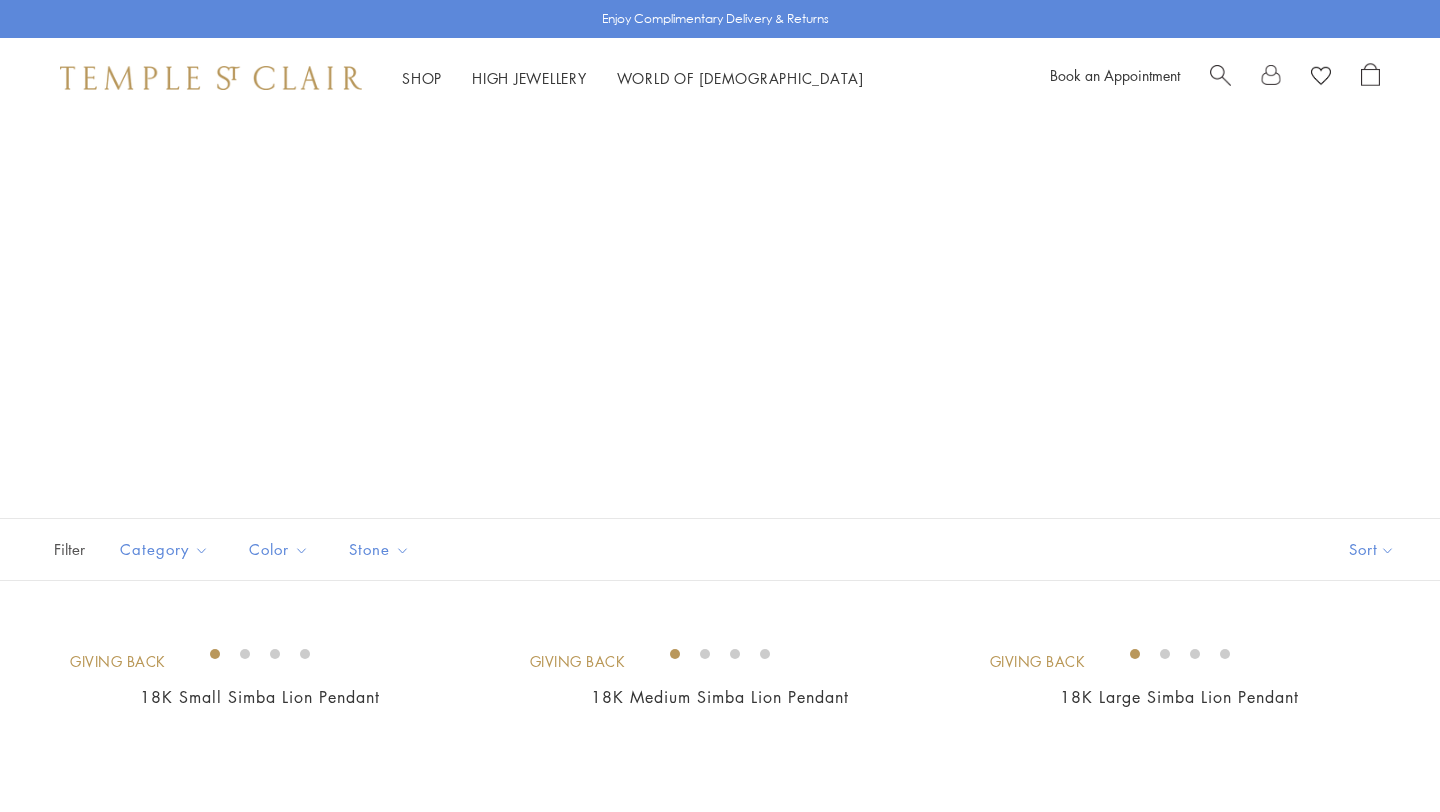 scroll, scrollTop: 0, scrollLeft: 0, axis: both 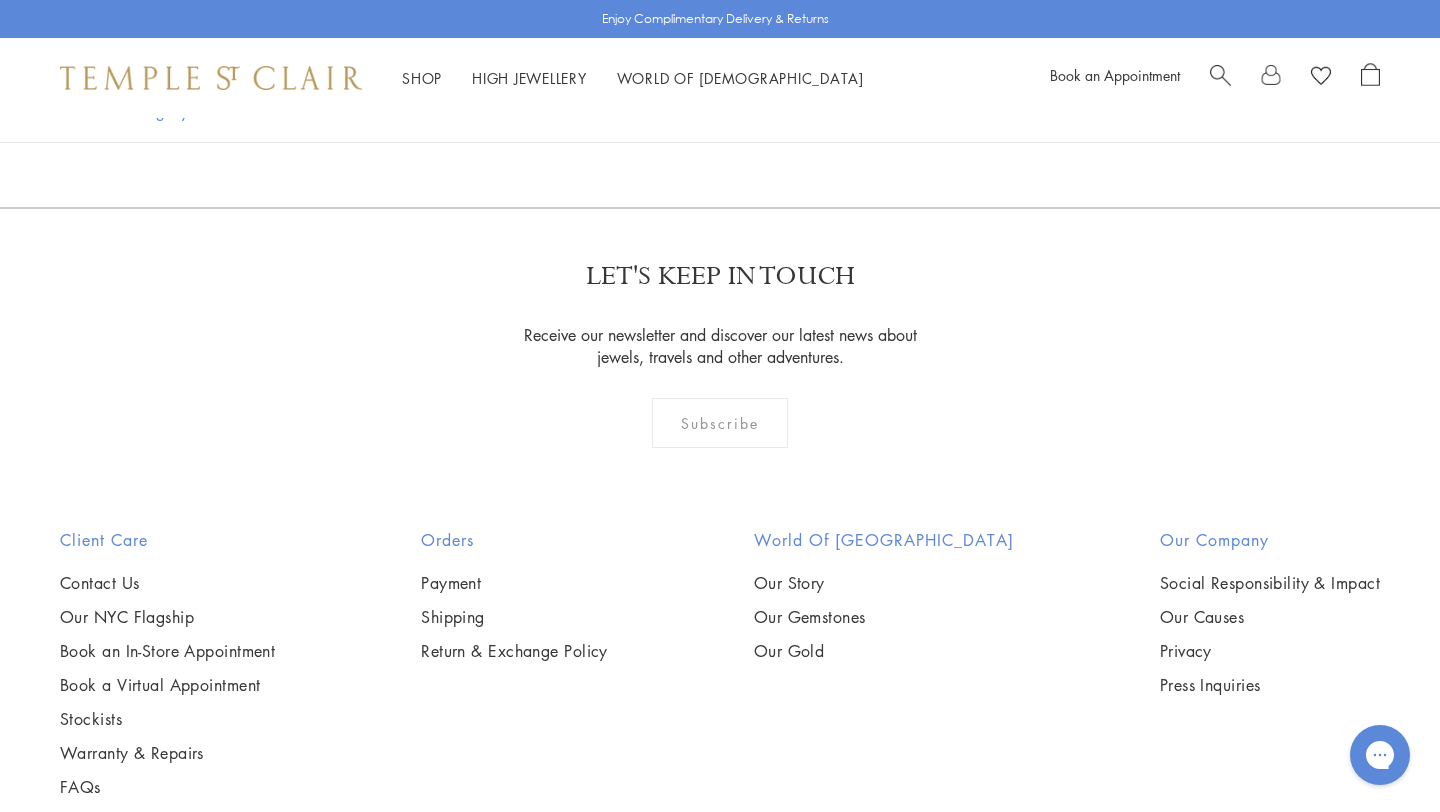 click at bounding box center [0, 0] 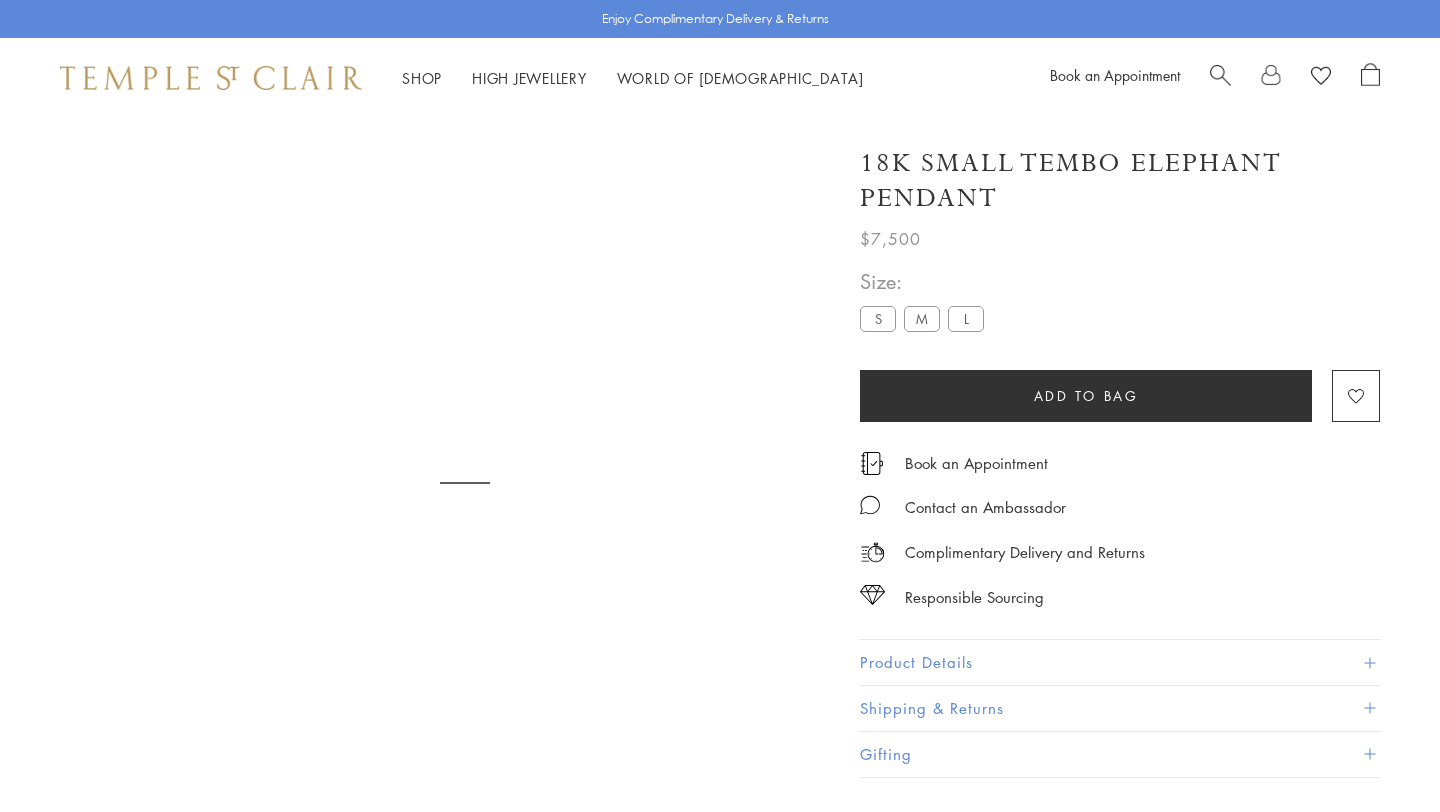 scroll, scrollTop: 0, scrollLeft: 0, axis: both 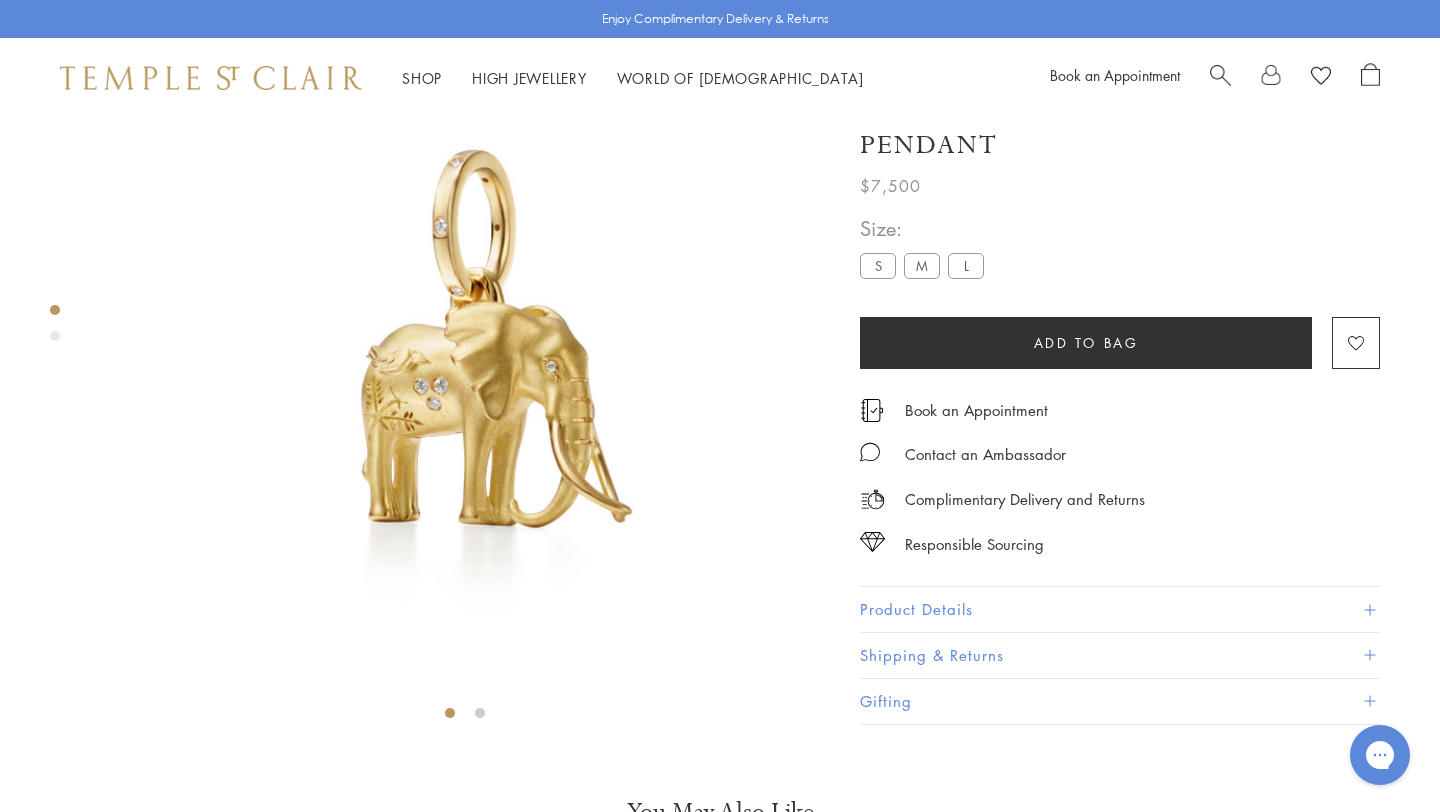 click on "M" at bounding box center (922, 266) 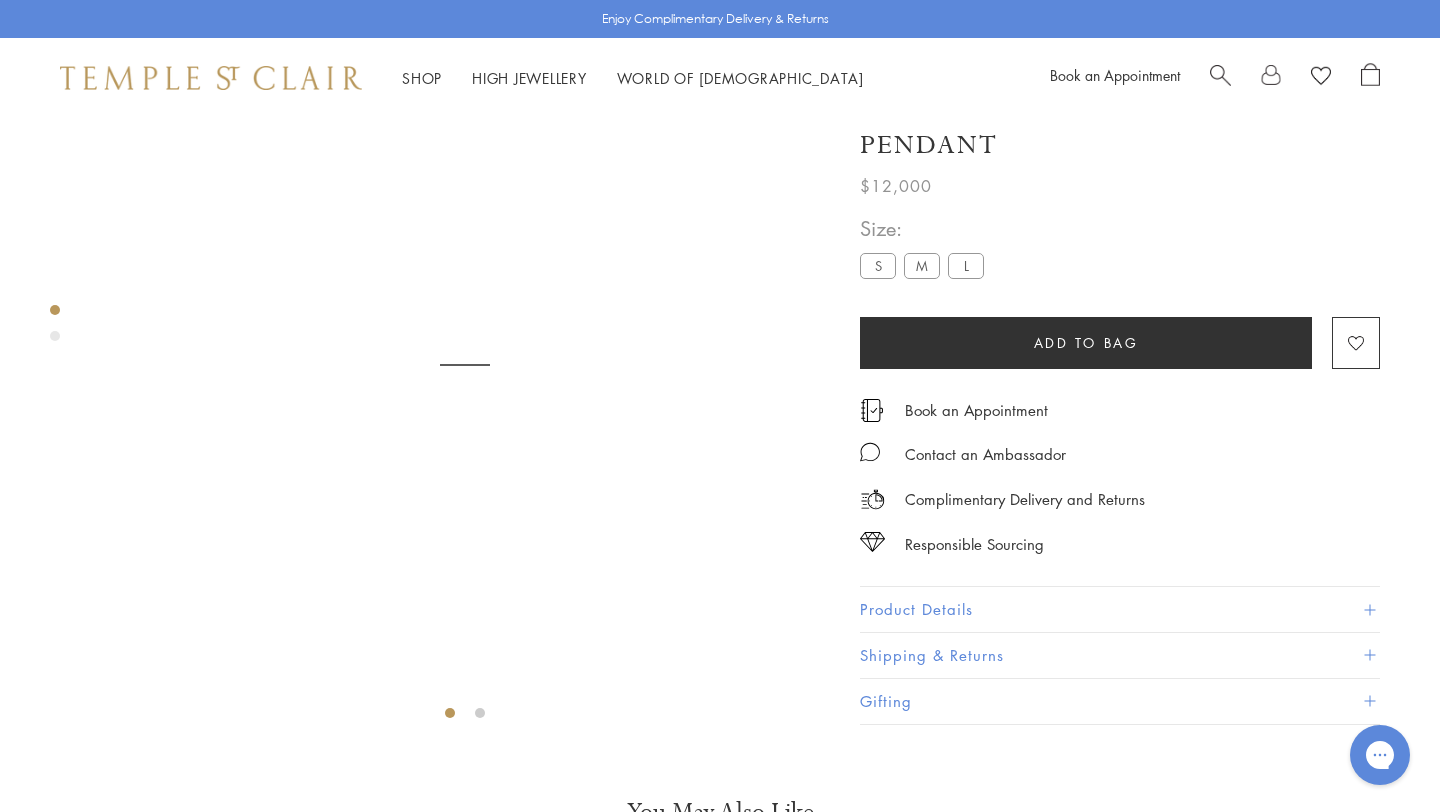 click on "L" at bounding box center [966, 266] 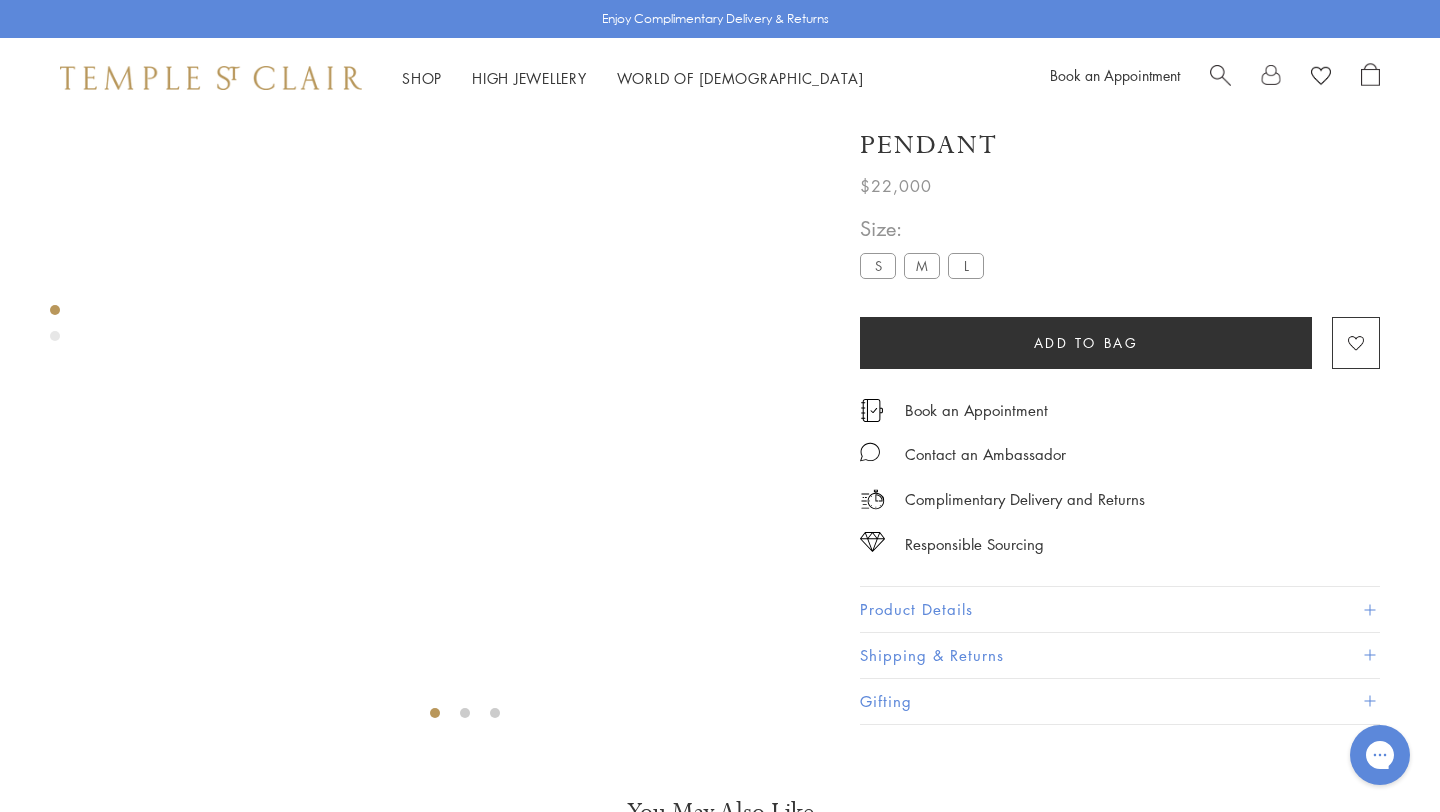 click on "S" at bounding box center [878, 266] 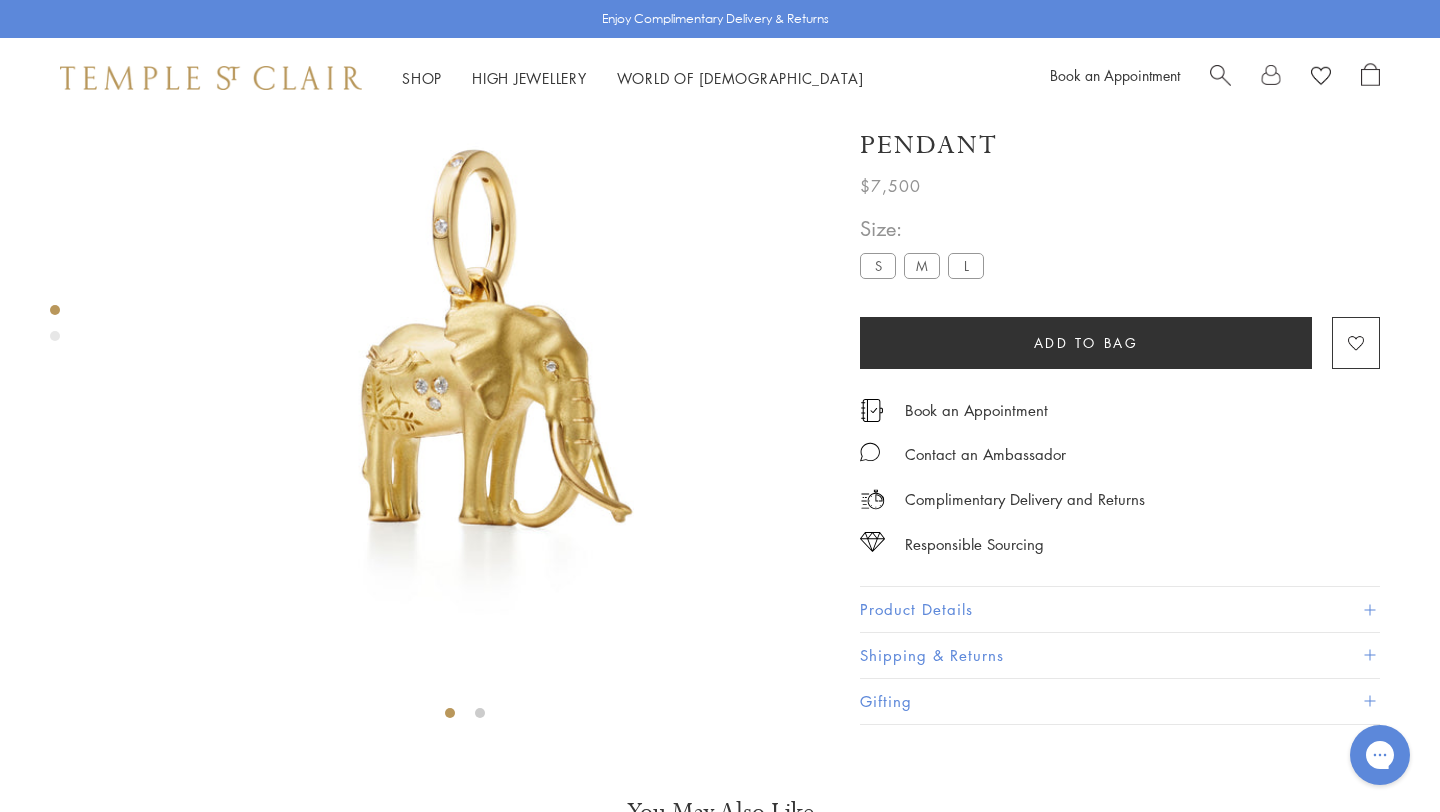 click on "Product Details" at bounding box center (1120, 610) 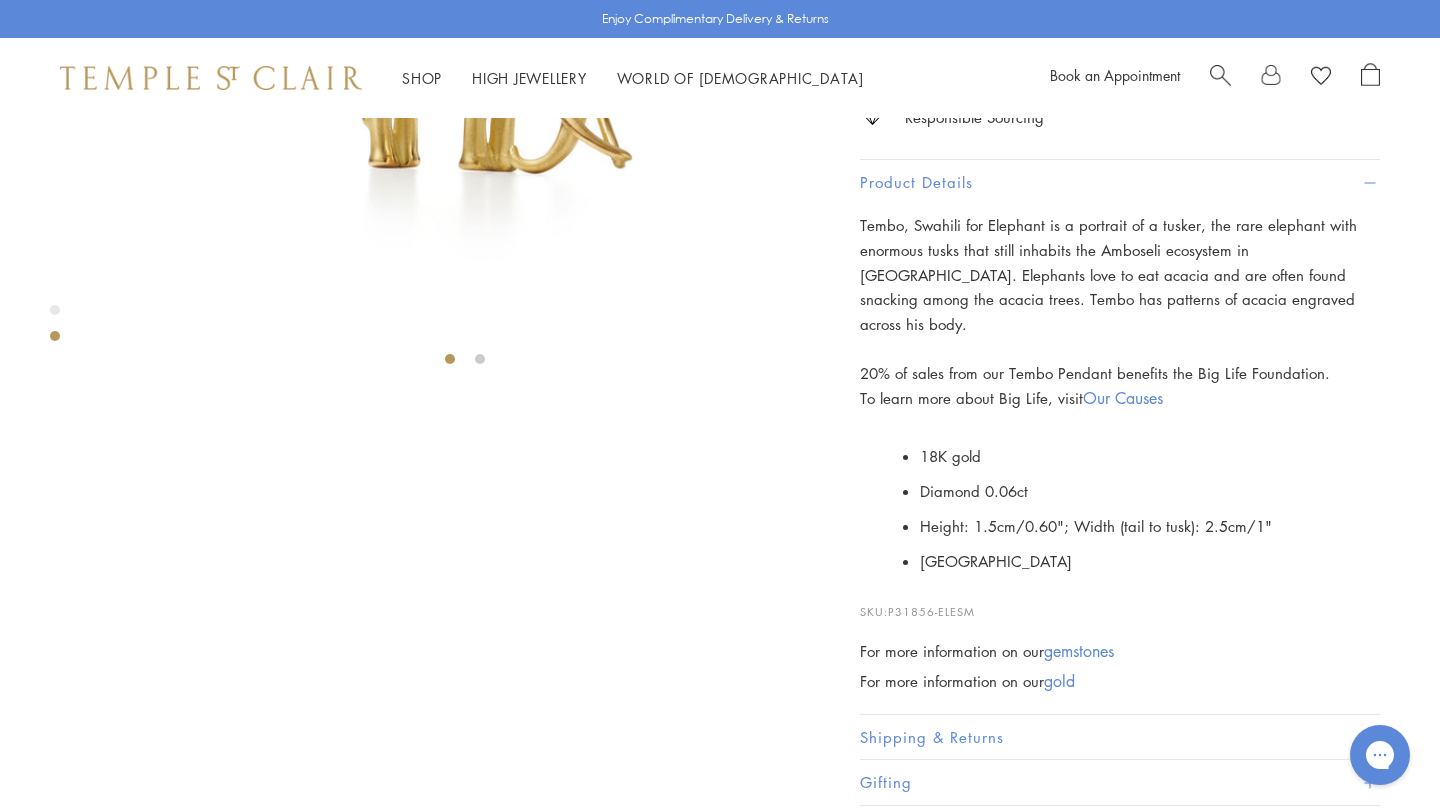 scroll, scrollTop: 499, scrollLeft: 0, axis: vertical 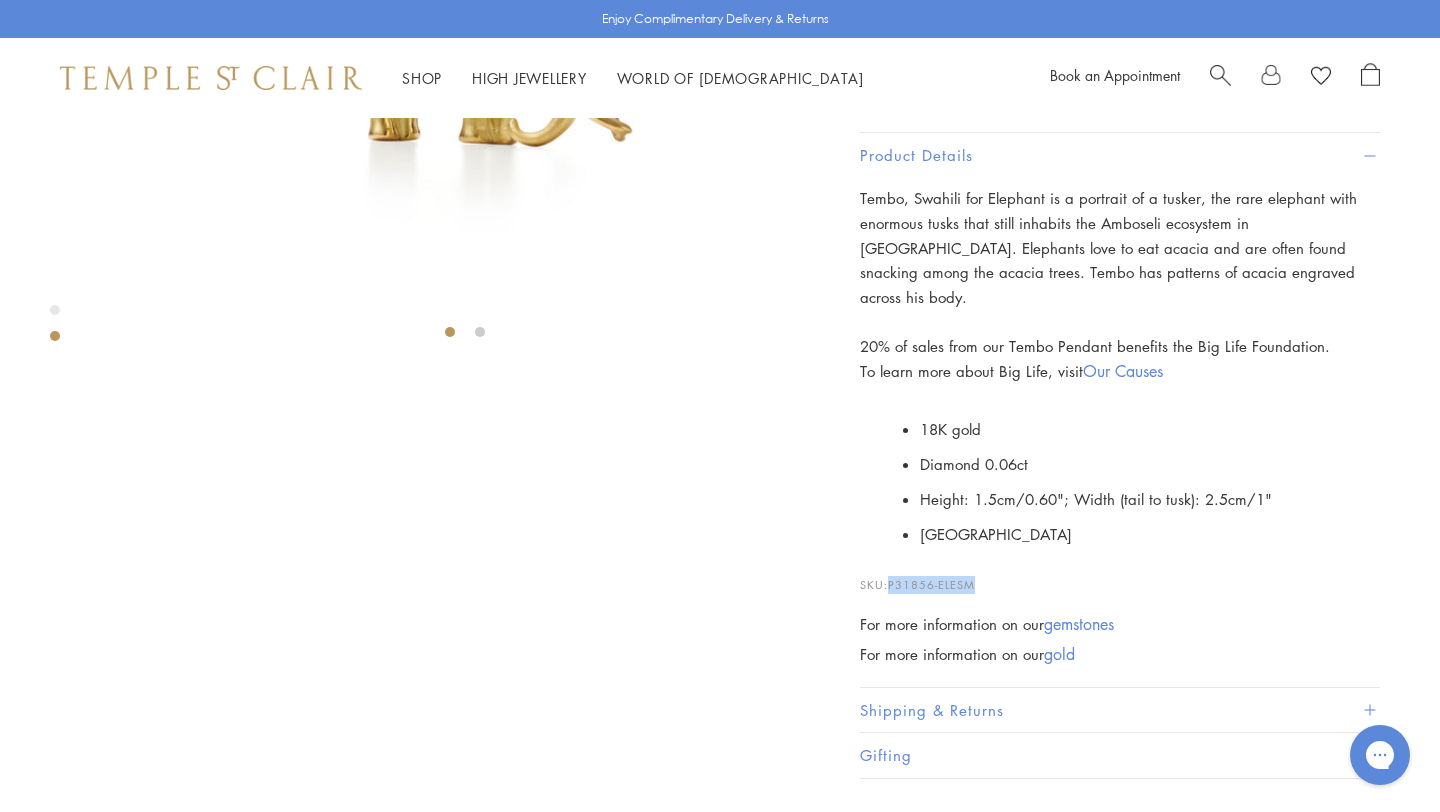 drag, startPoint x: 893, startPoint y: 689, endPoint x: 1017, endPoint y: 689, distance: 124 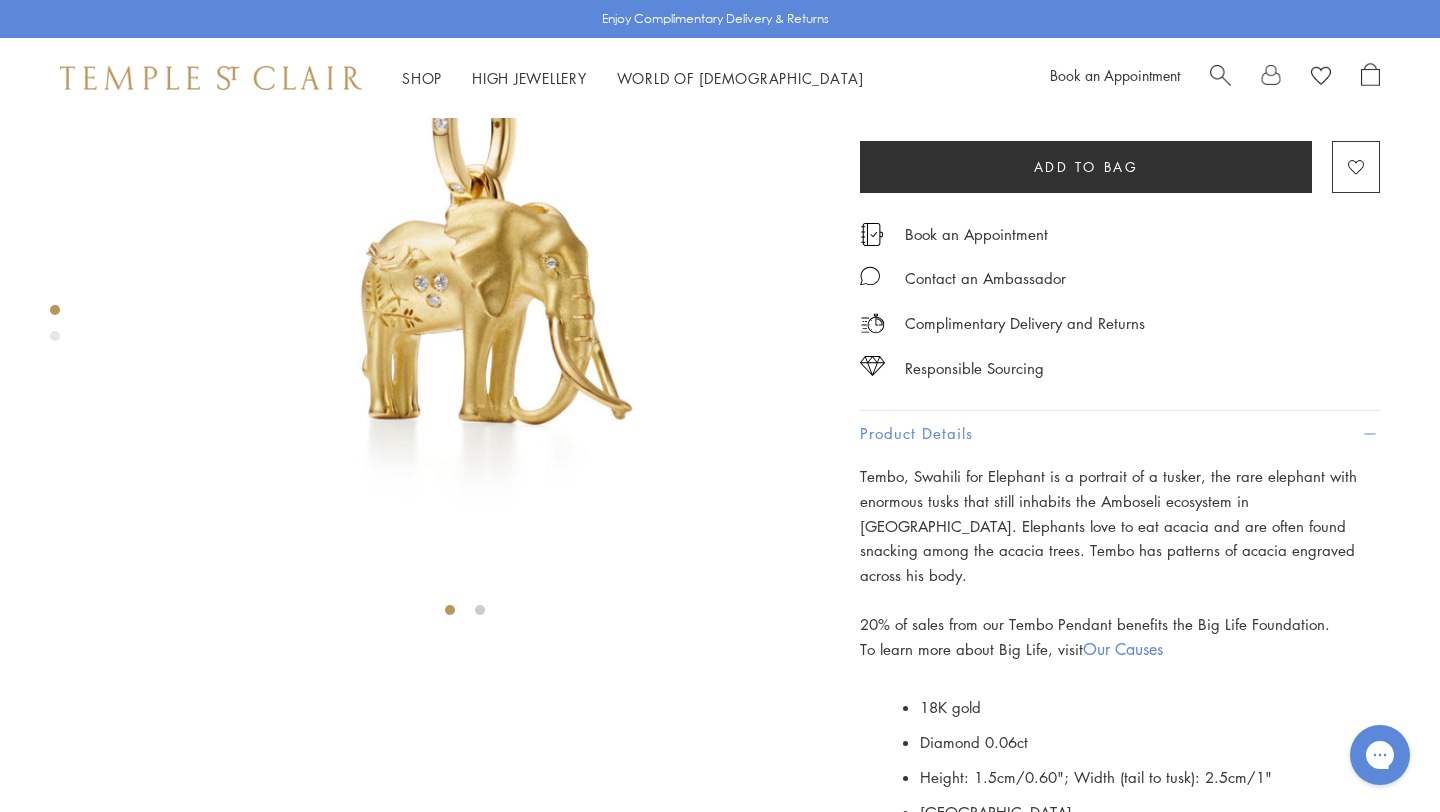 scroll, scrollTop: 0, scrollLeft: 0, axis: both 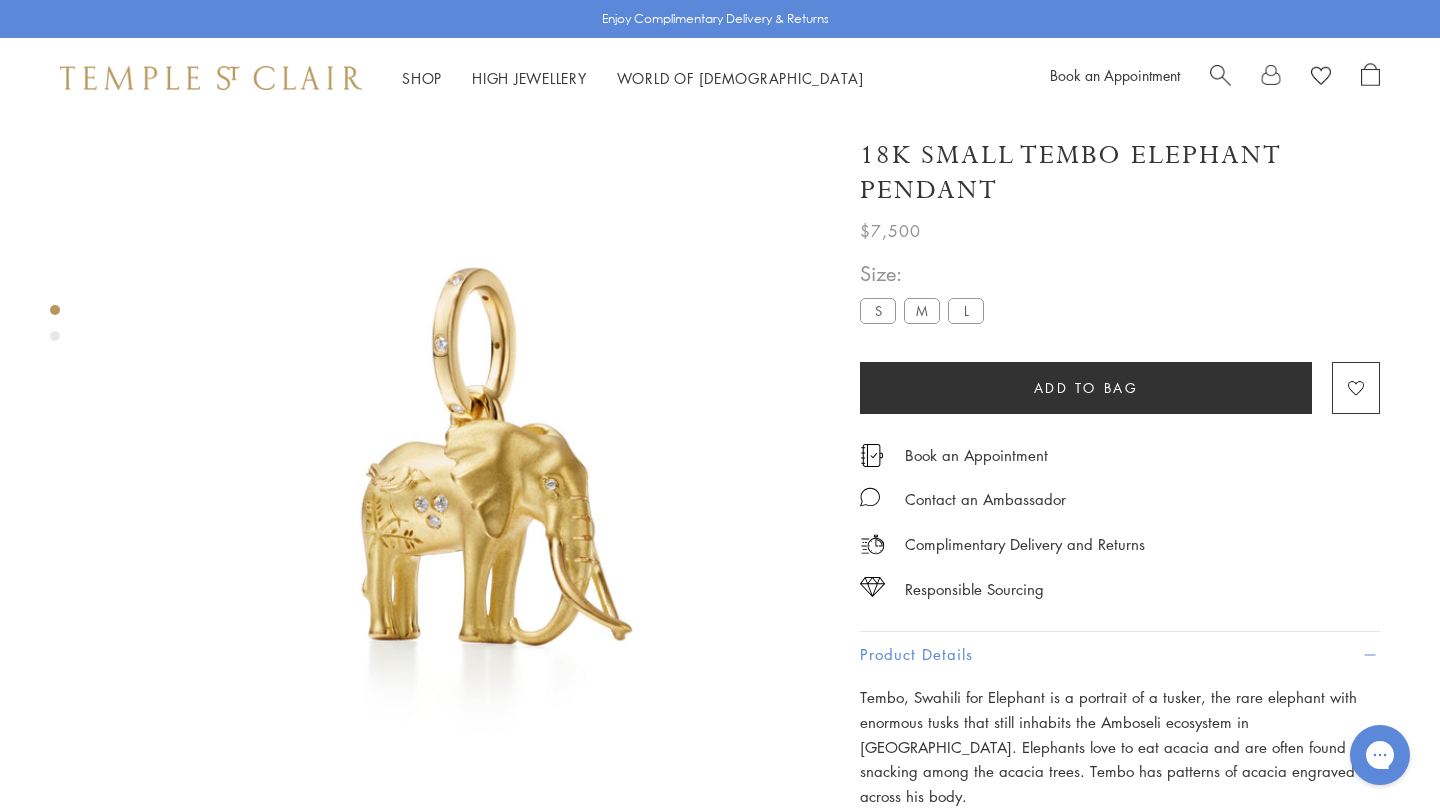 click on "M" at bounding box center [922, 310] 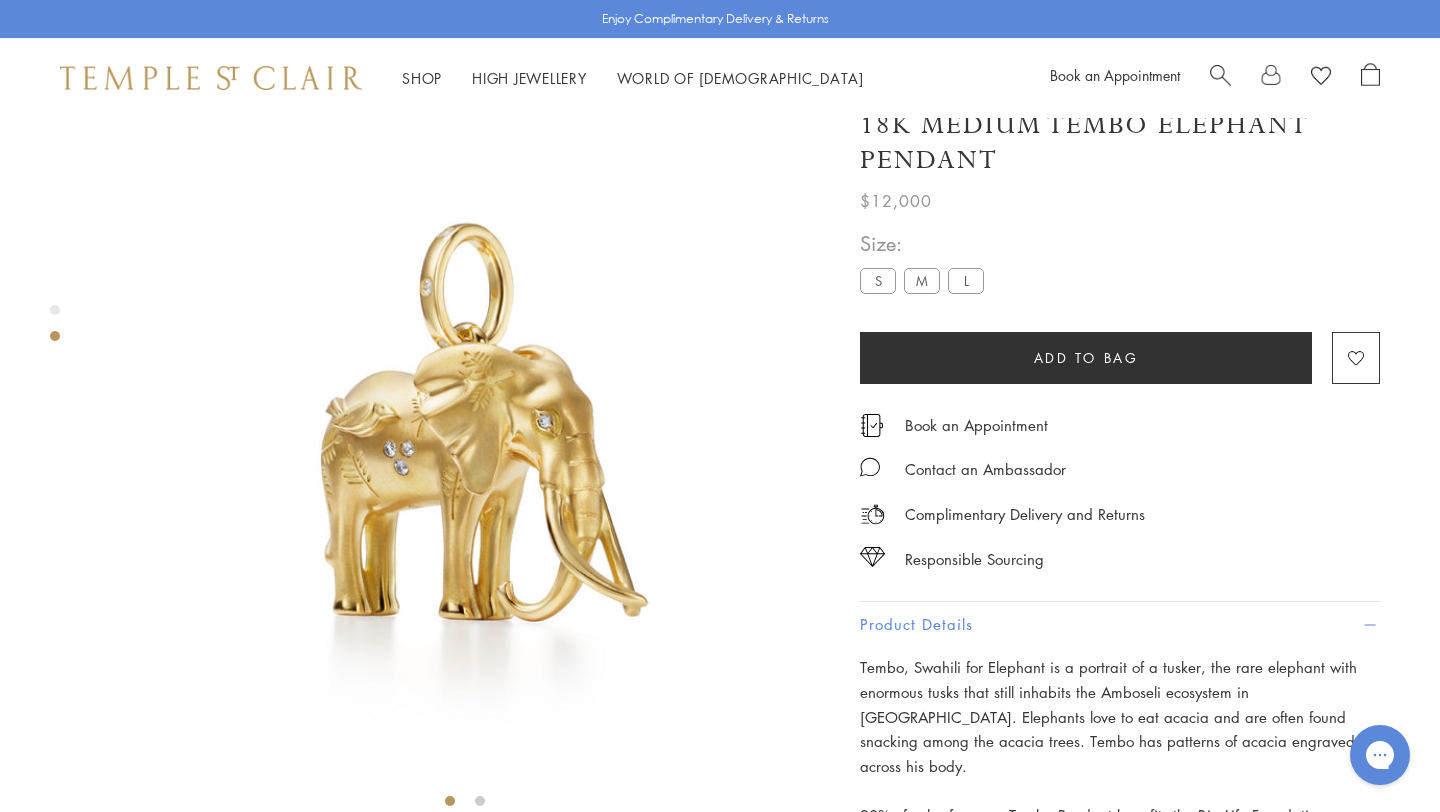 scroll, scrollTop: 0, scrollLeft: 0, axis: both 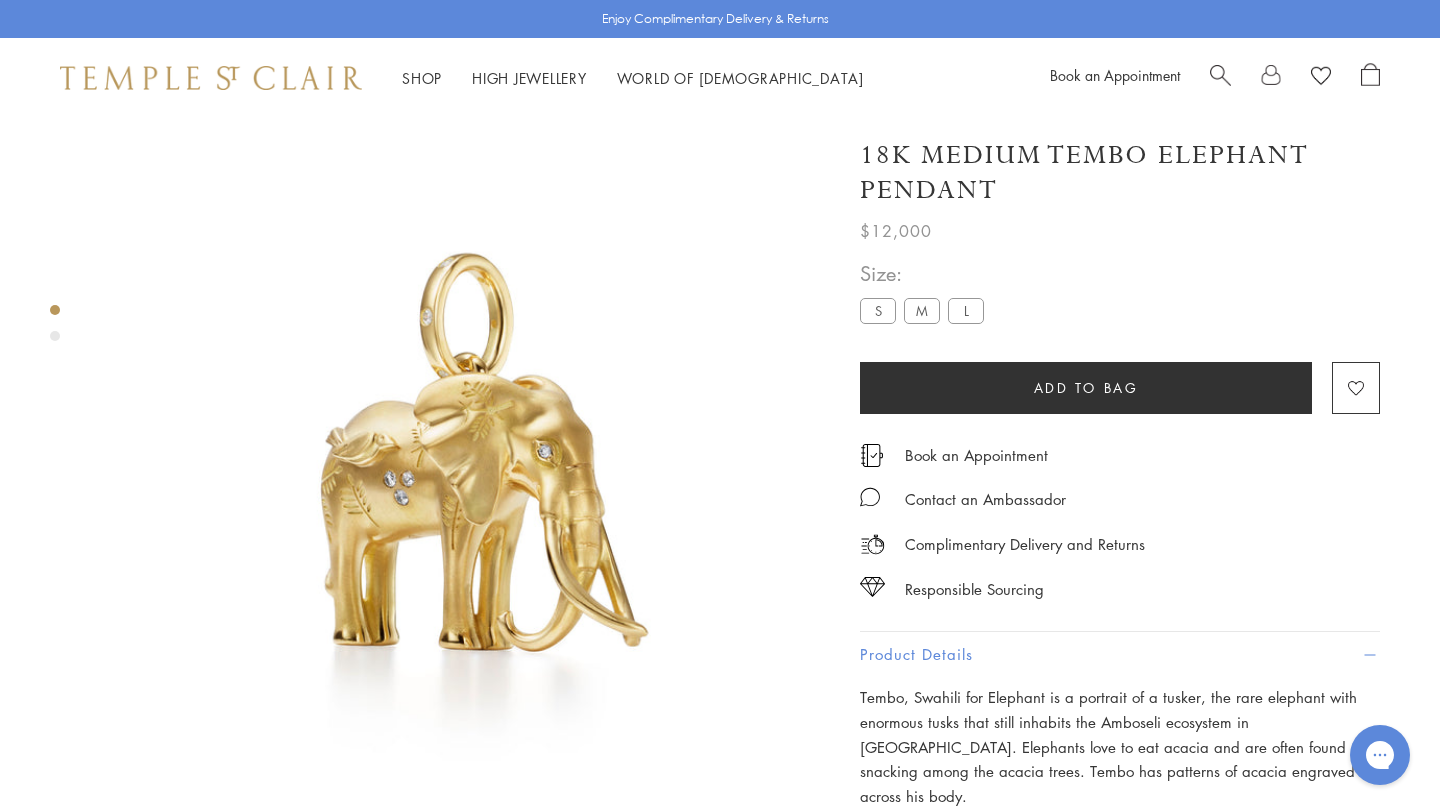 click on "S
M
L" at bounding box center [926, 313] 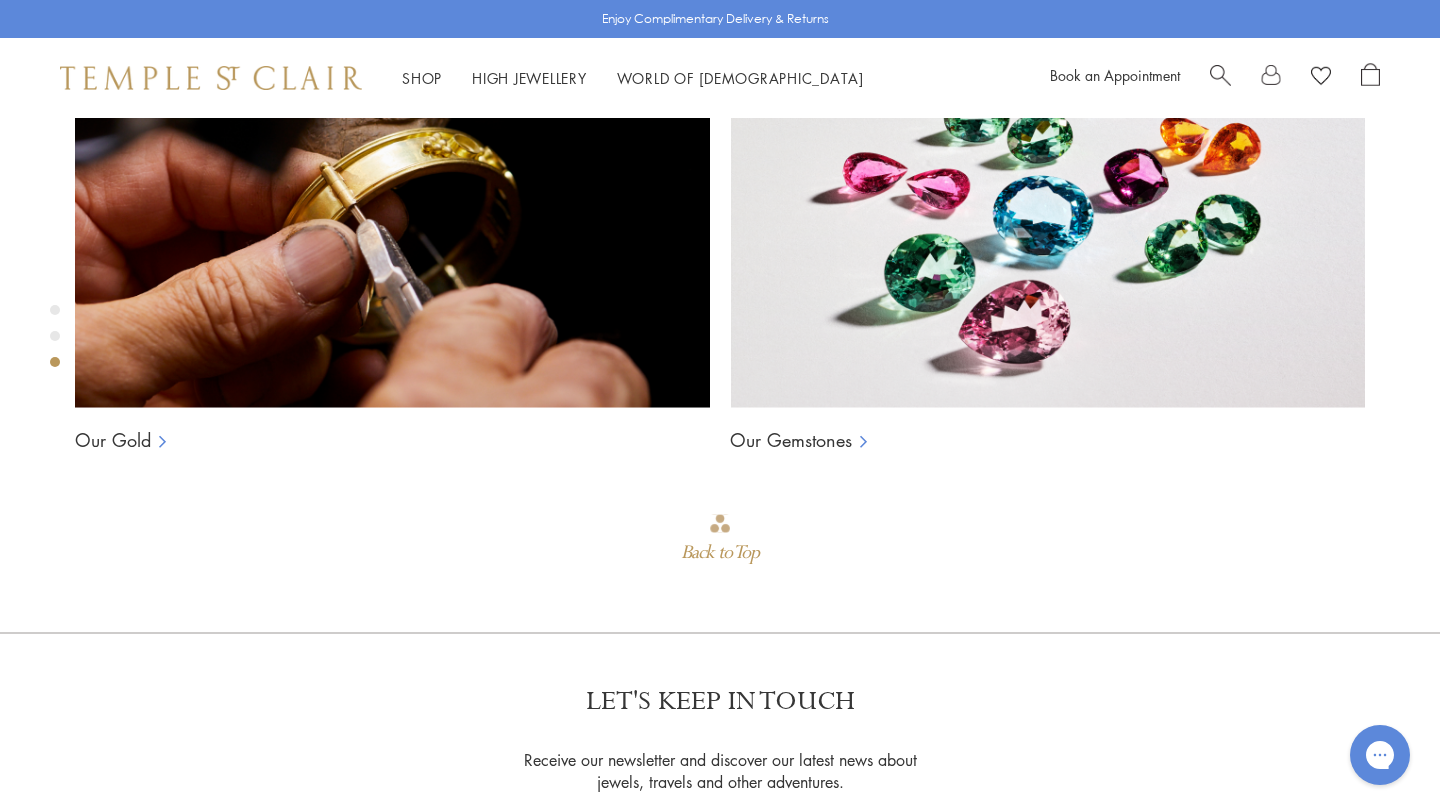 scroll, scrollTop: 1906, scrollLeft: 0, axis: vertical 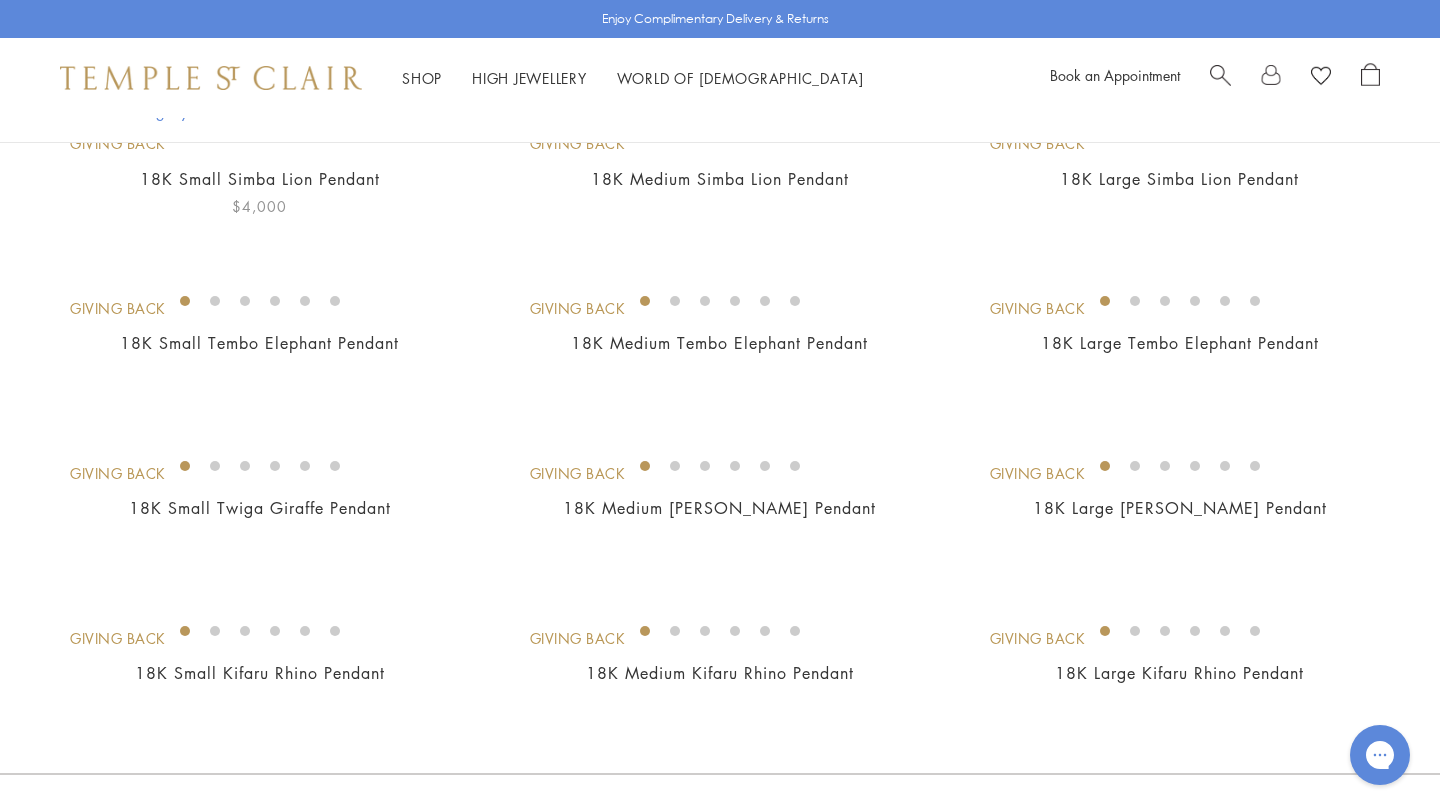 click at bounding box center (0, 0) 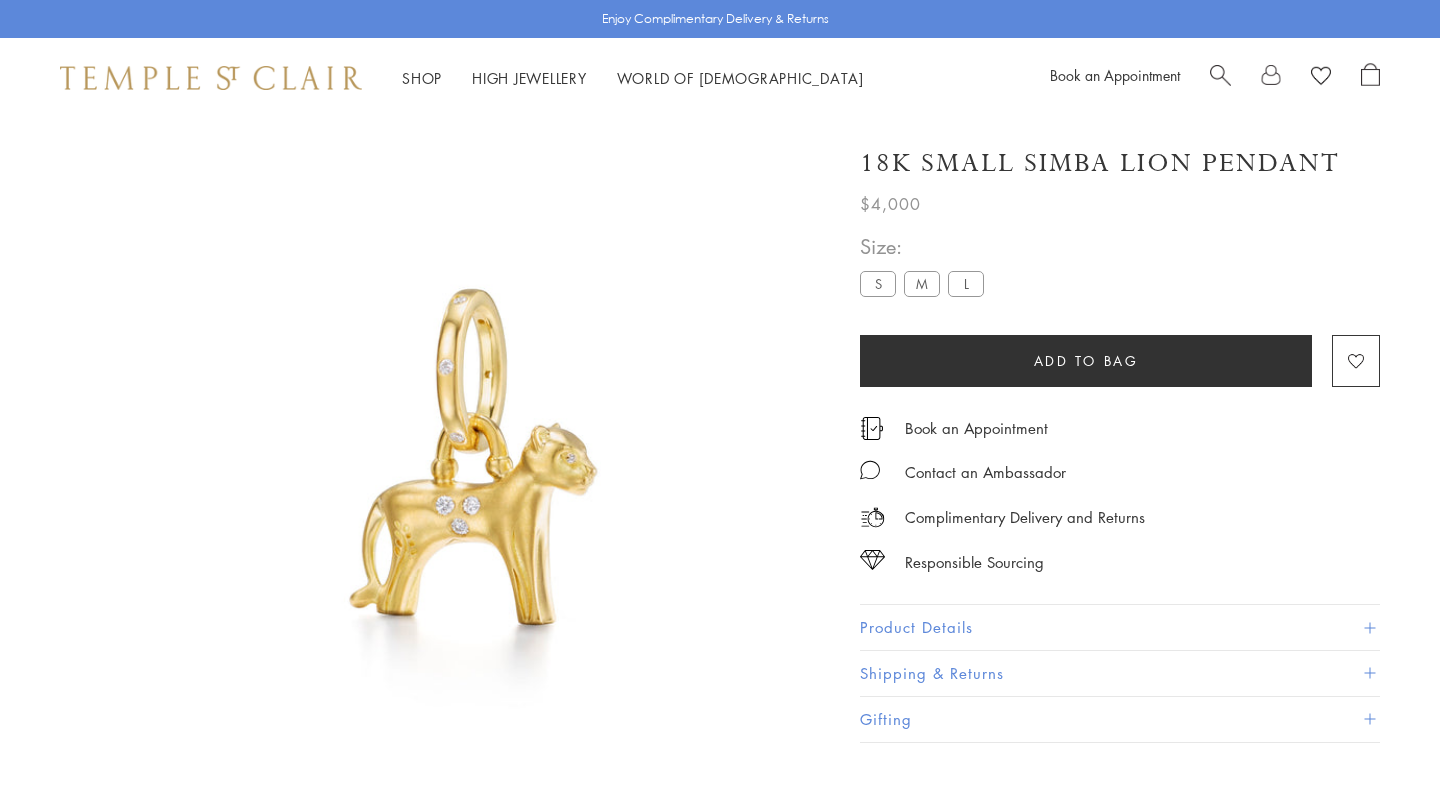 scroll, scrollTop: 0, scrollLeft: 0, axis: both 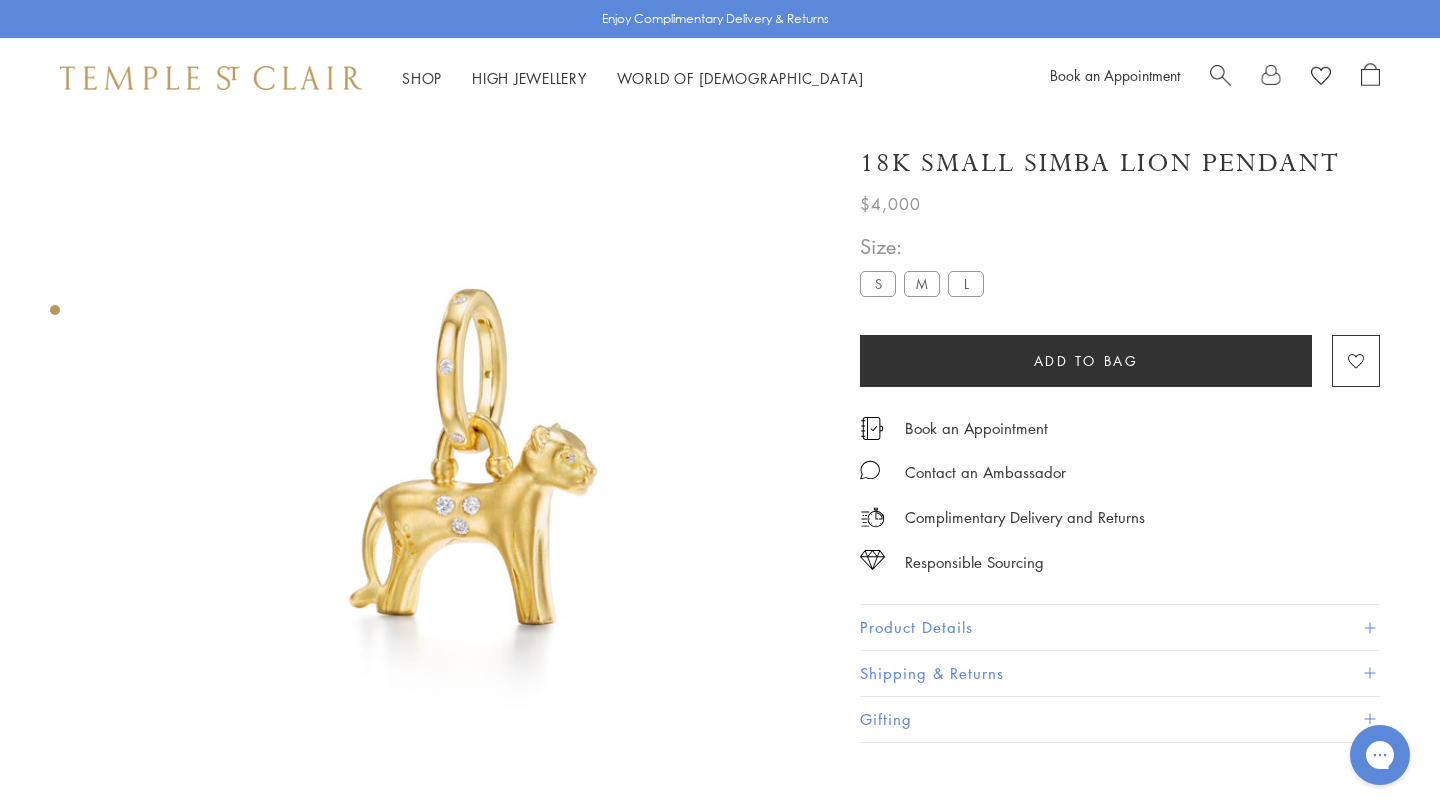 click on "M" at bounding box center [922, 283] 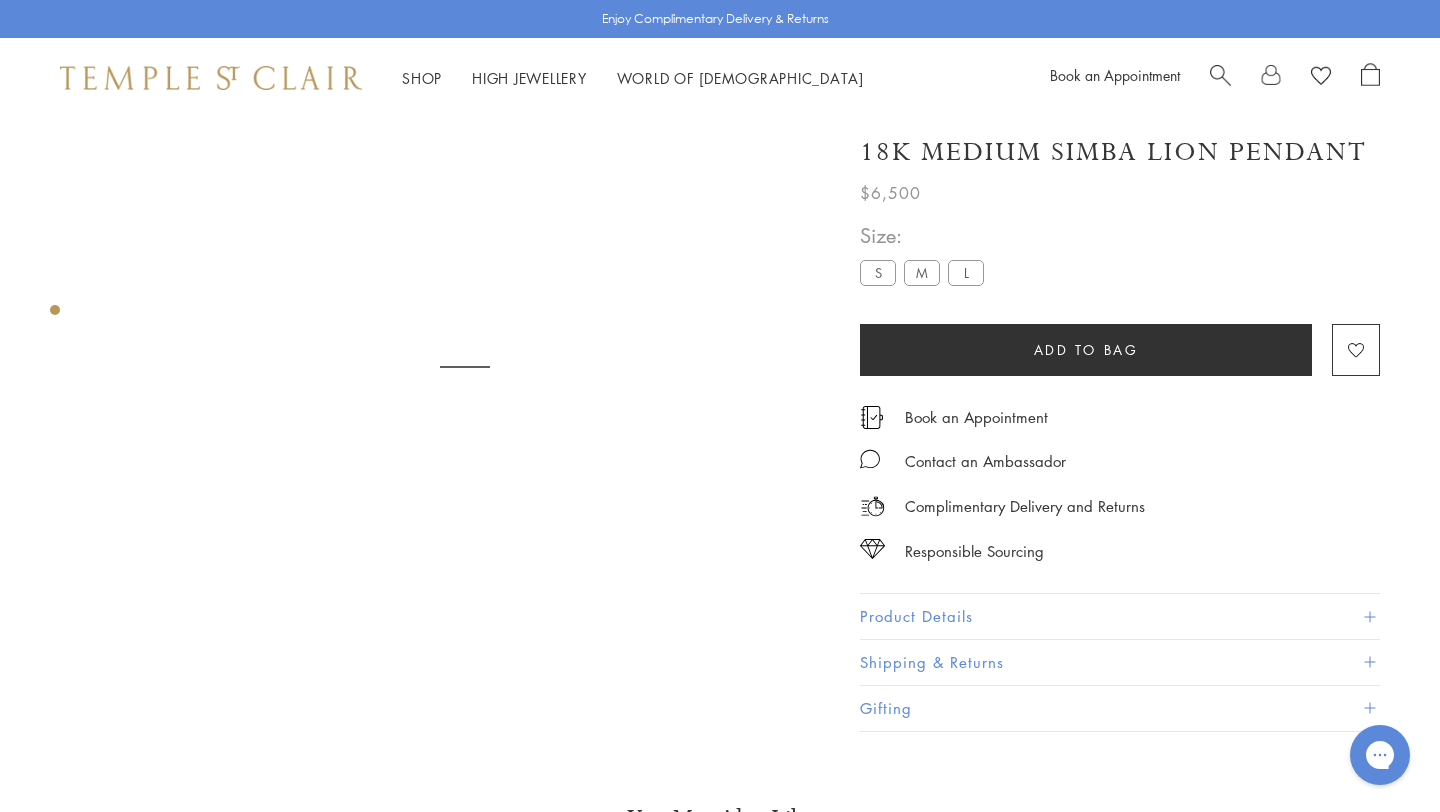 scroll, scrollTop: 118, scrollLeft: 0, axis: vertical 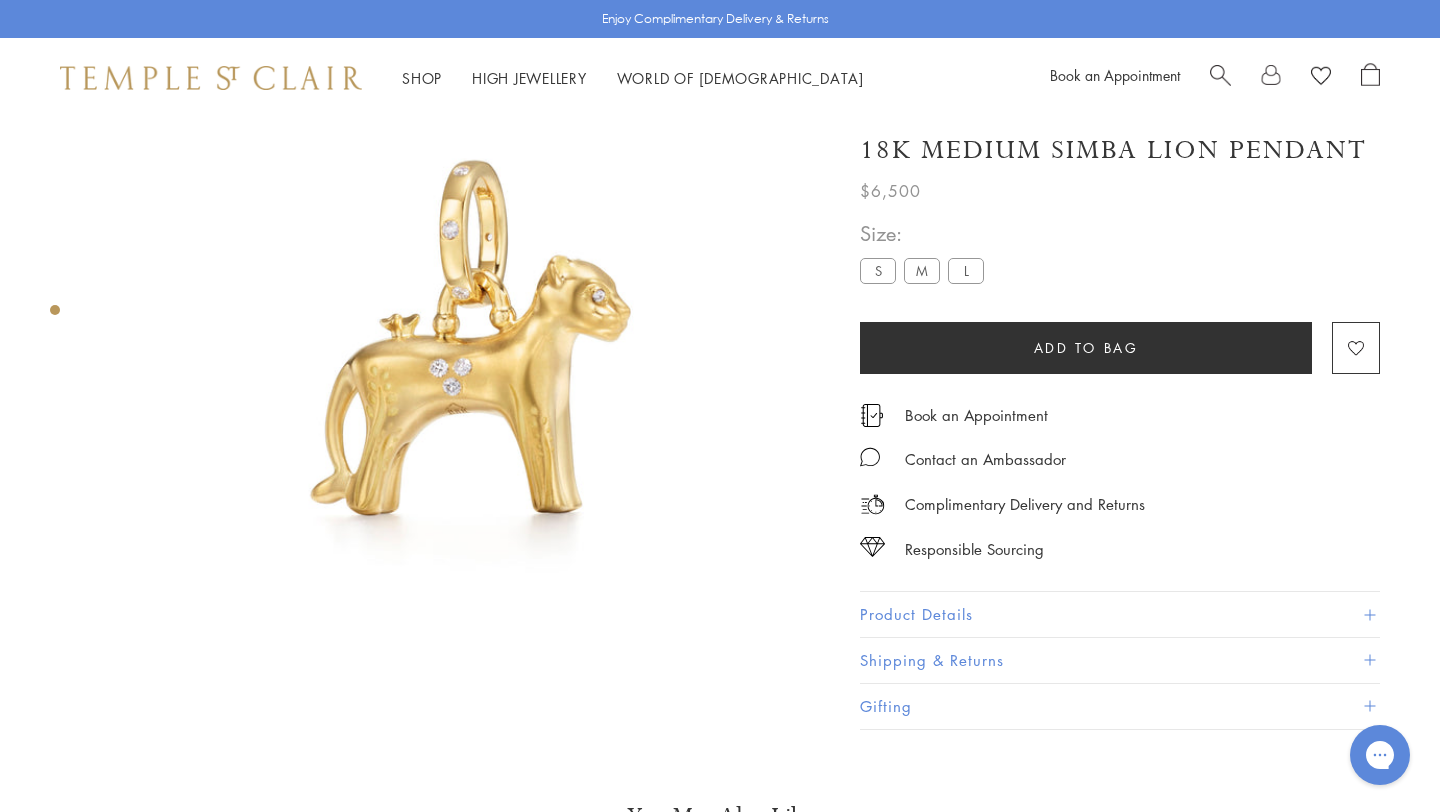 click on "L" at bounding box center [966, 271] 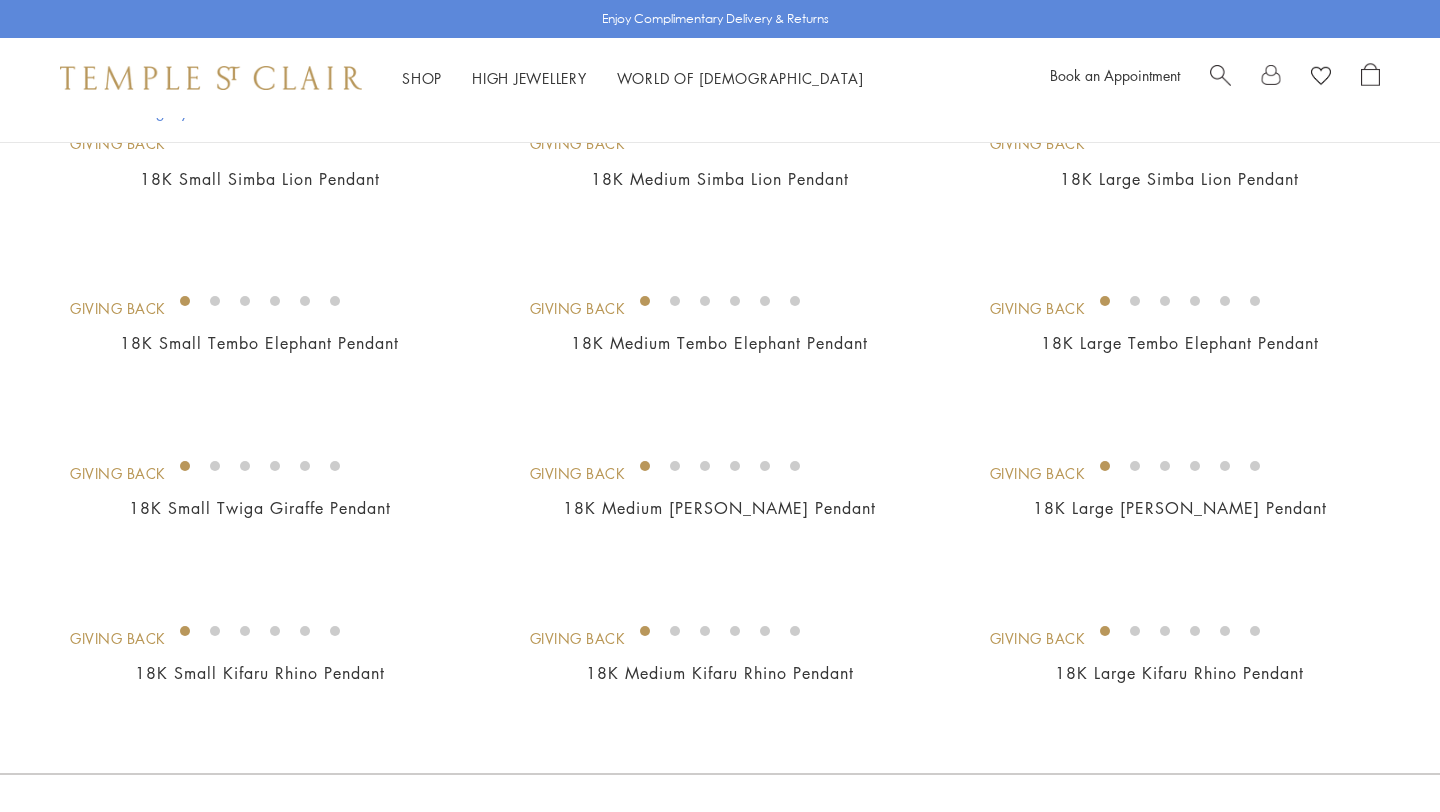 scroll, scrollTop: 0, scrollLeft: 0, axis: both 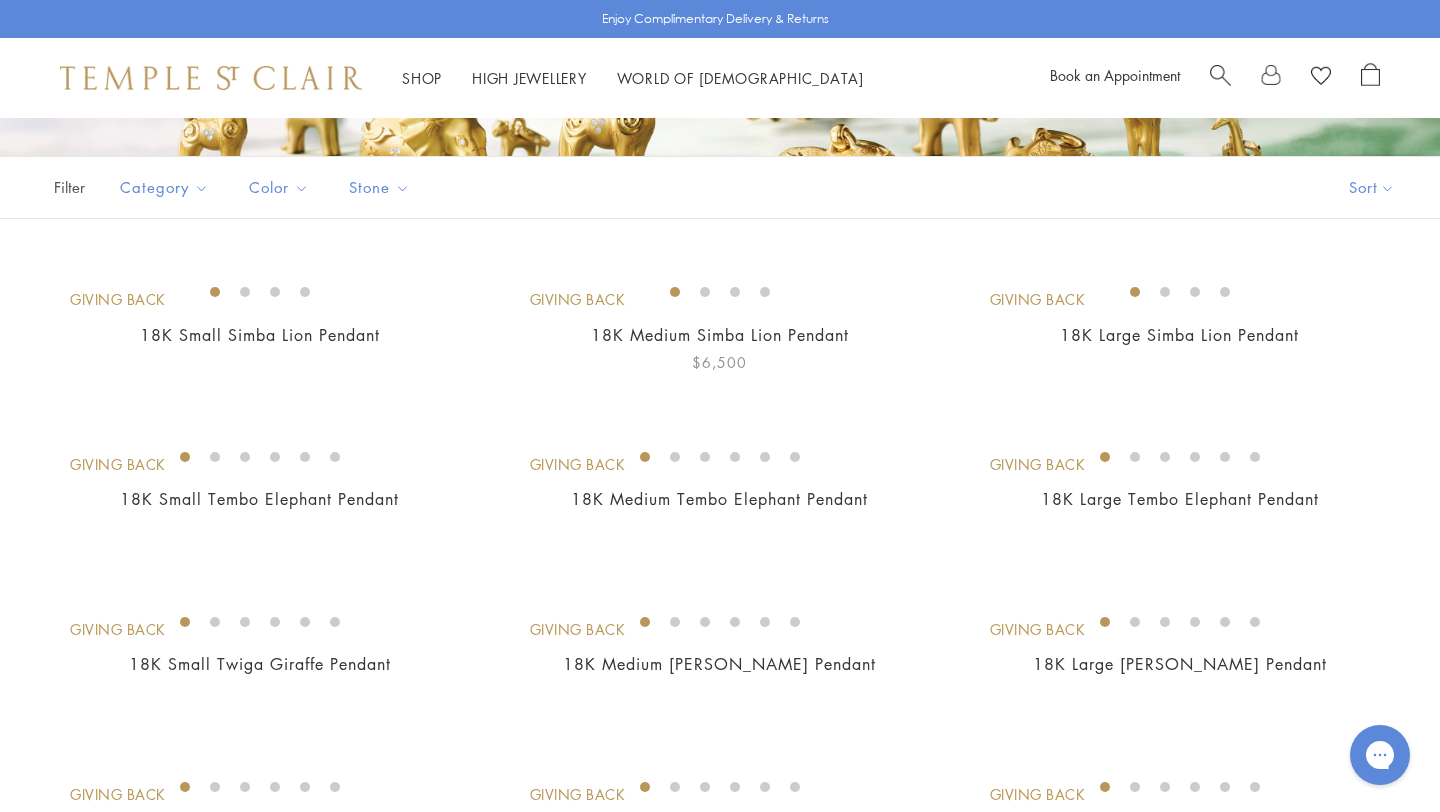 click at bounding box center (0, 0) 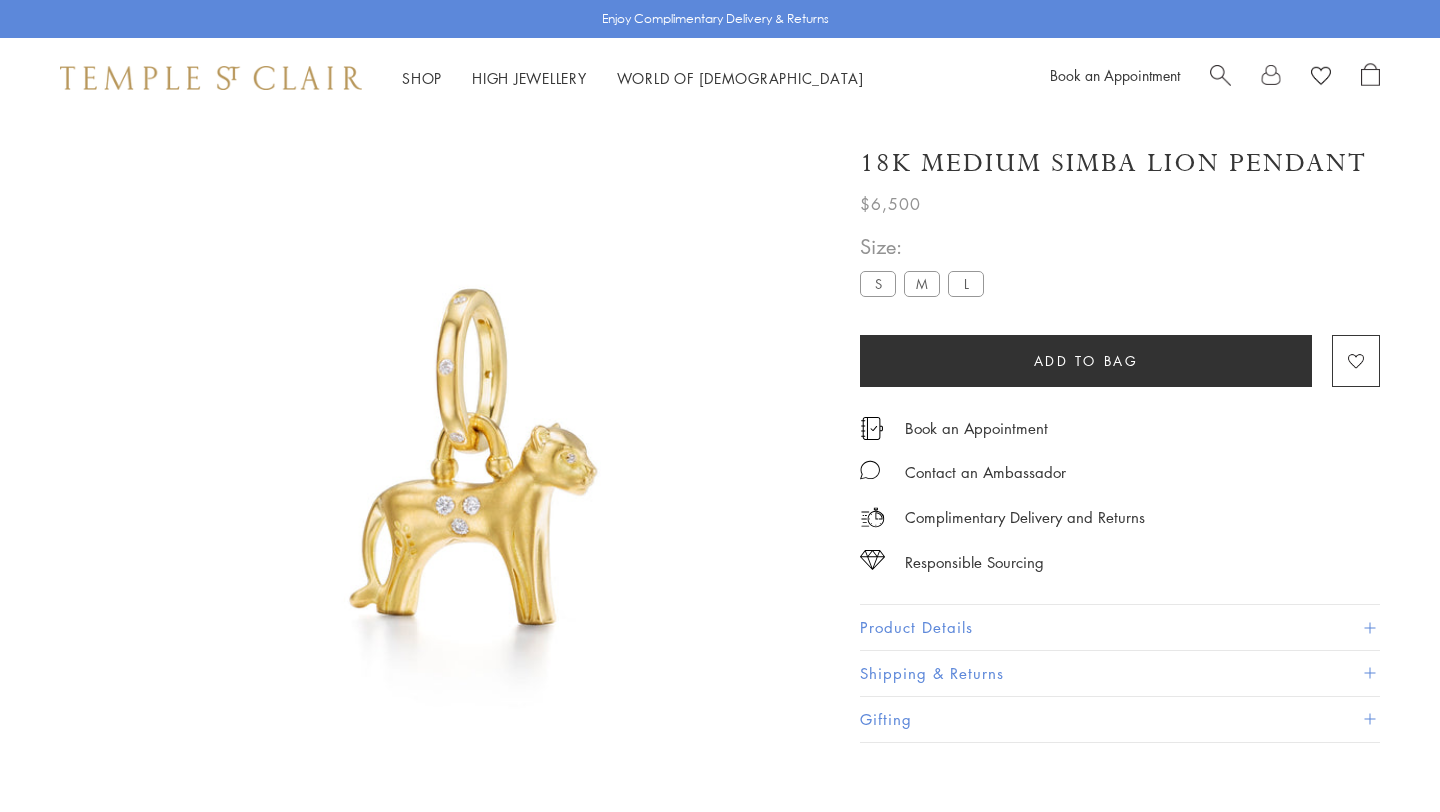 scroll, scrollTop: 0, scrollLeft: 0, axis: both 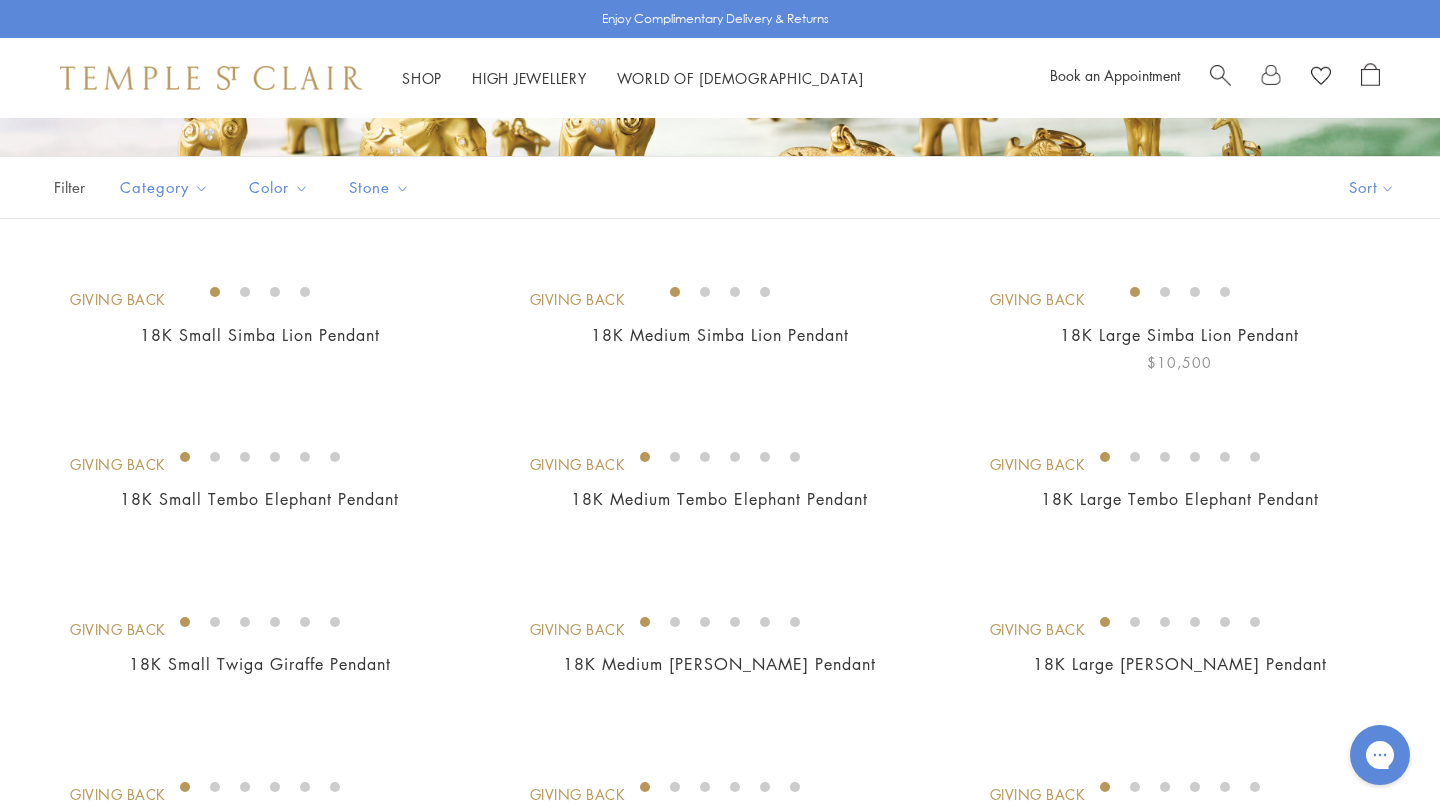 click at bounding box center (0, 0) 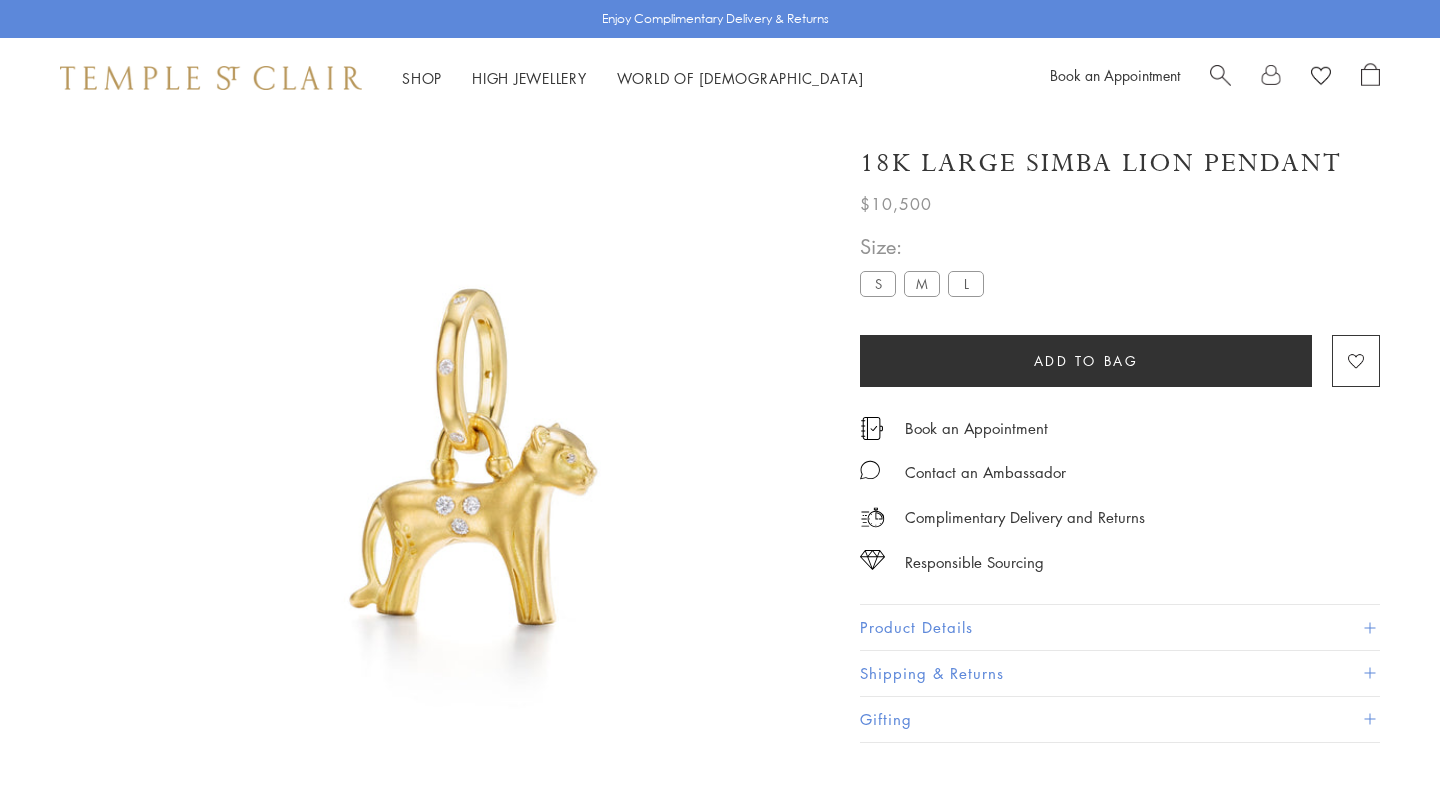 scroll, scrollTop: 102, scrollLeft: 0, axis: vertical 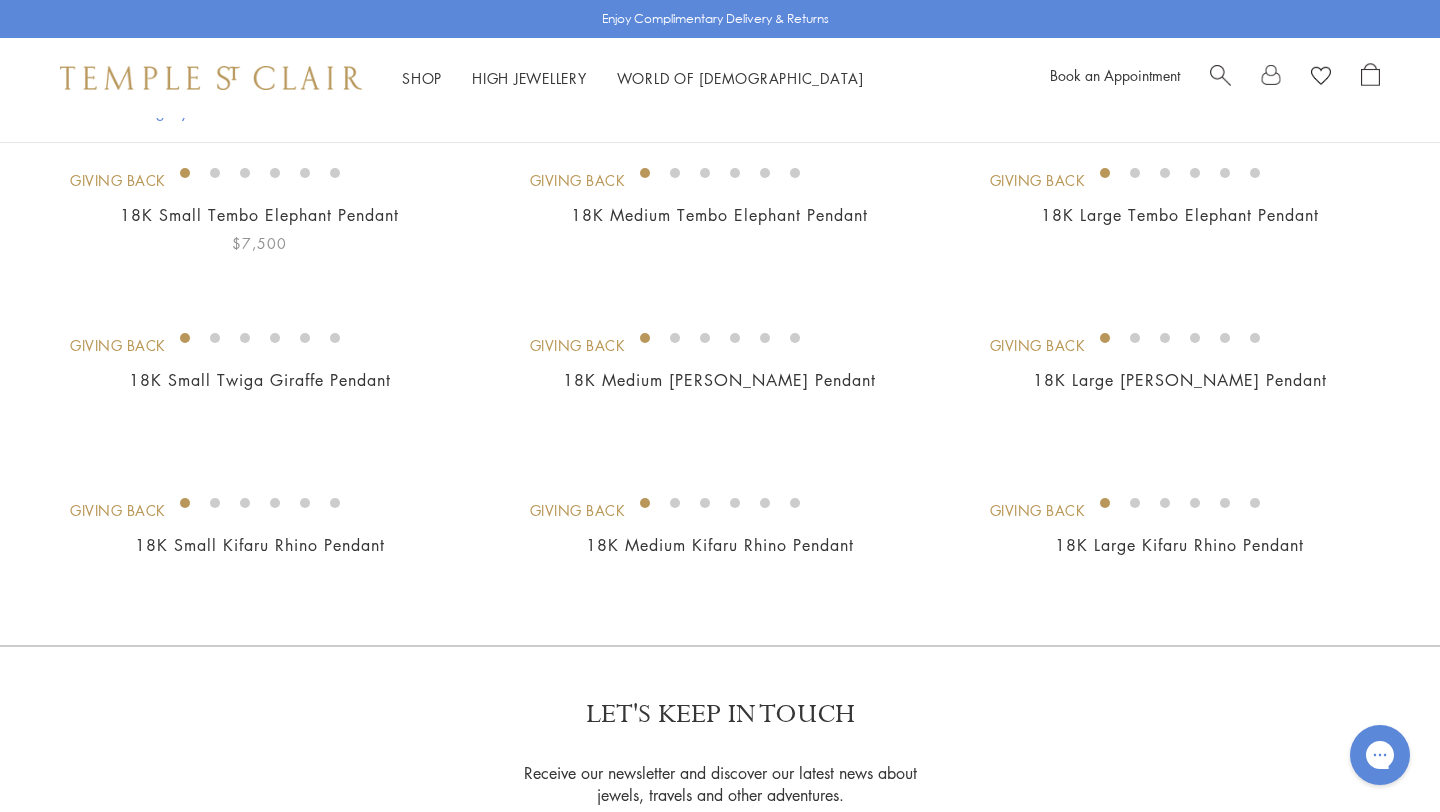 click at bounding box center (0, 0) 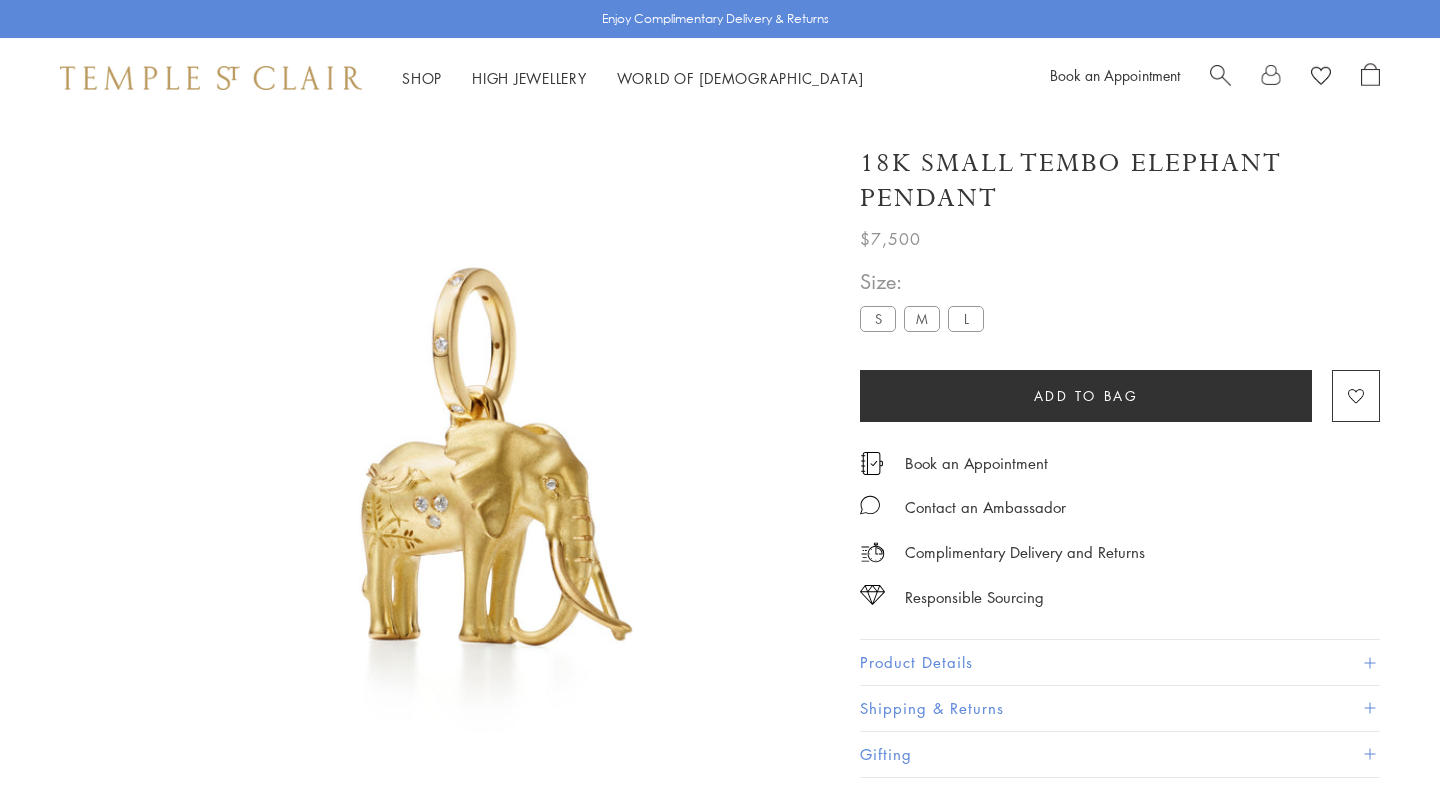scroll, scrollTop: 0, scrollLeft: 0, axis: both 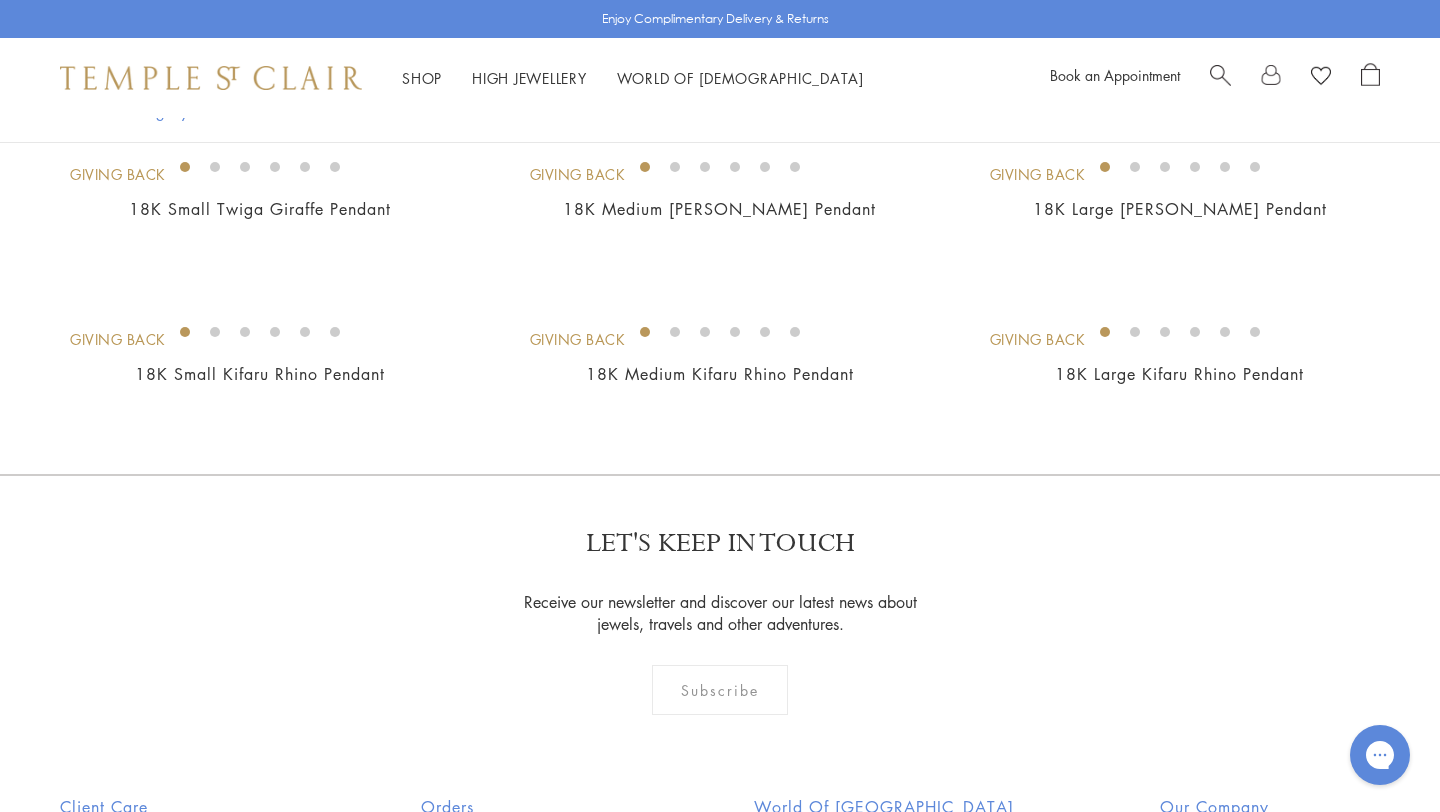 click at bounding box center (0, 0) 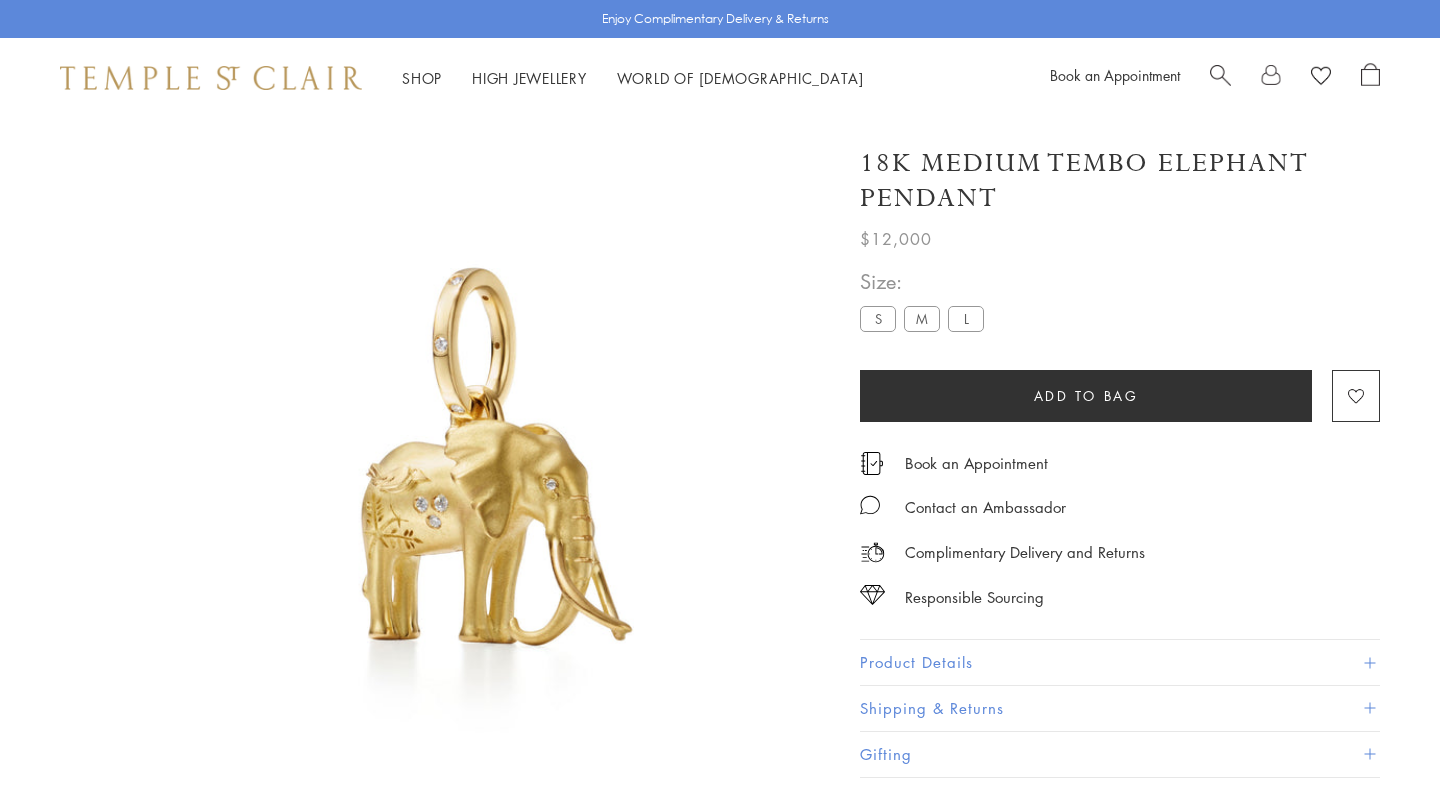 scroll, scrollTop: 0, scrollLeft: 0, axis: both 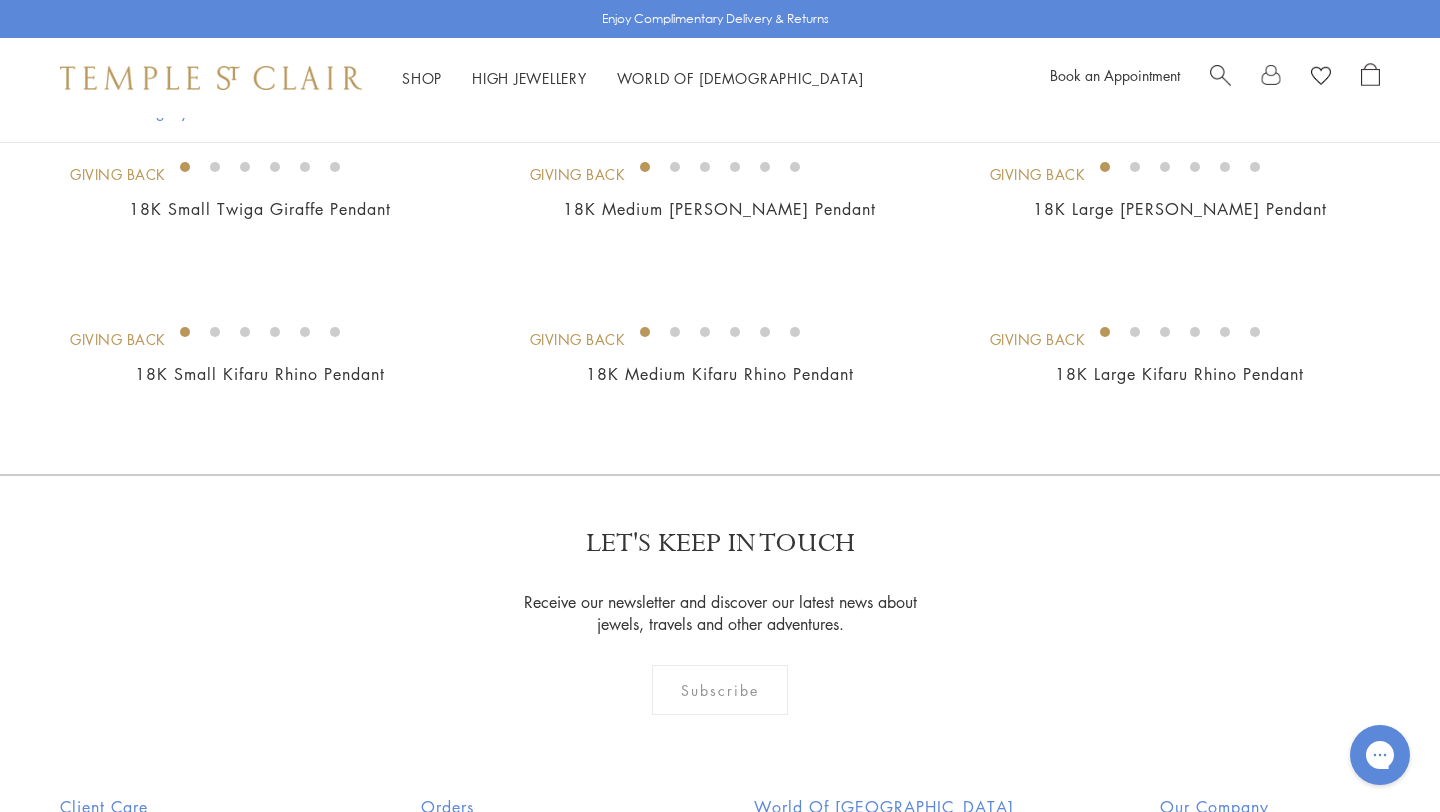 click at bounding box center [0, 0] 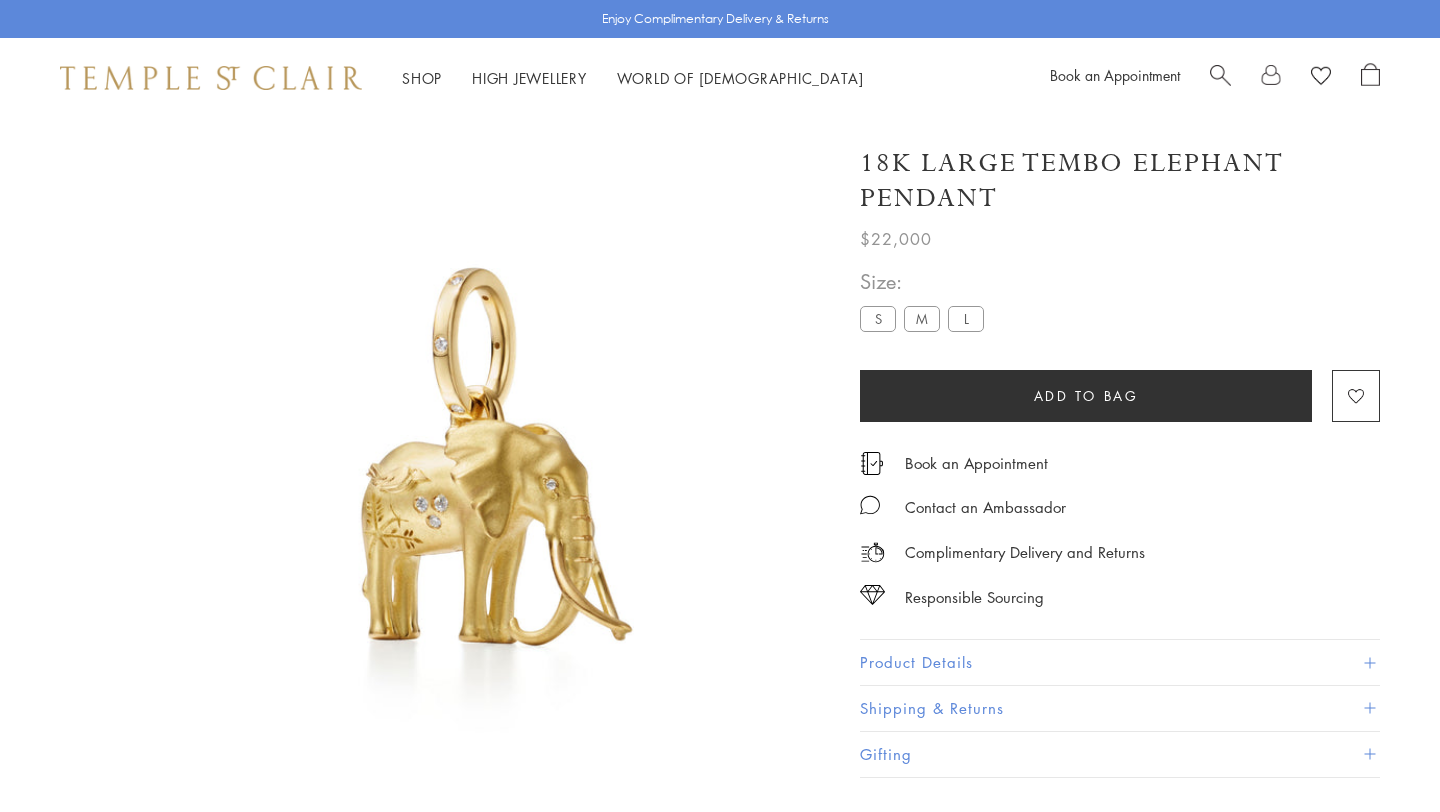 scroll, scrollTop: 0, scrollLeft: 0, axis: both 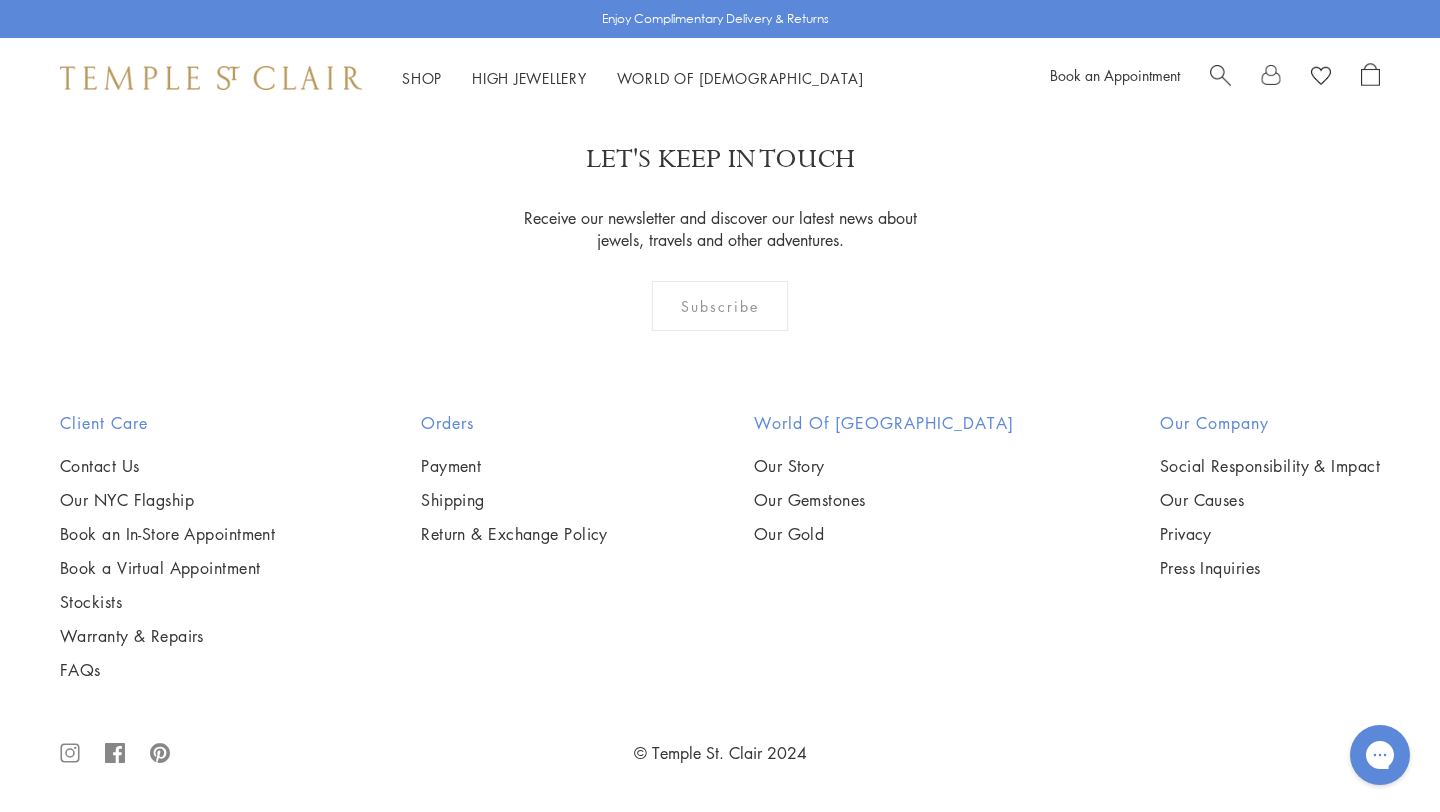 click at bounding box center [0, 0] 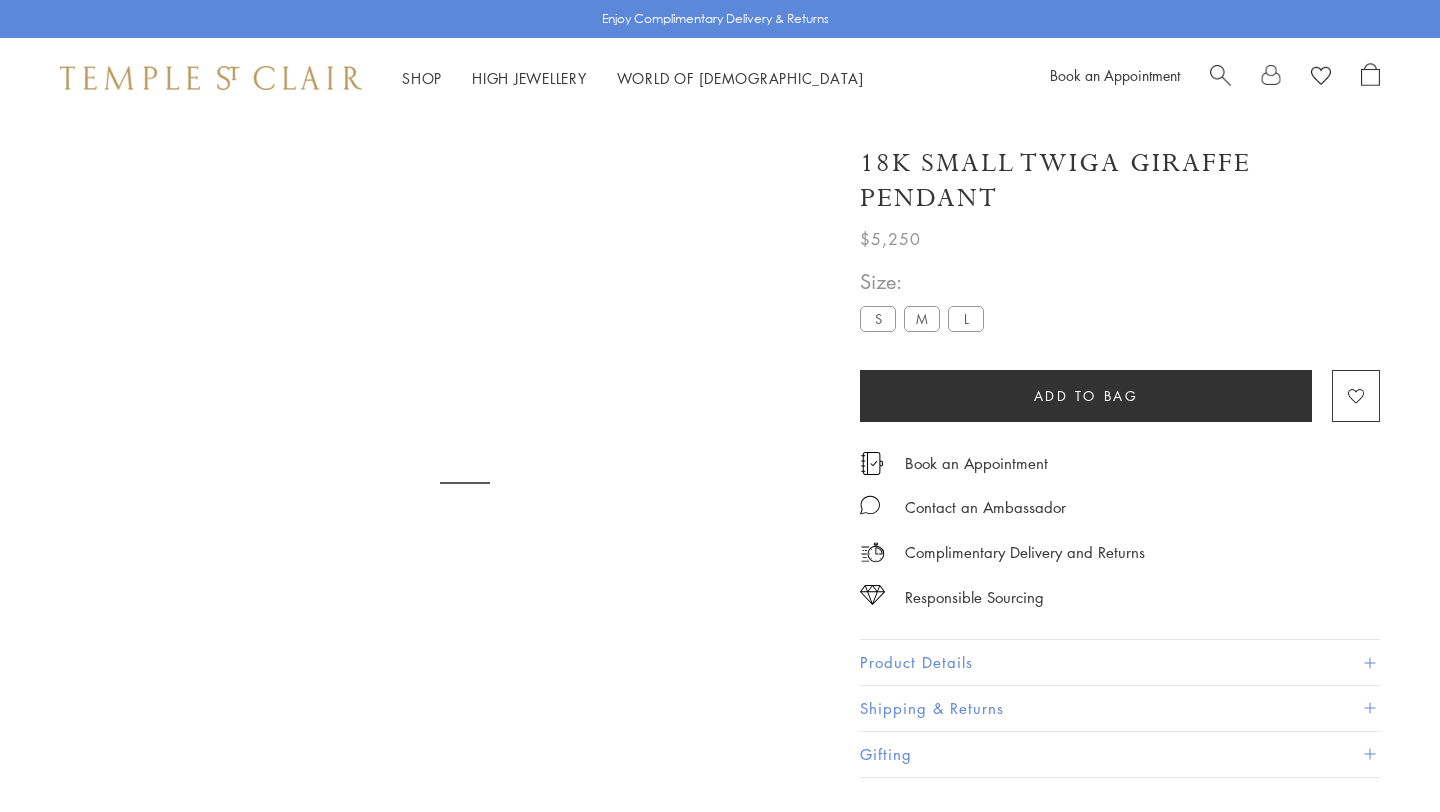scroll, scrollTop: 0, scrollLeft: 0, axis: both 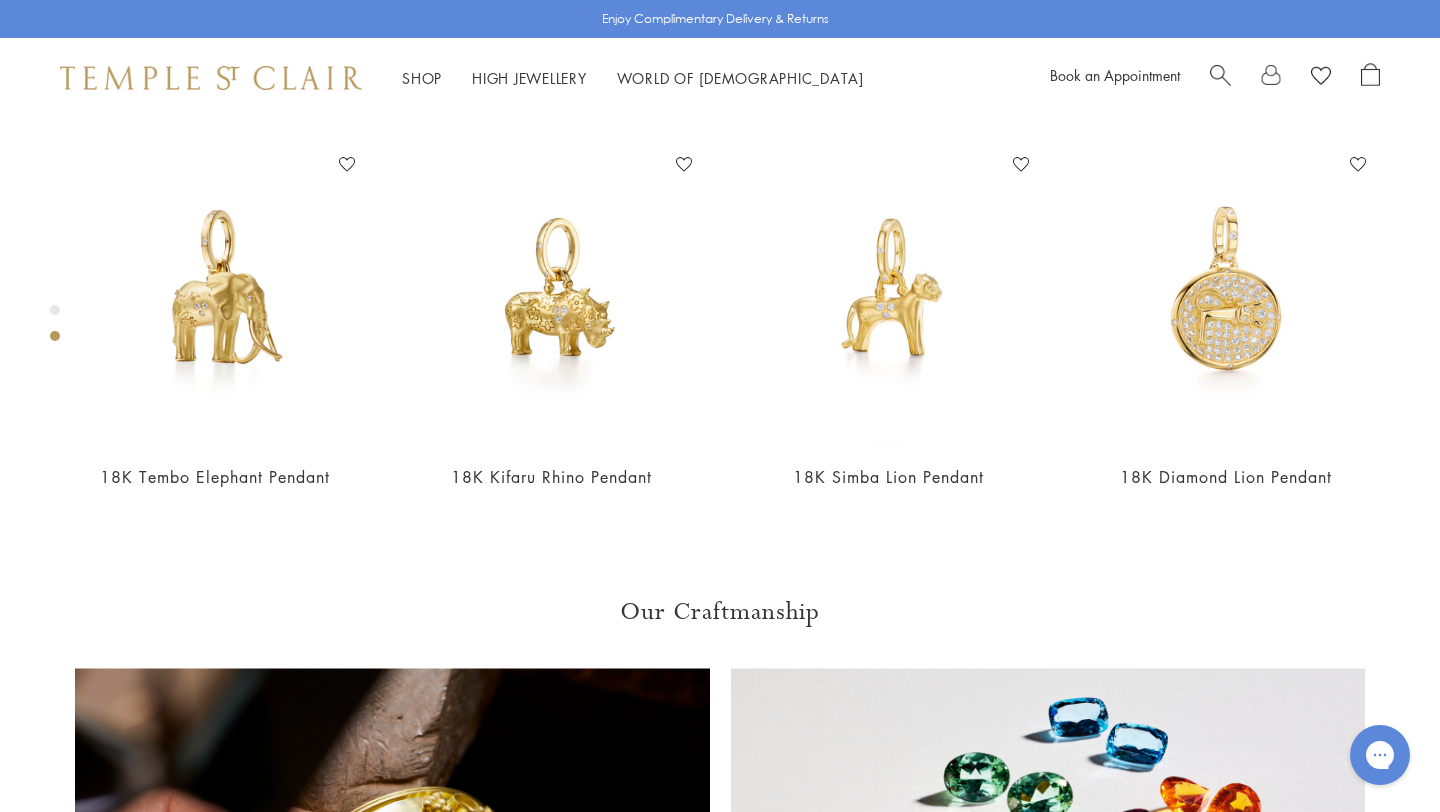click on "M" at bounding box center (922, -448) 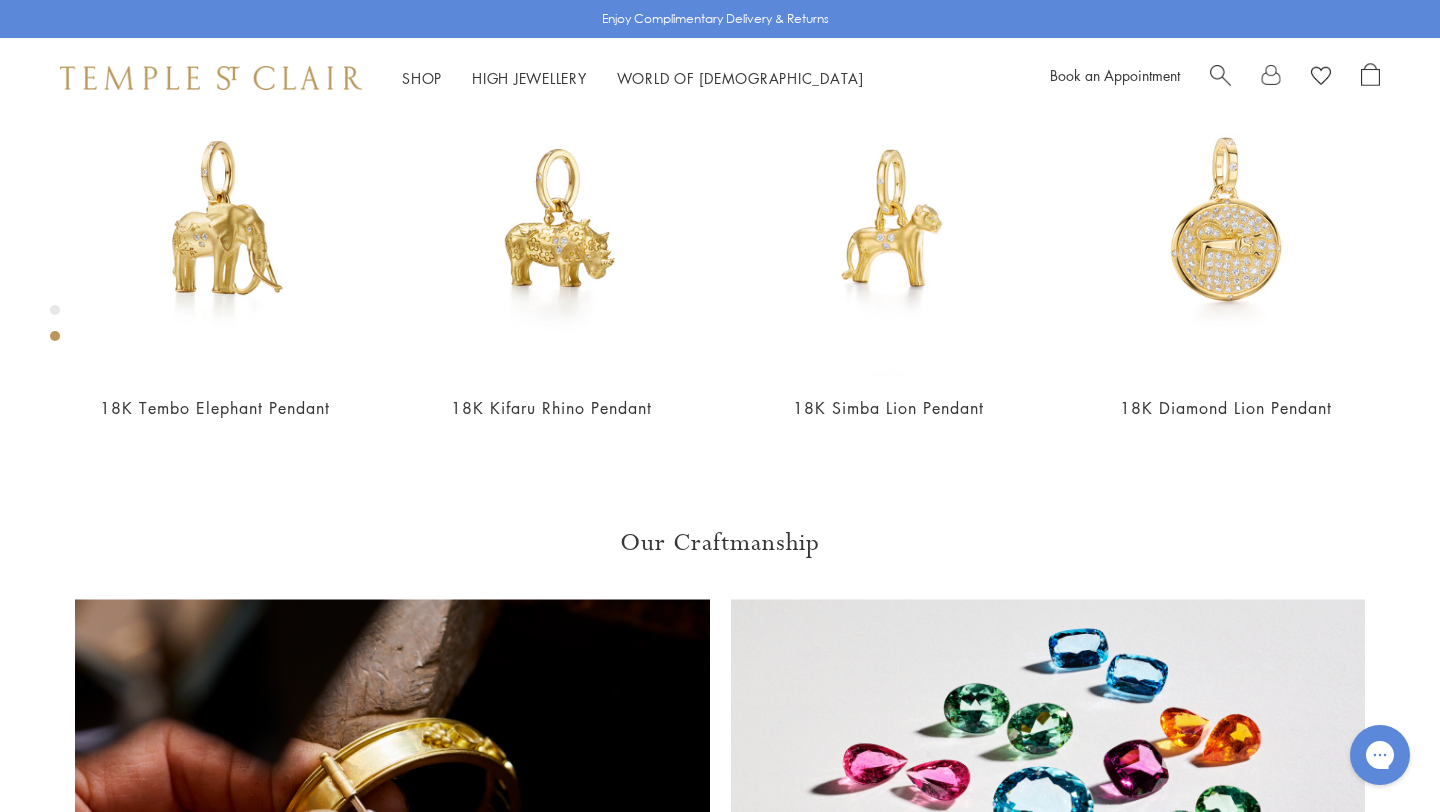 scroll, scrollTop: 907, scrollLeft: 0, axis: vertical 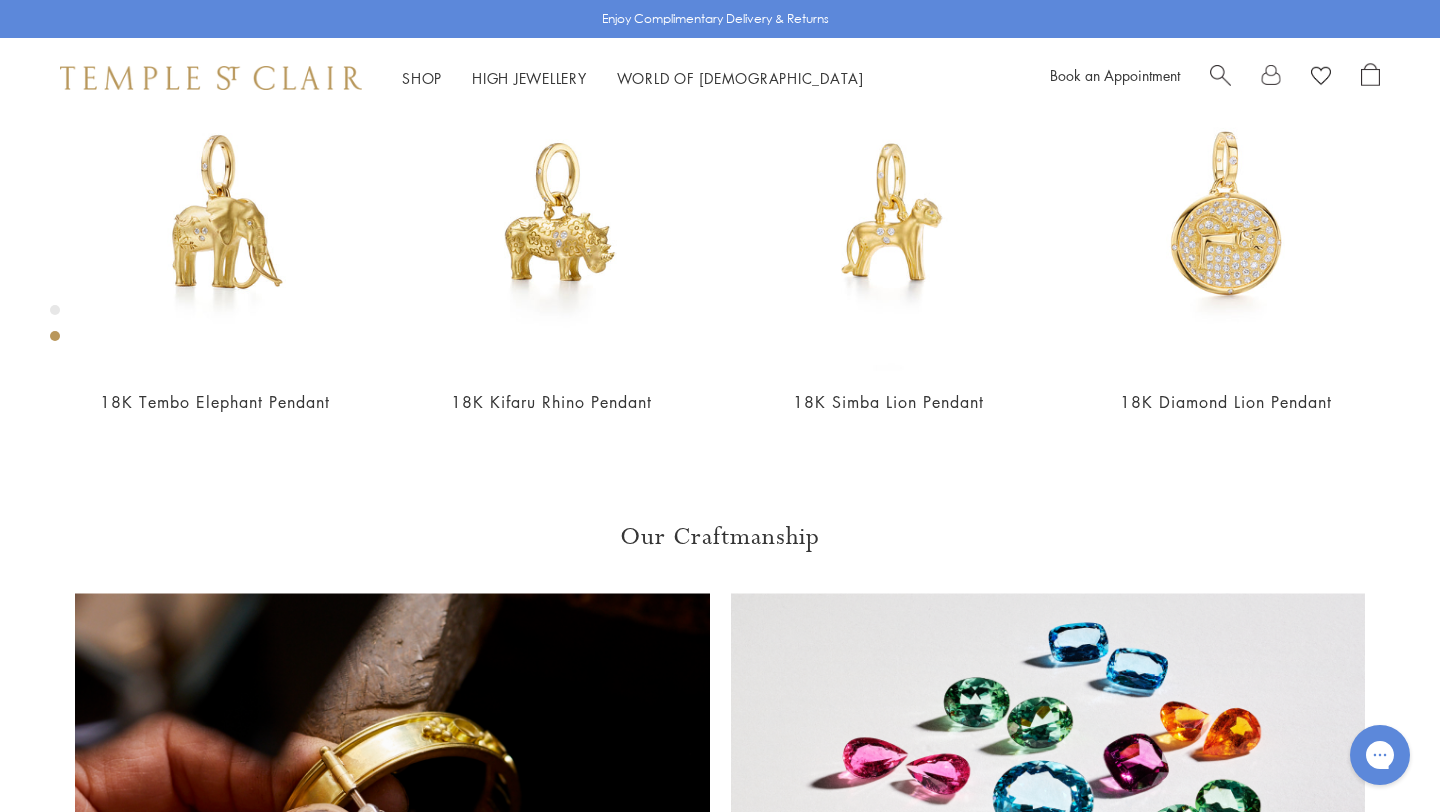 click on "L" at bounding box center (966, -523) 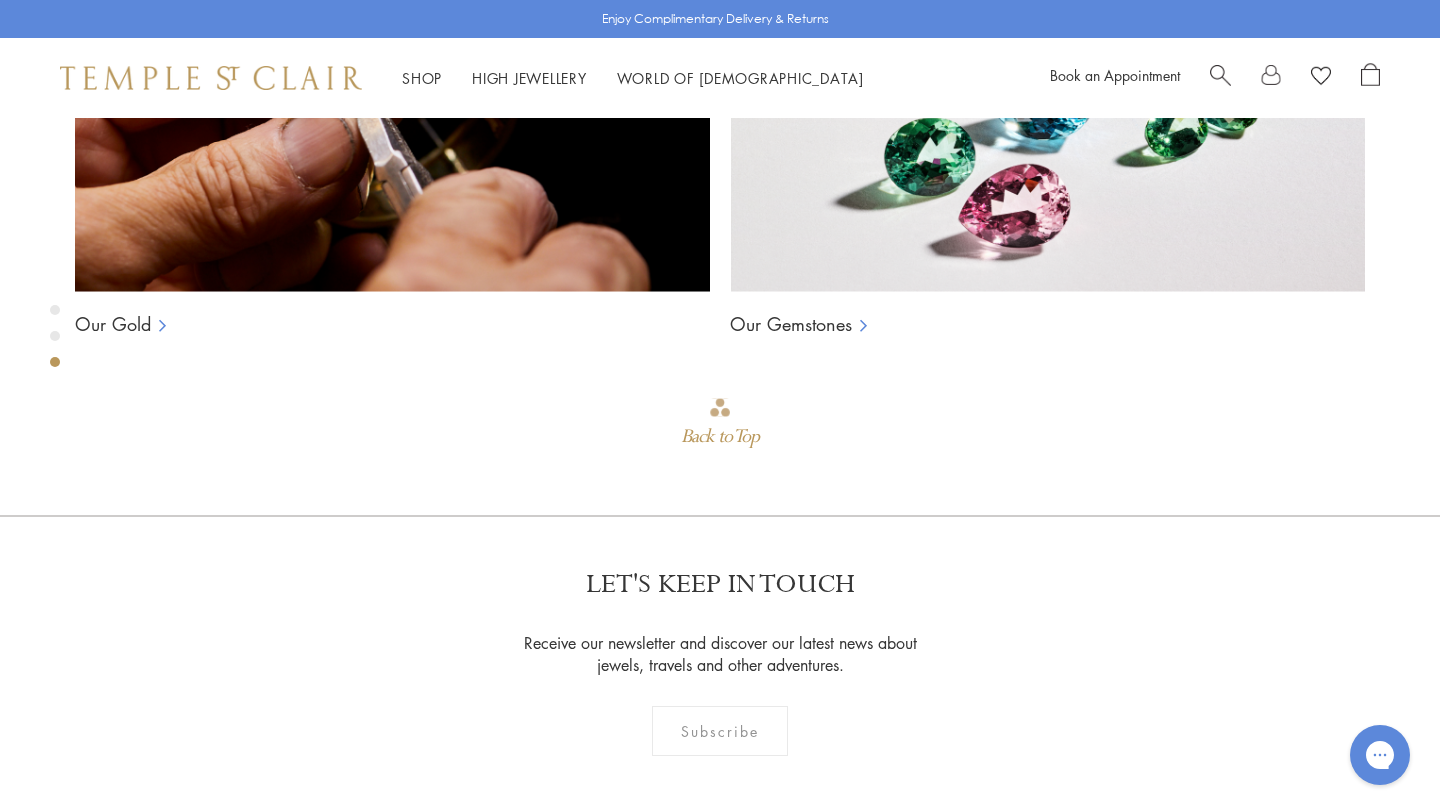 scroll, scrollTop: 1625, scrollLeft: 0, axis: vertical 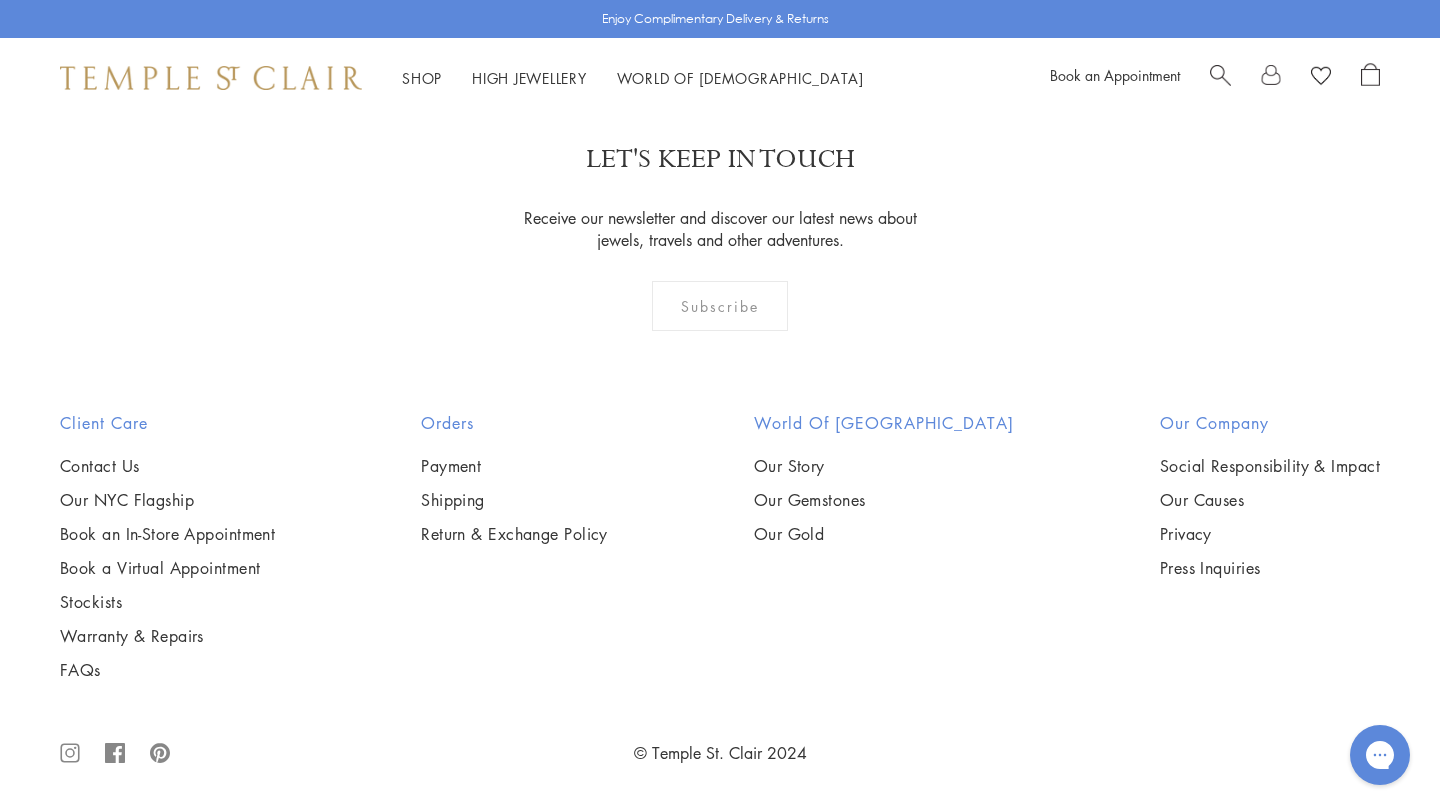 click on "Giving Back
18K Medium Kifaru Rhino Pendant
$9,000" at bounding box center [700, -23] 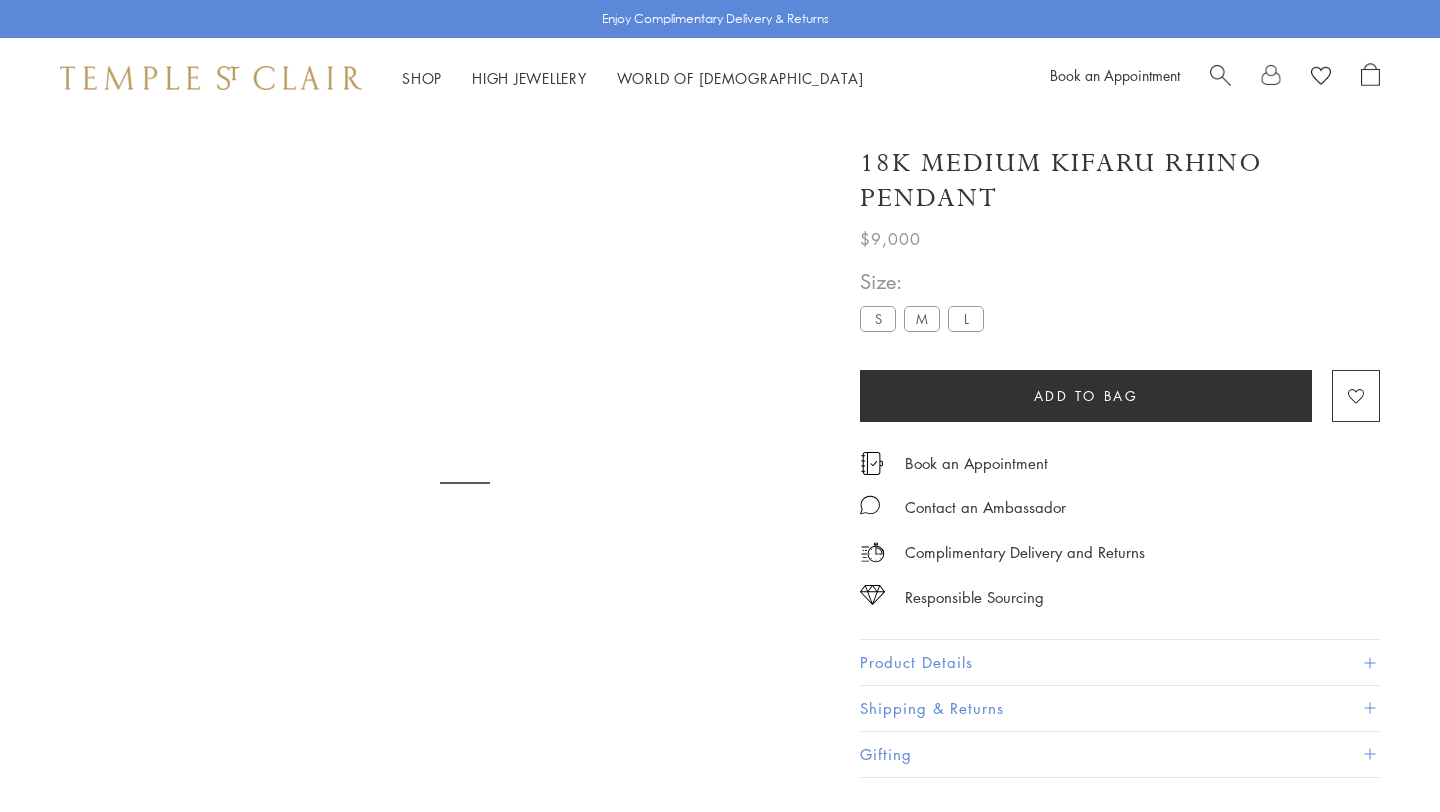 scroll, scrollTop: 0, scrollLeft: 0, axis: both 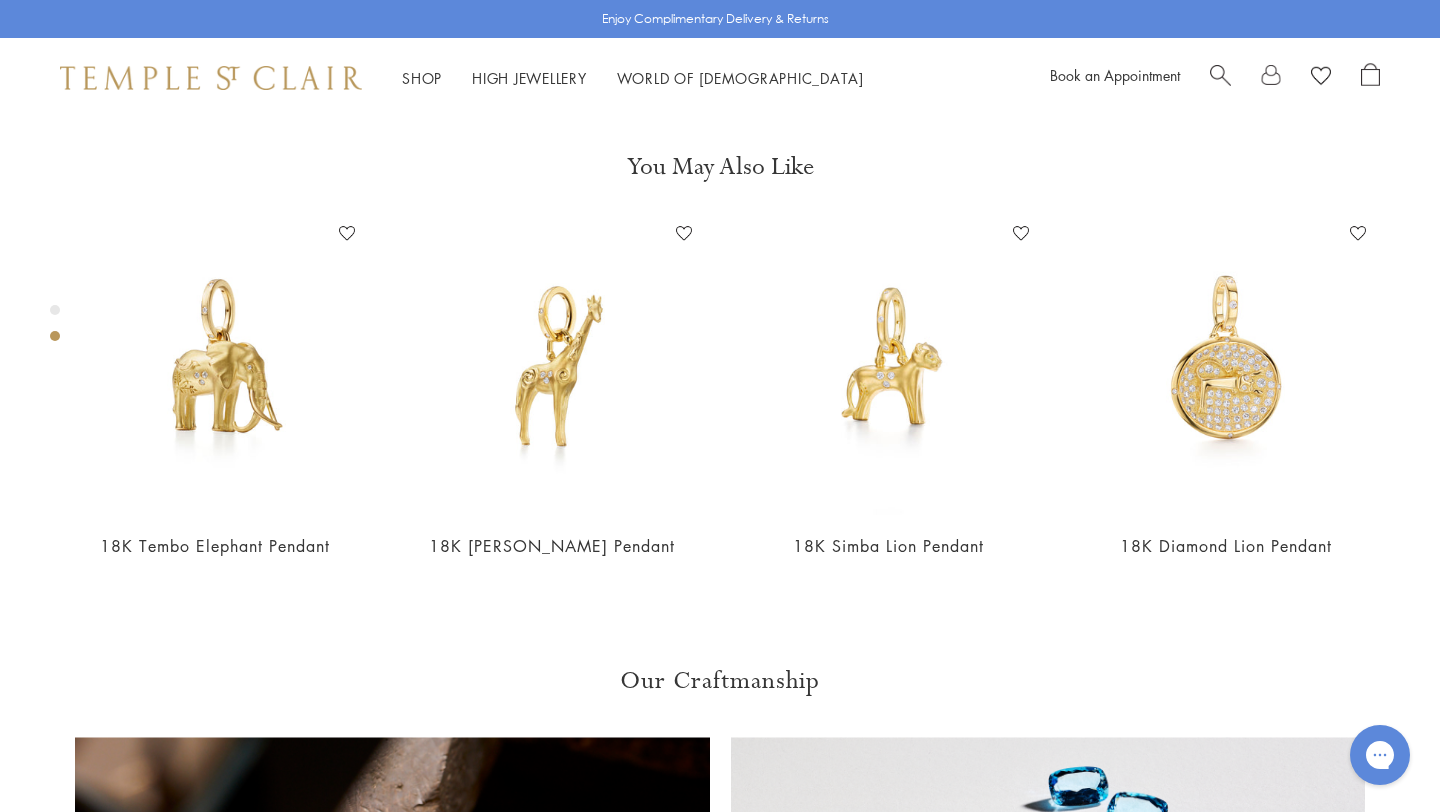 click on "S" at bounding box center (878, -379) 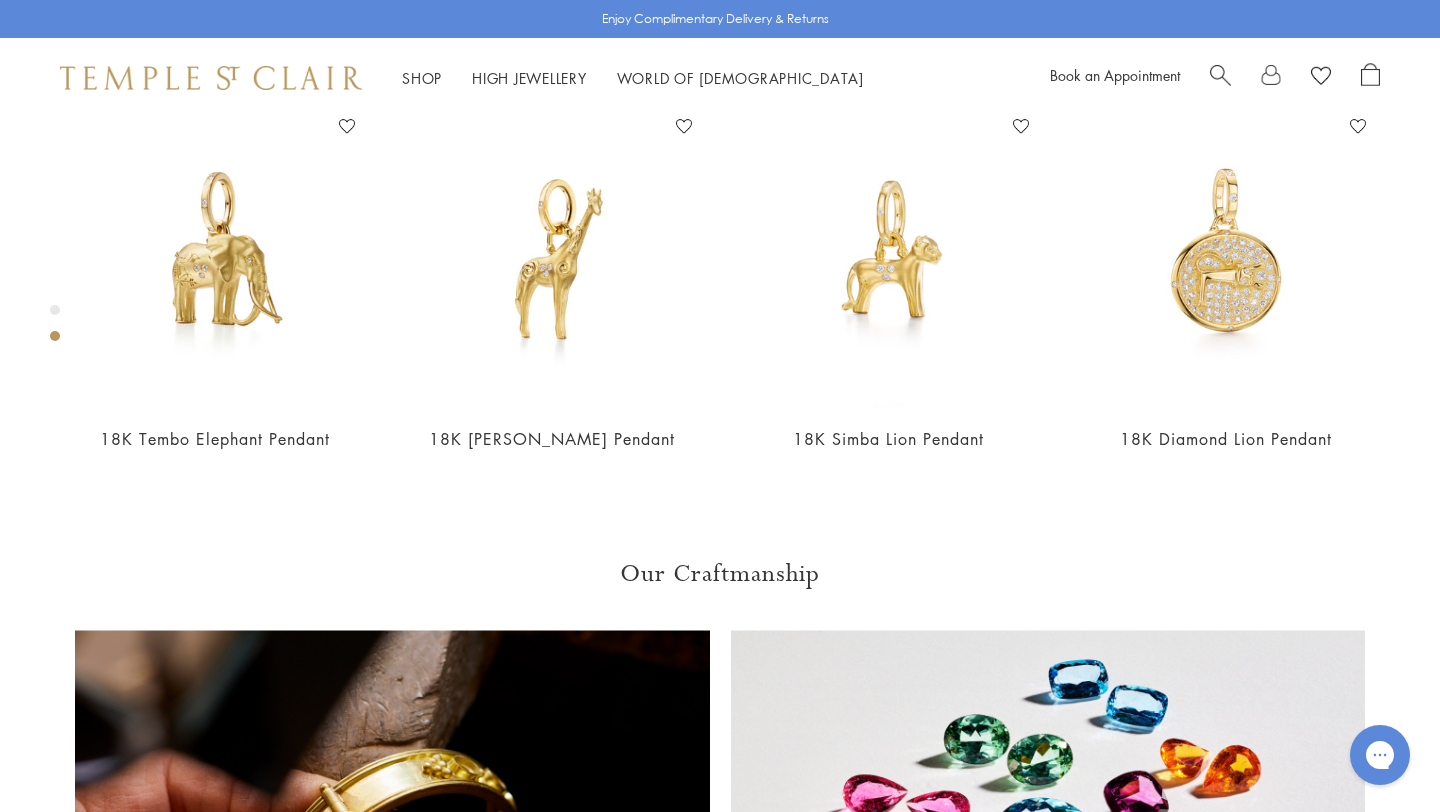 scroll, scrollTop: 988, scrollLeft: 0, axis: vertical 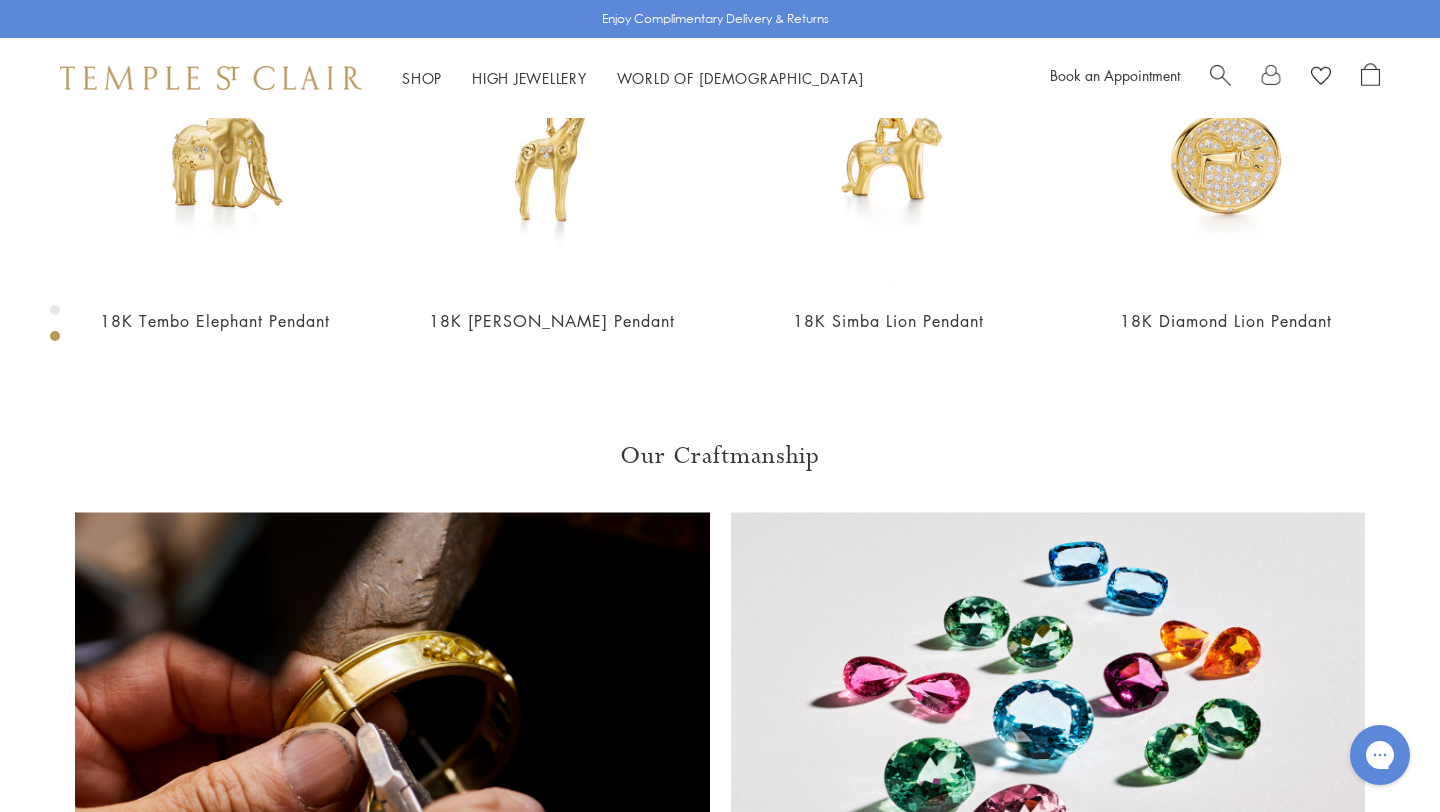 click on "L" at bounding box center (966, -604) 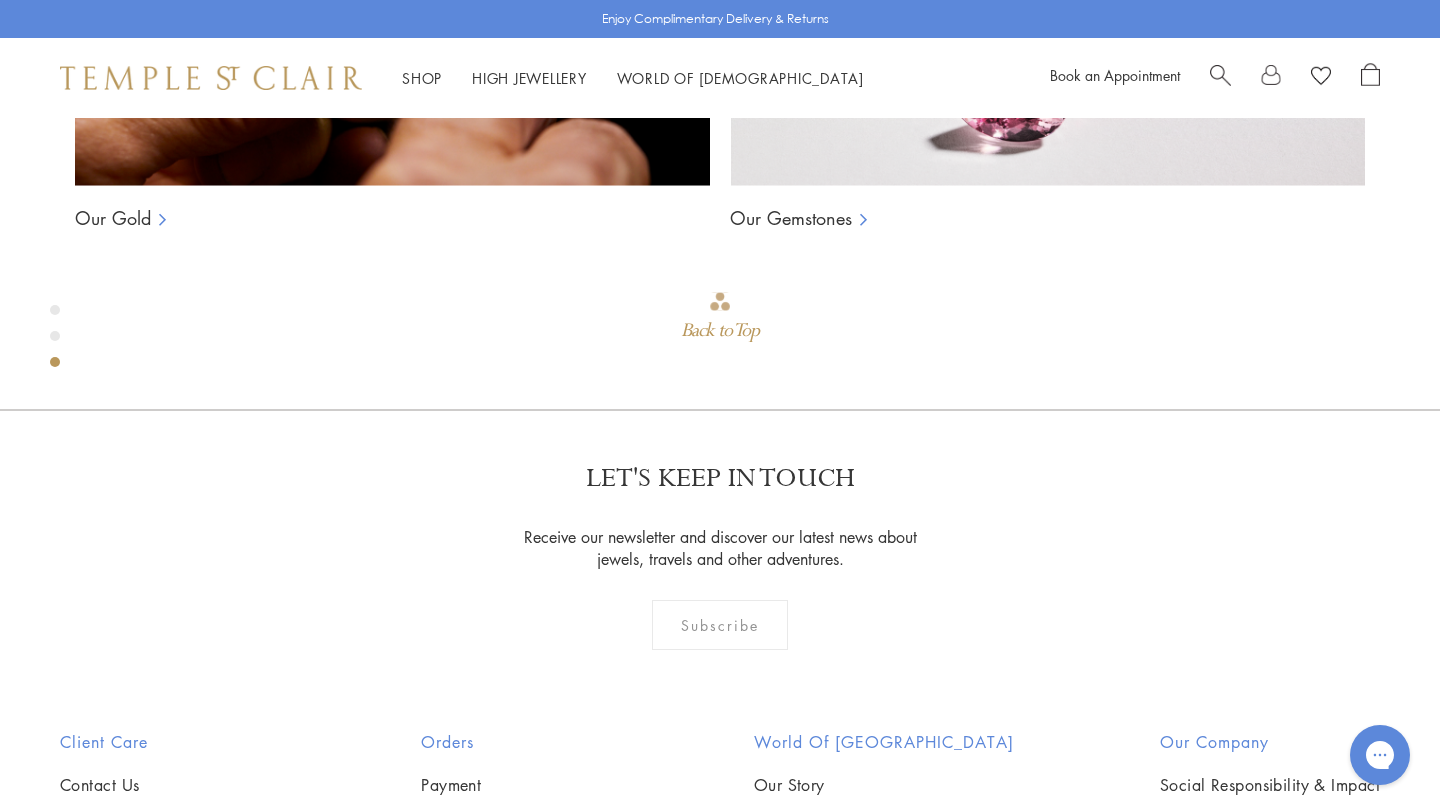 scroll, scrollTop: 1715, scrollLeft: 0, axis: vertical 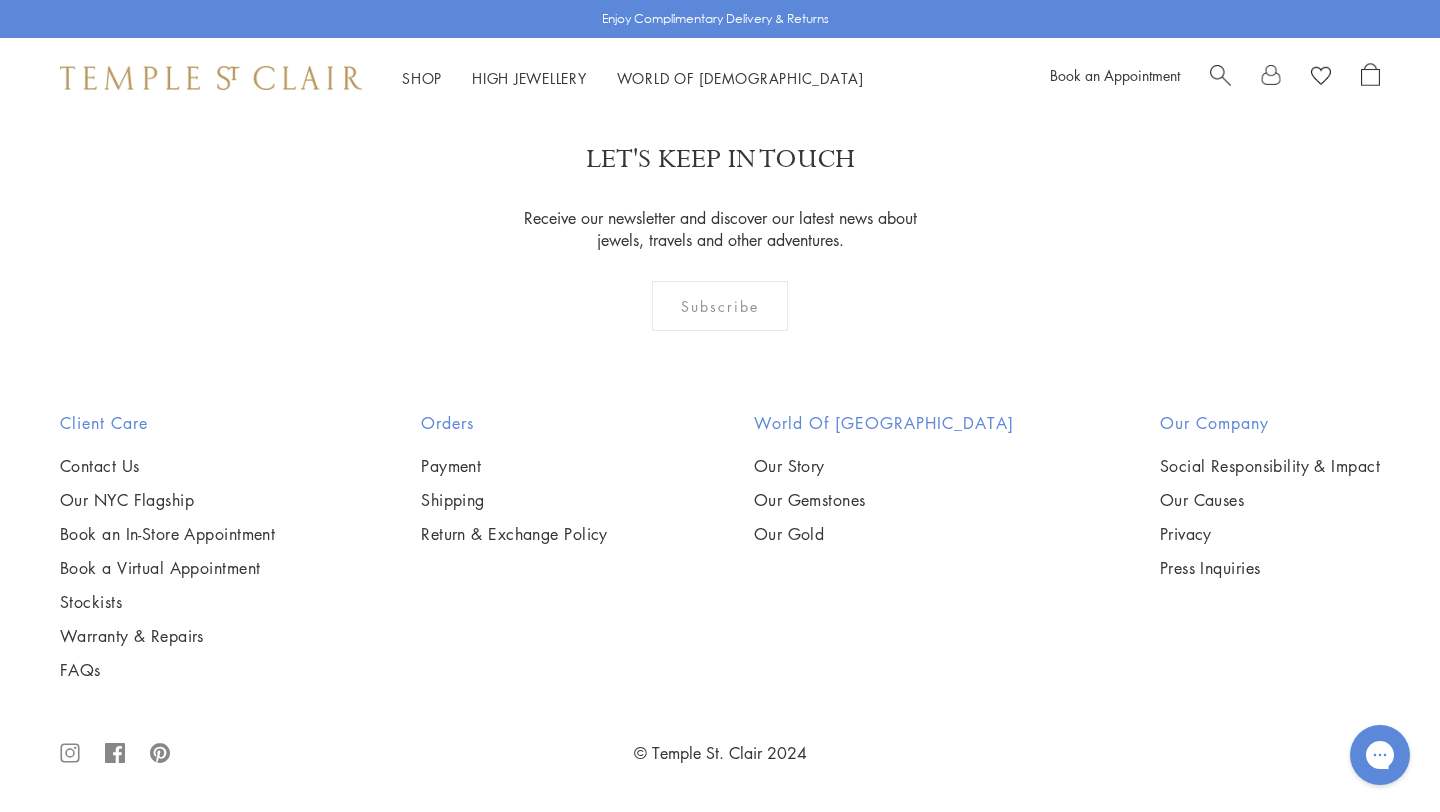 click at bounding box center (1220, 73) 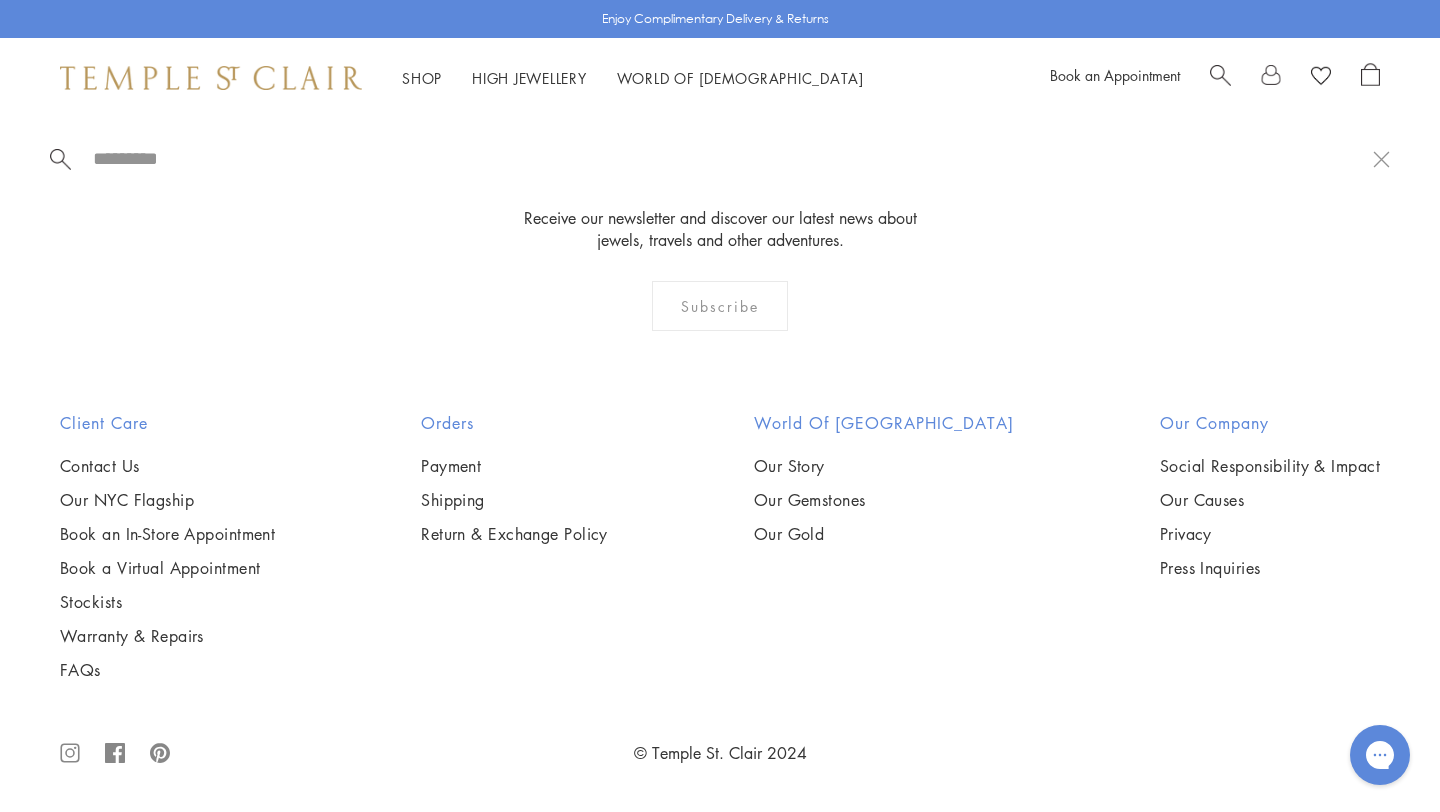 paste on "**********" 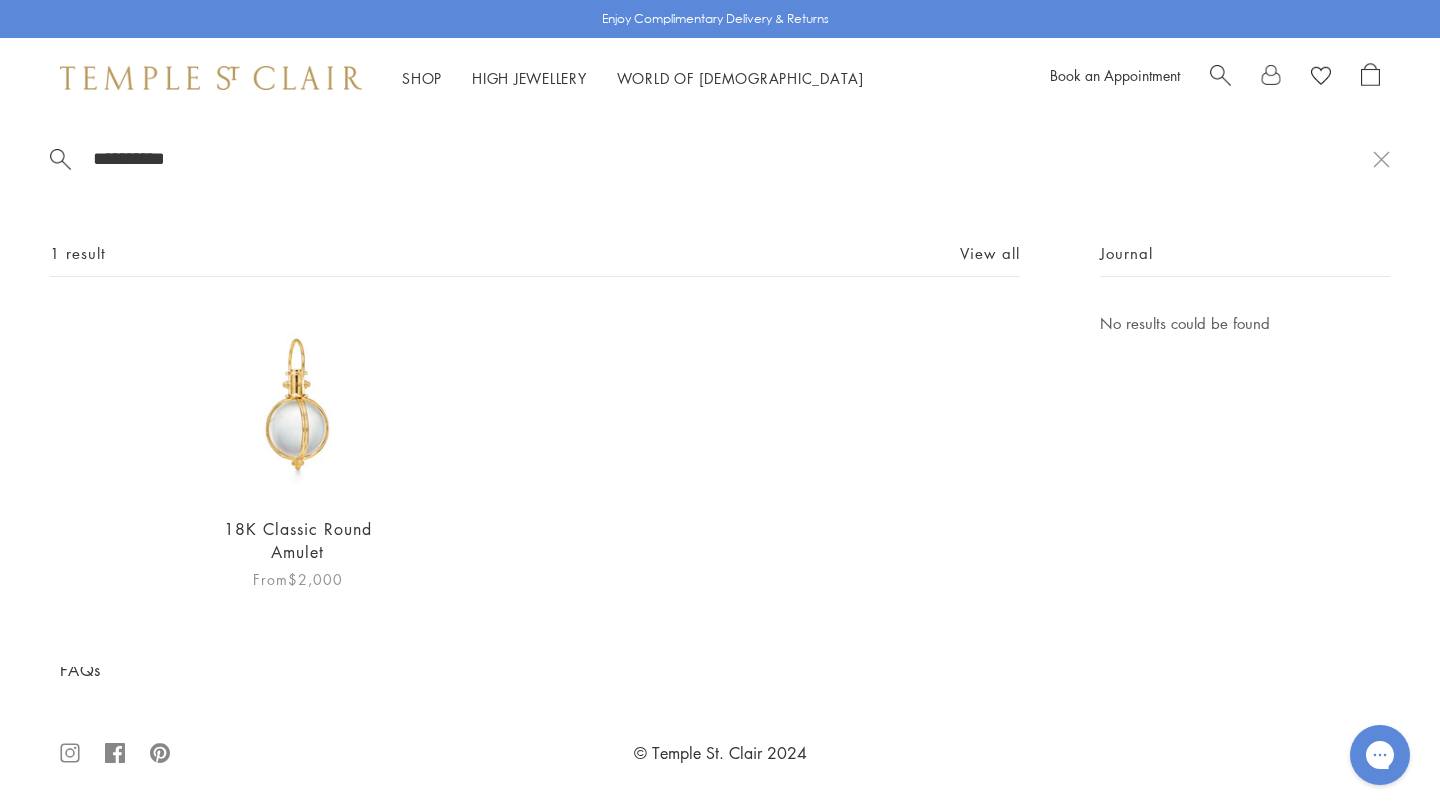 type on "**********" 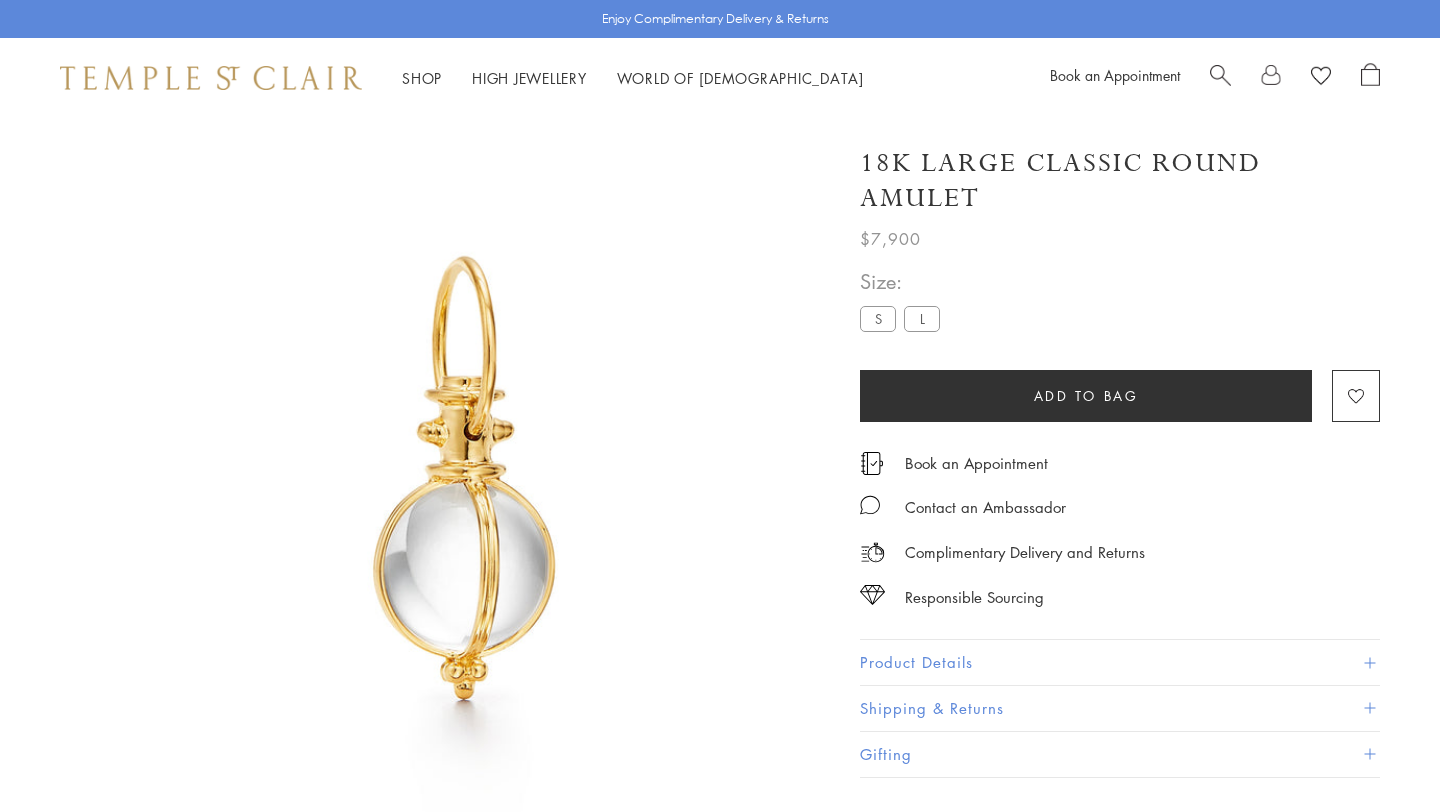 scroll, scrollTop: 0, scrollLeft: 0, axis: both 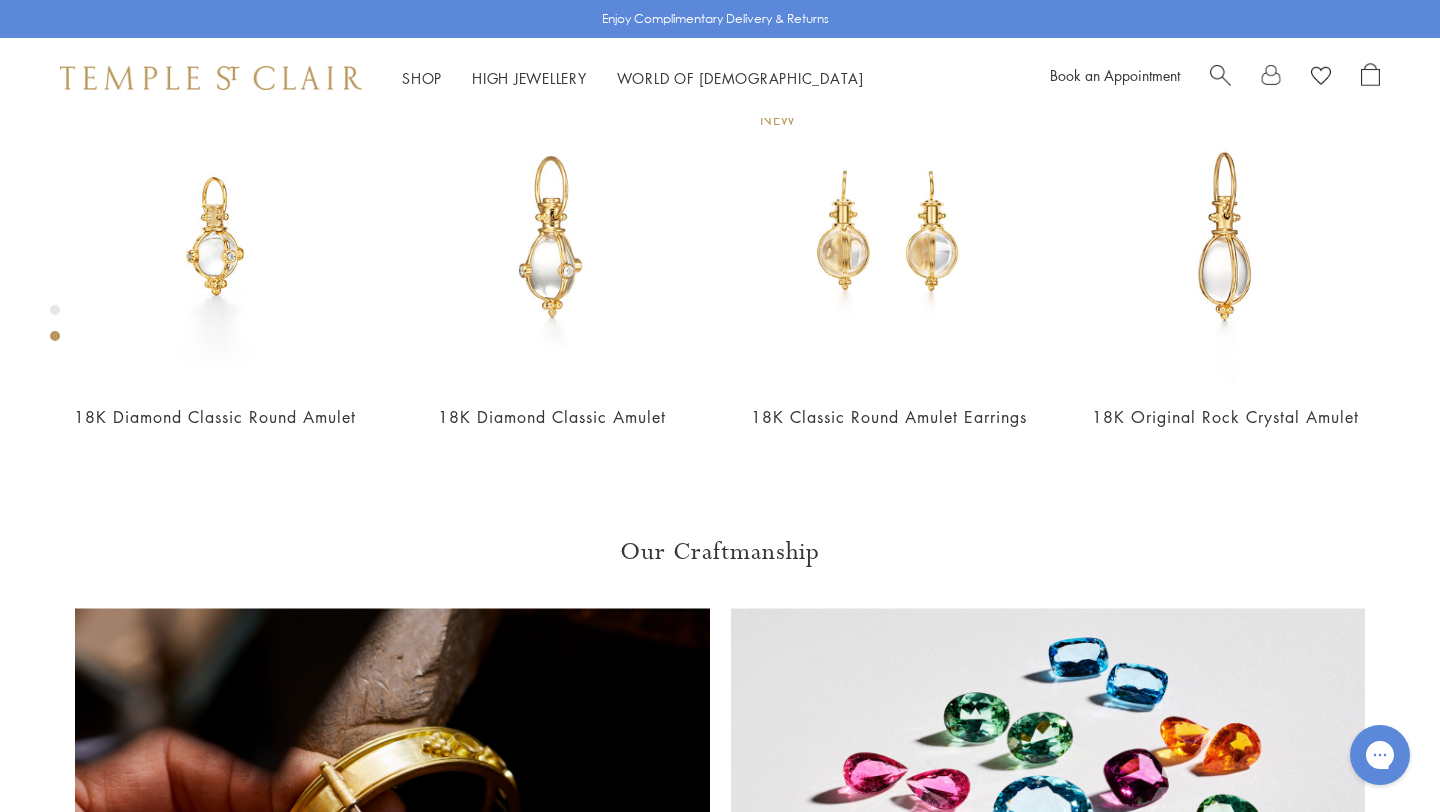 click on "S" at bounding box center (878, -508) 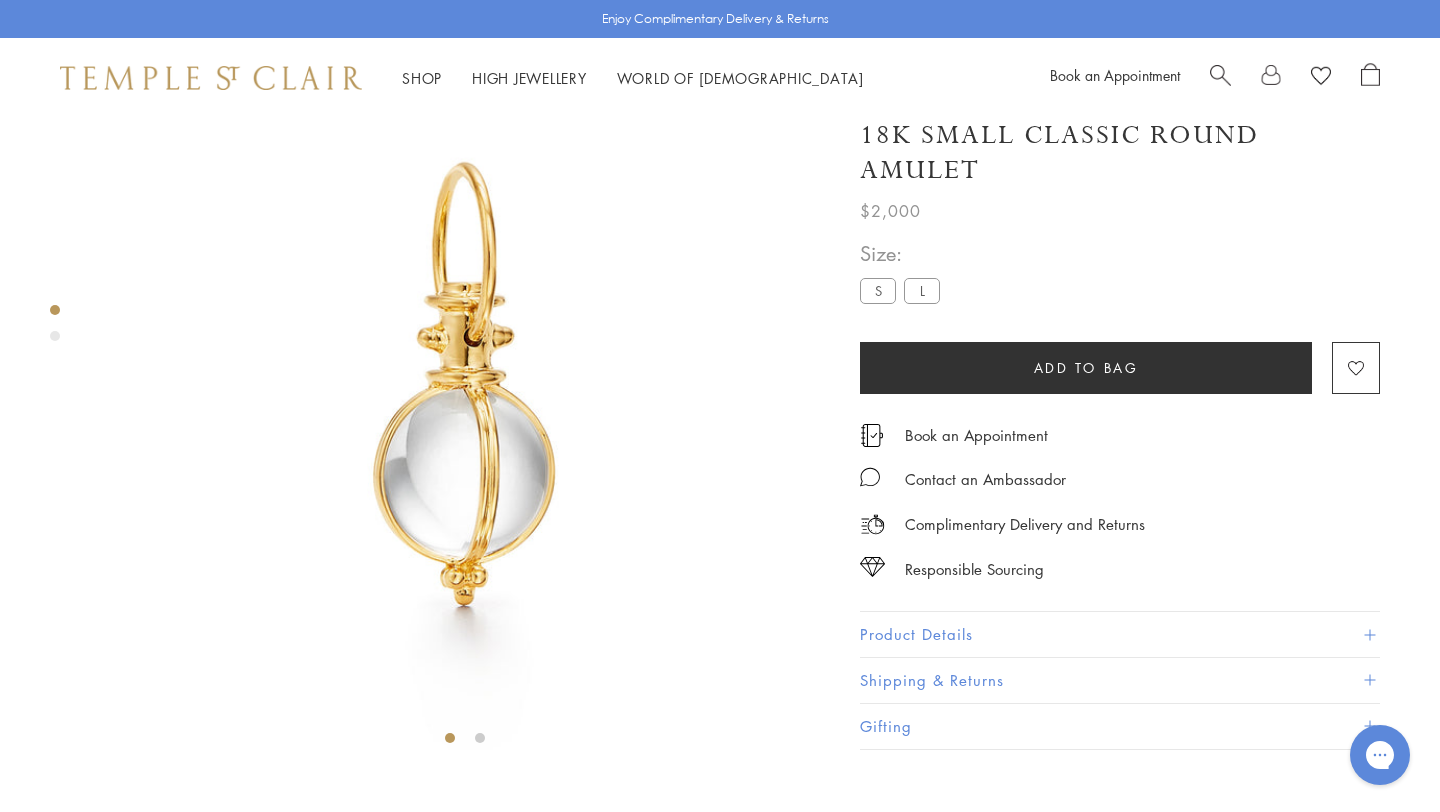 scroll, scrollTop: 0, scrollLeft: 0, axis: both 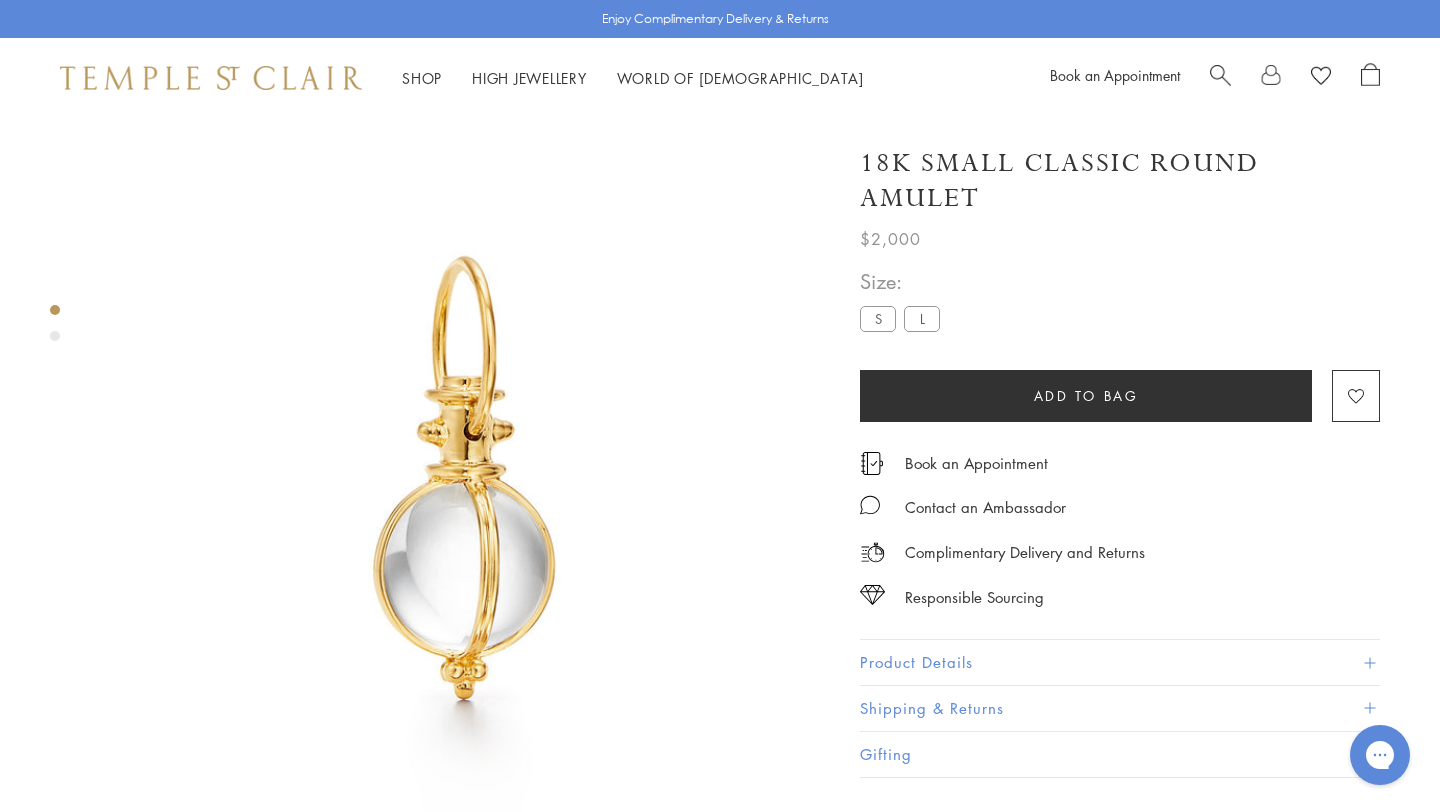 click at bounding box center [1220, 73] 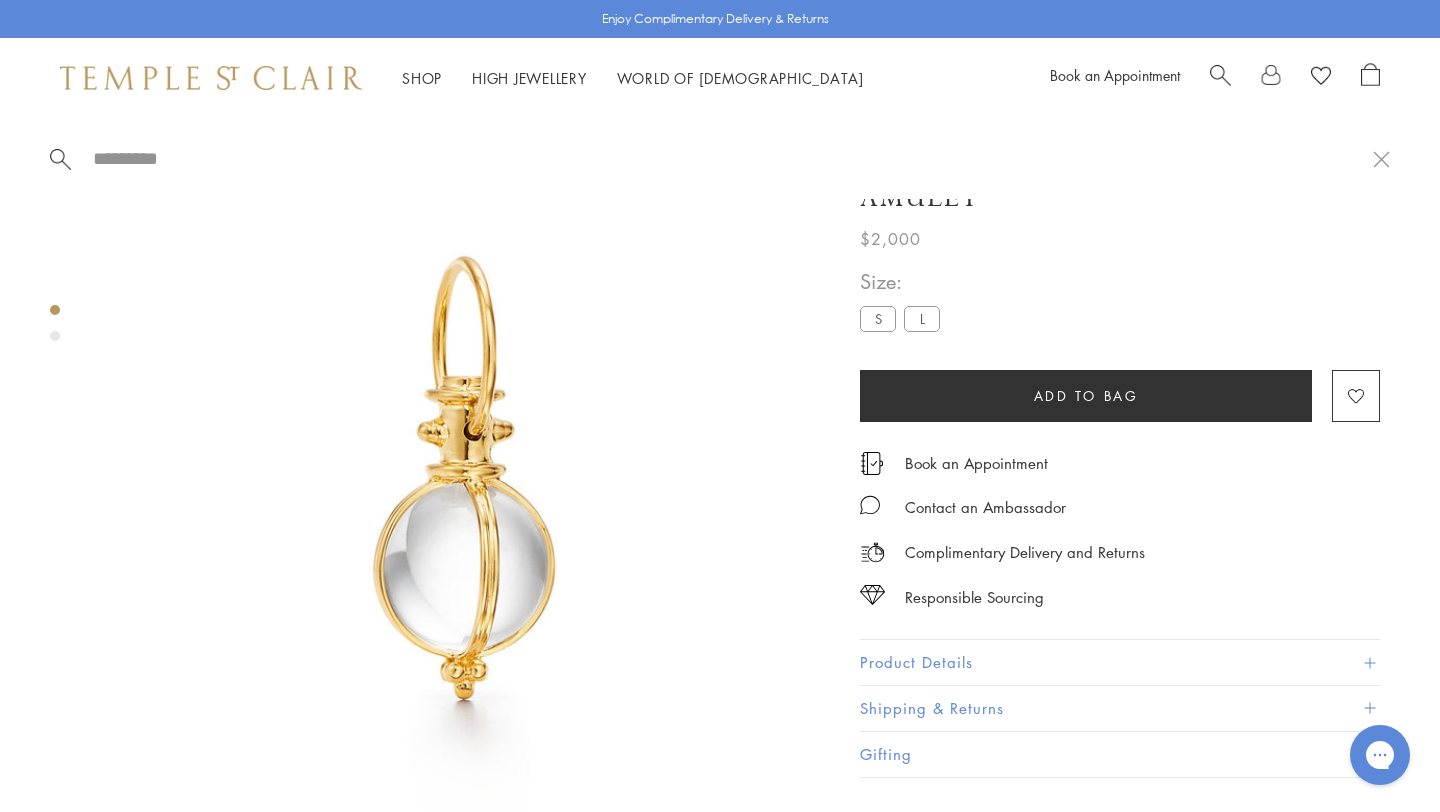 paste on "**********" 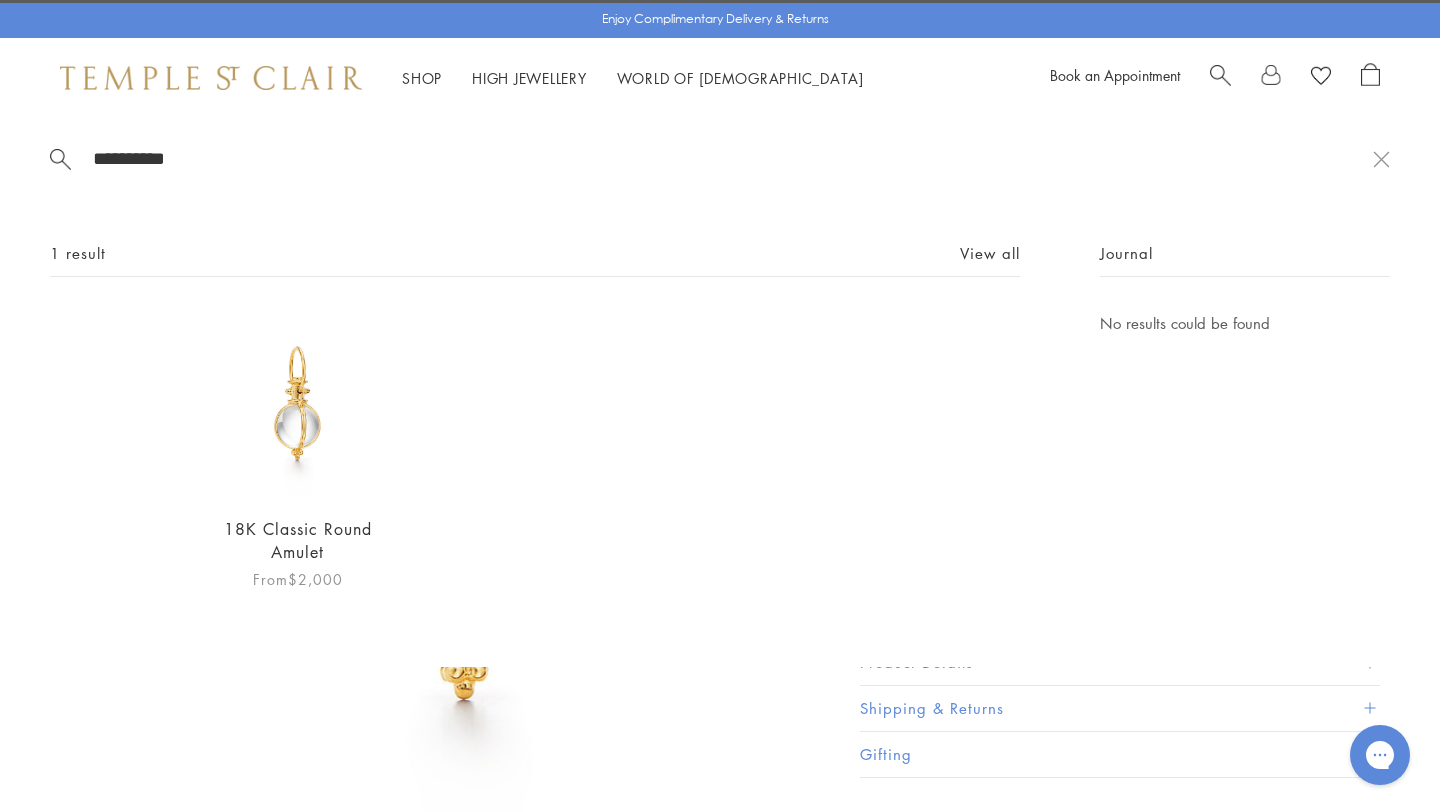 type on "**********" 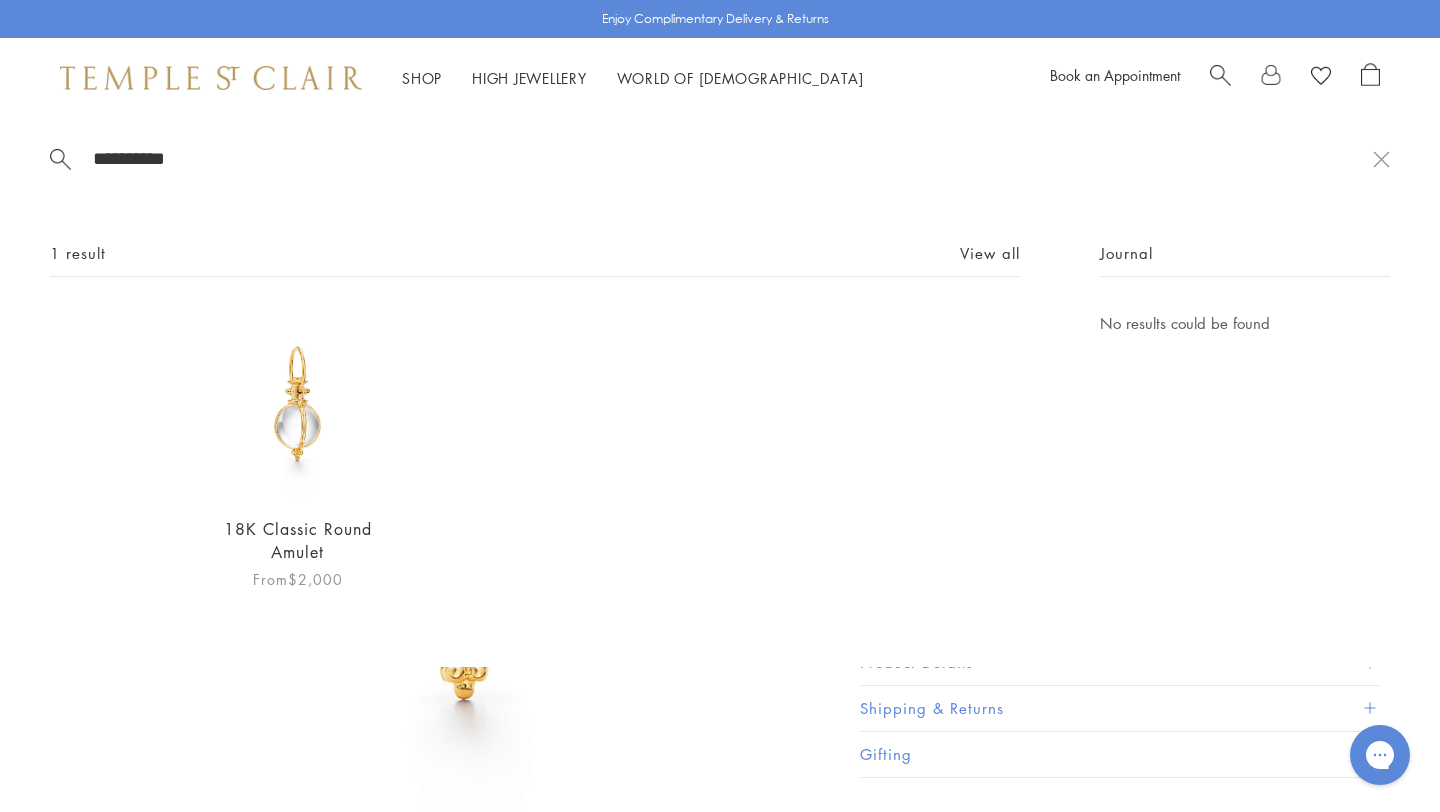 click on "18K Classic Round Amulet" at bounding box center [298, 540] 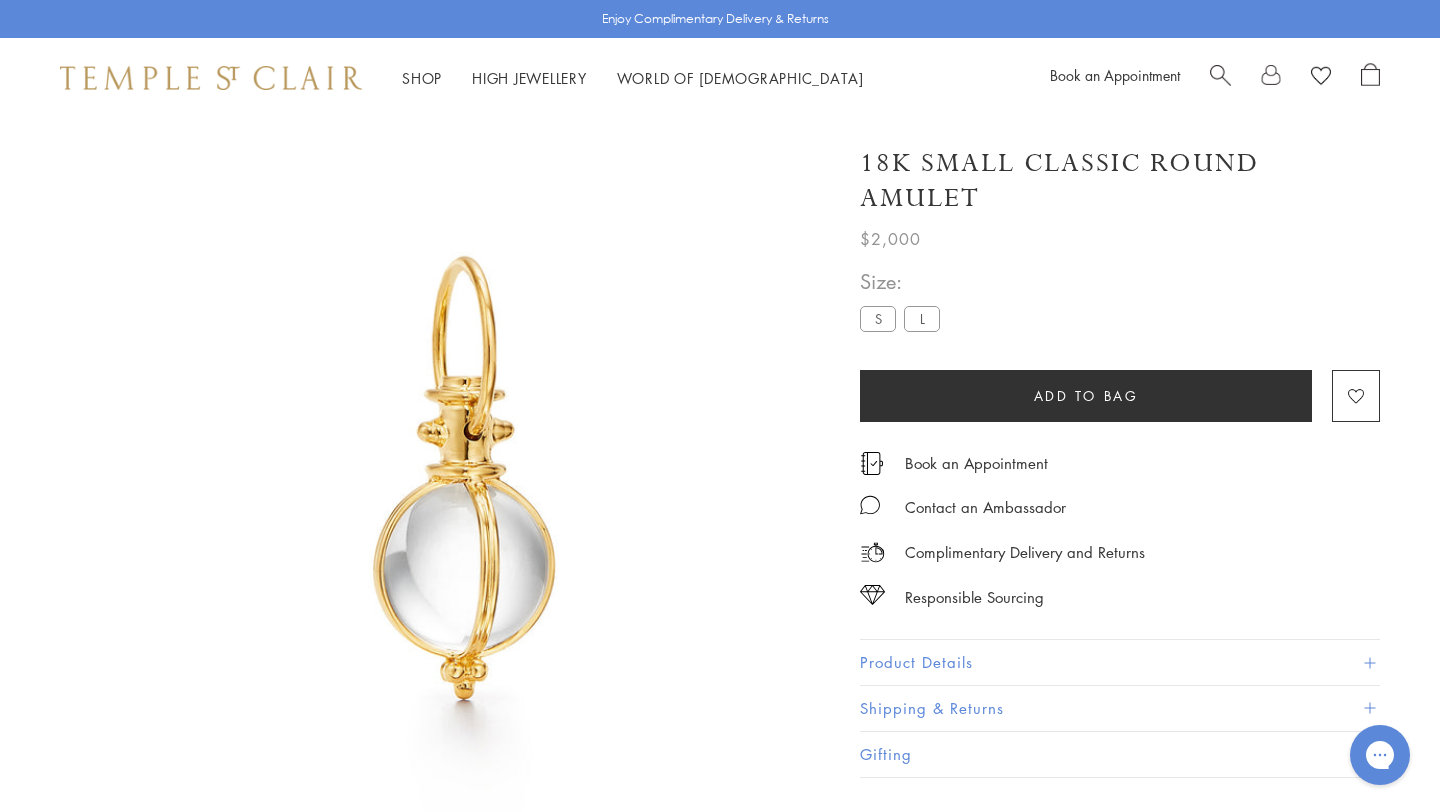 scroll, scrollTop: 0, scrollLeft: 0, axis: both 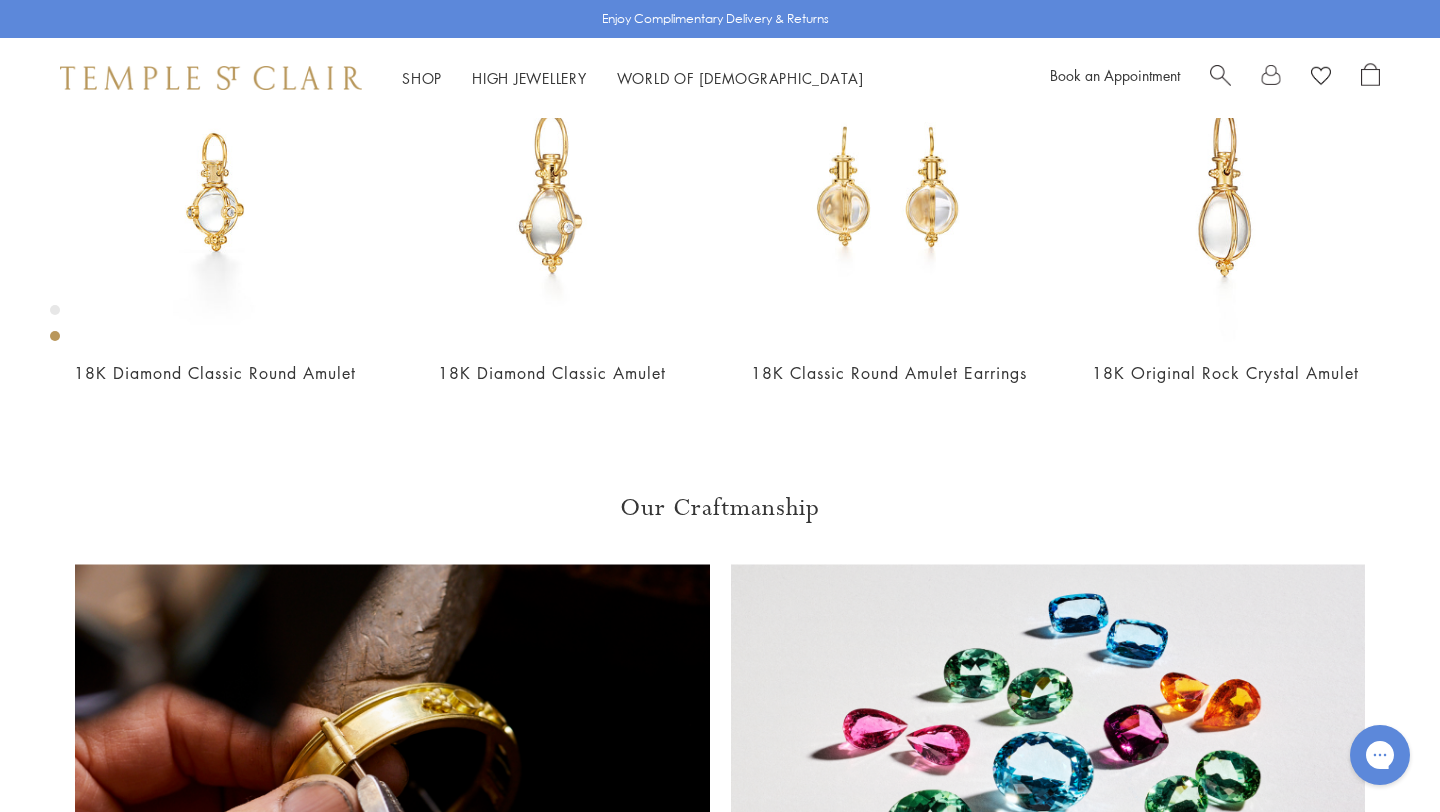 click at bounding box center (1220, 73) 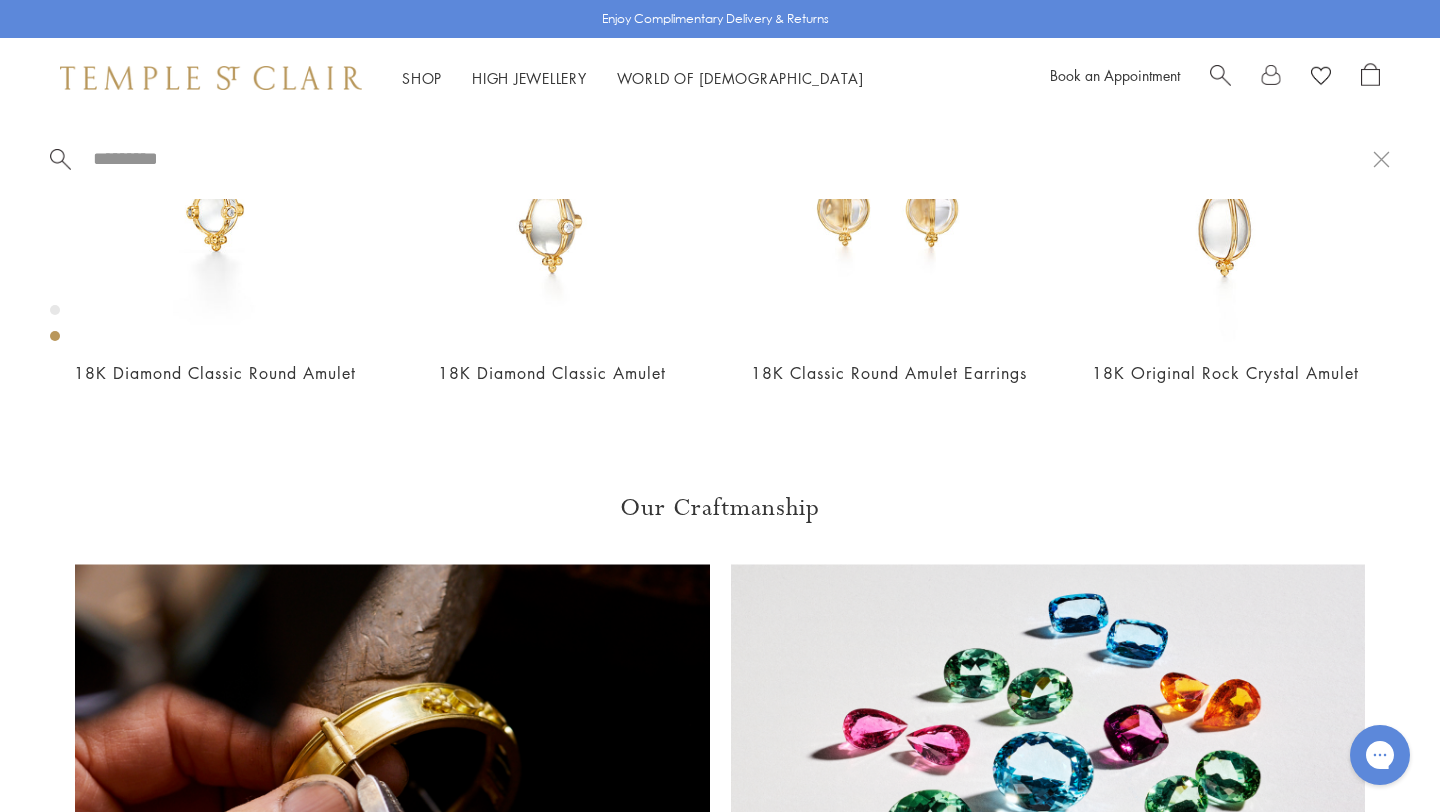 paste on "**********" 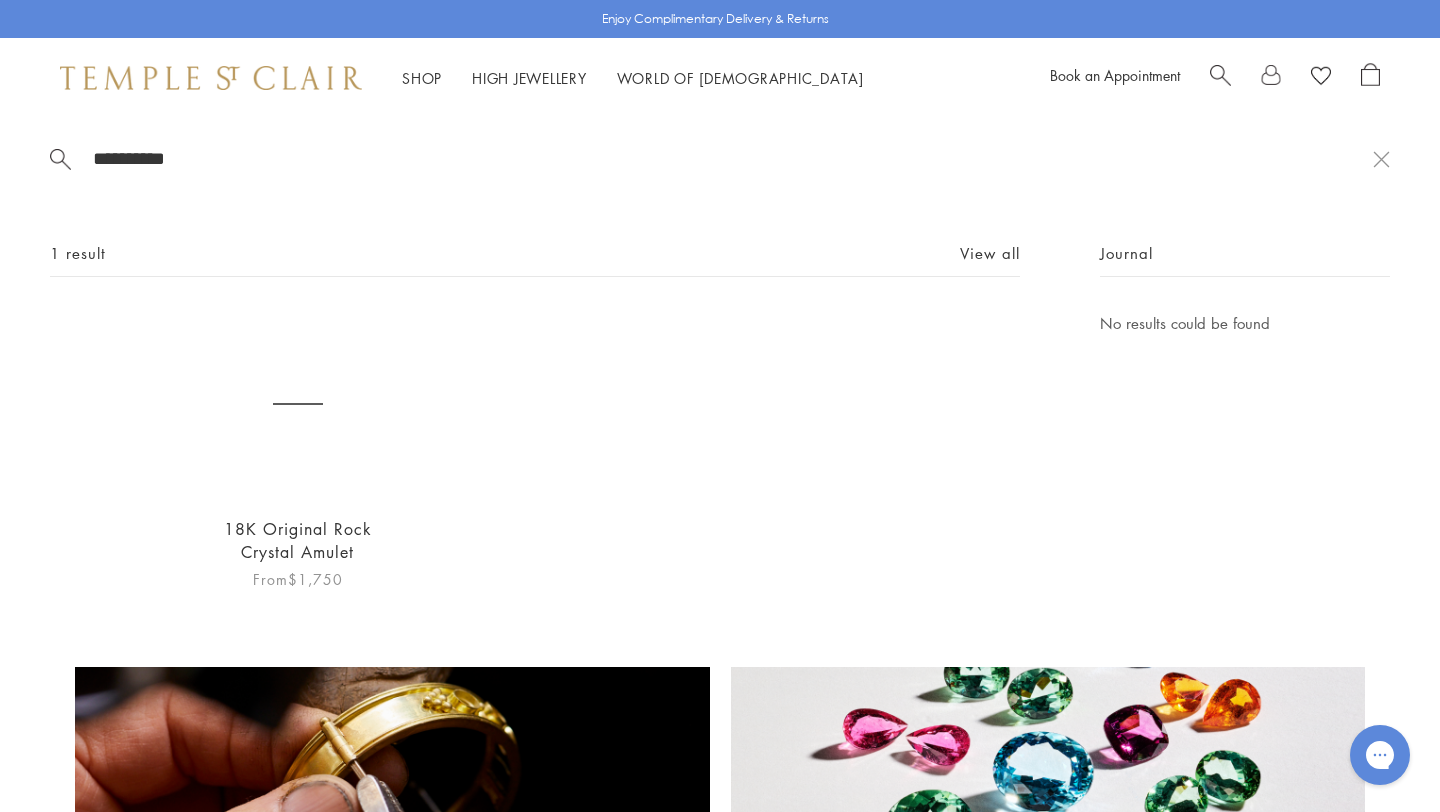 type on "**********" 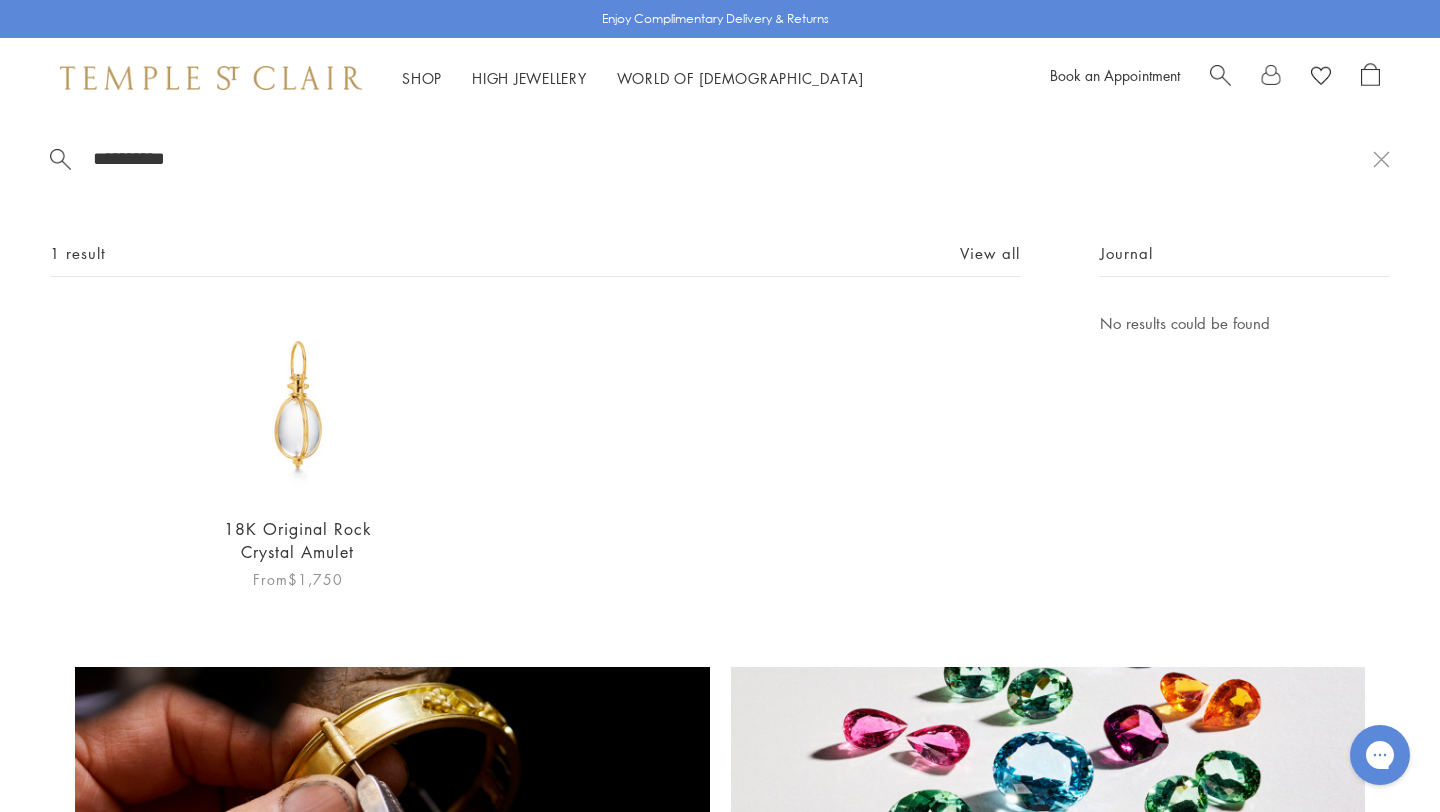 click at bounding box center [297, 404] 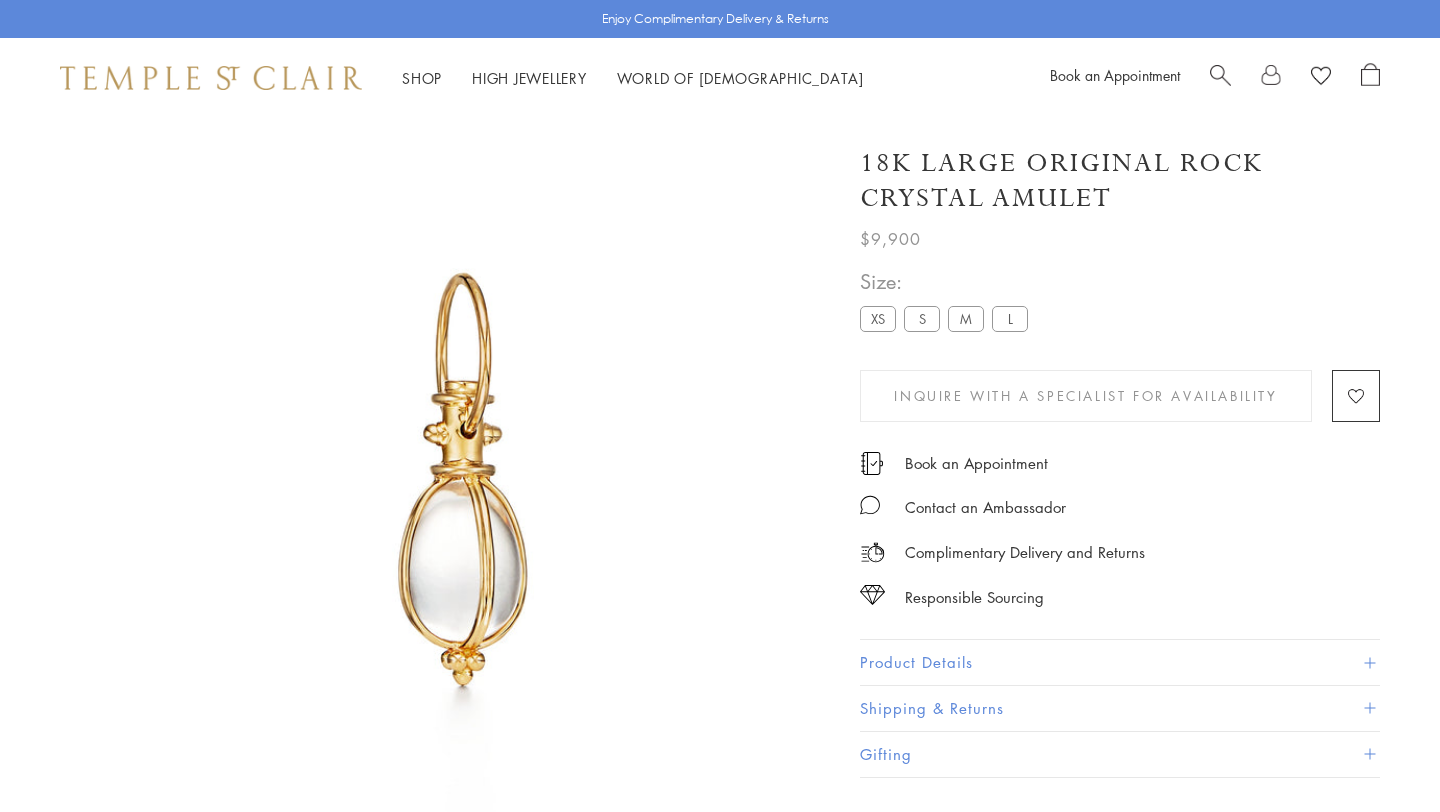 scroll, scrollTop: 0, scrollLeft: 0, axis: both 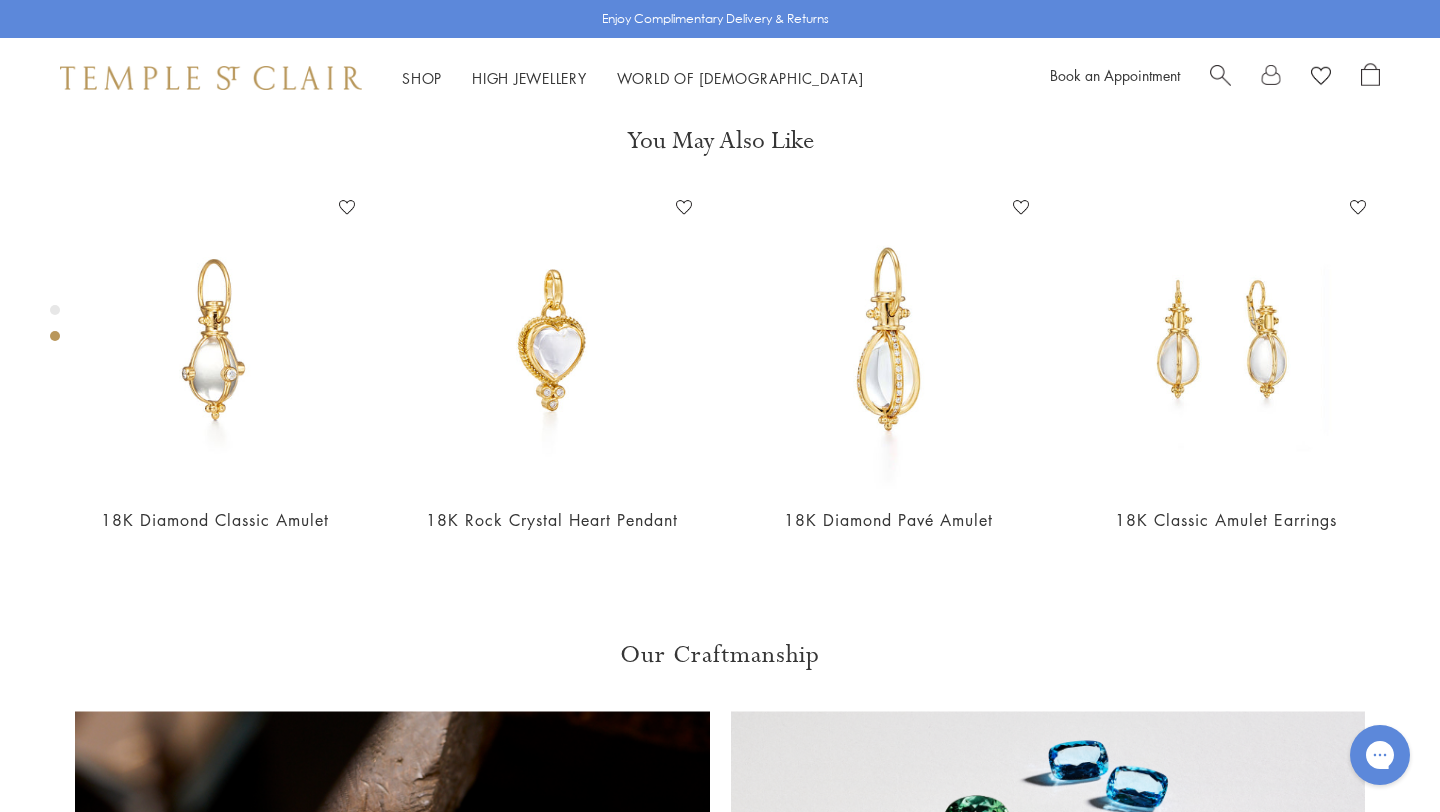 click at bounding box center (1220, 73) 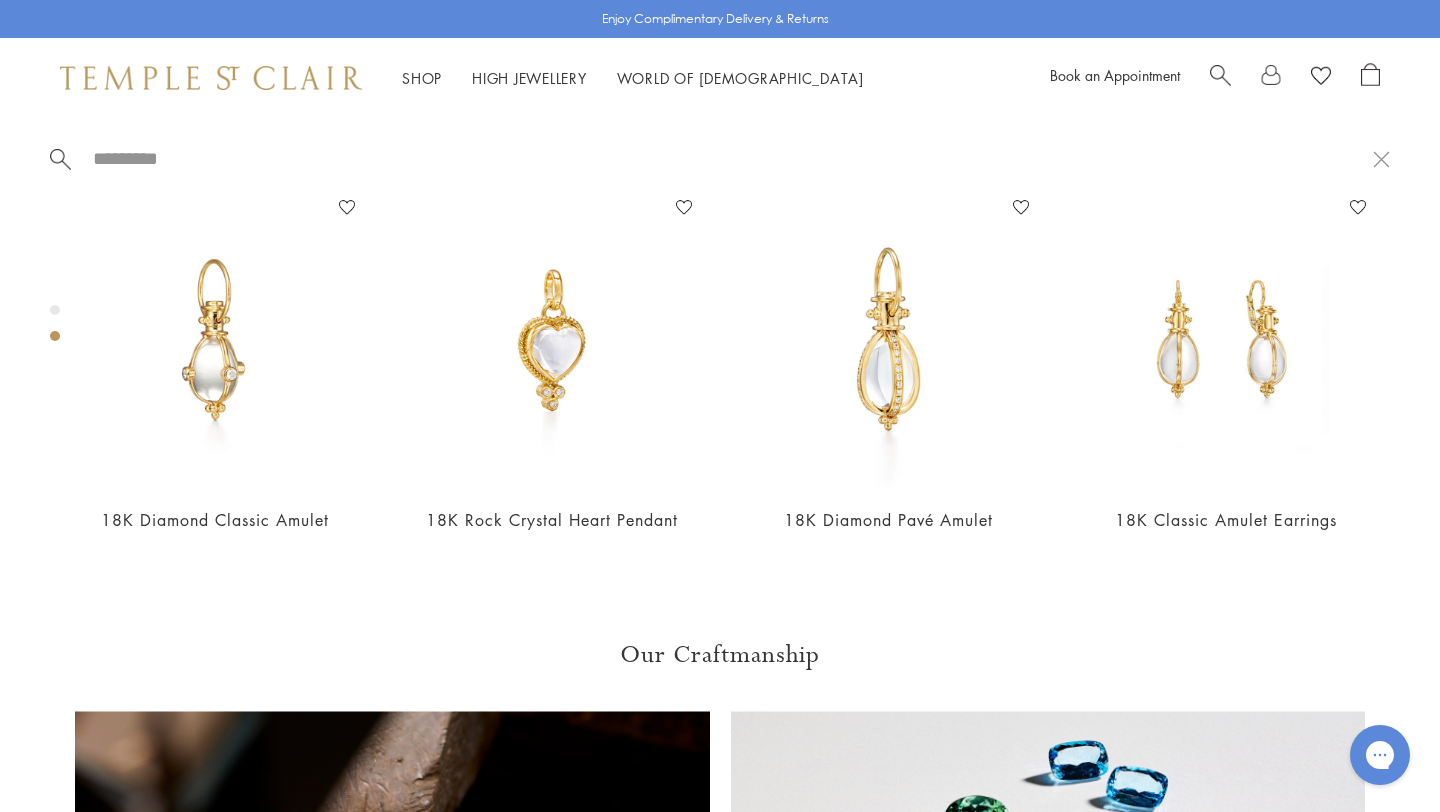 paste on "*********" 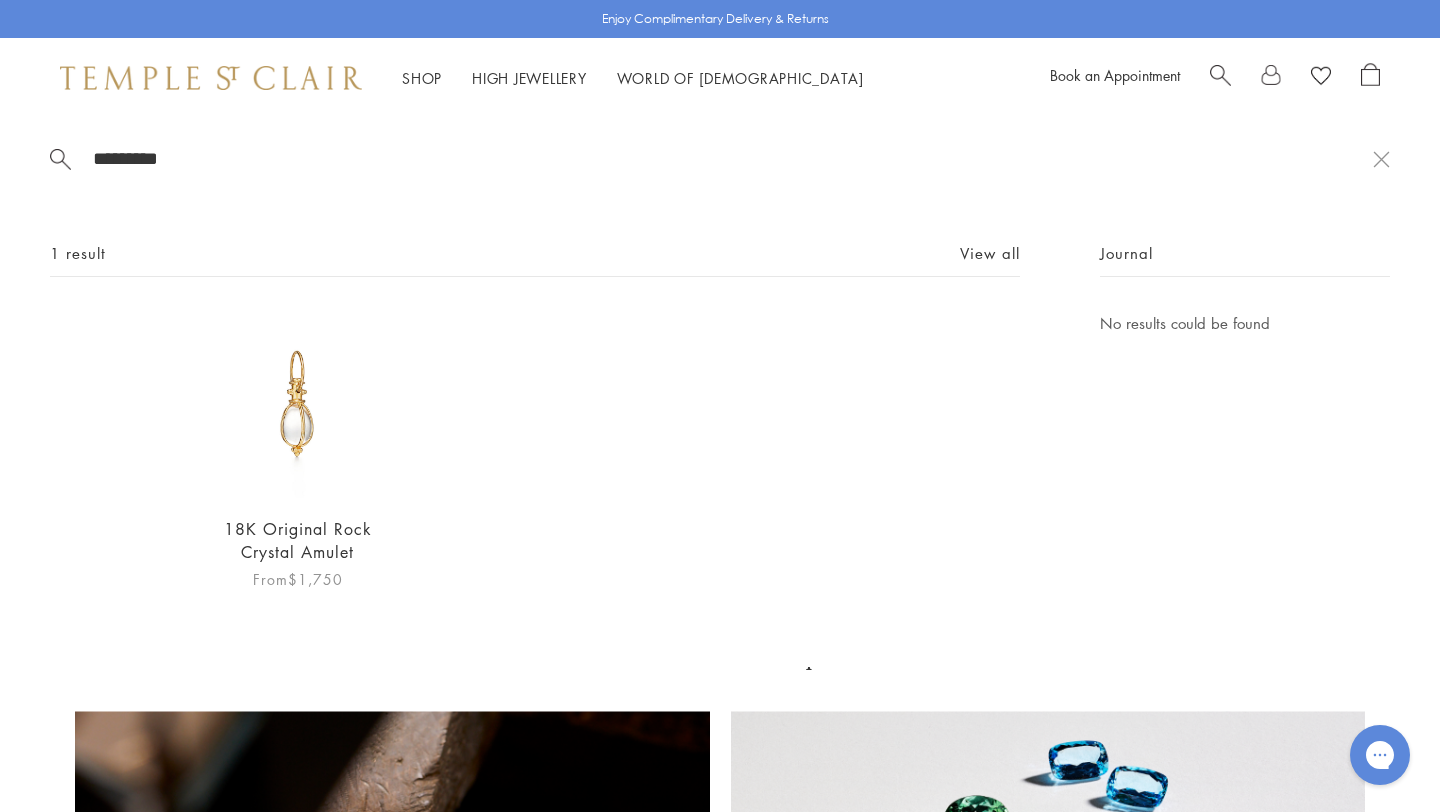 type on "*********" 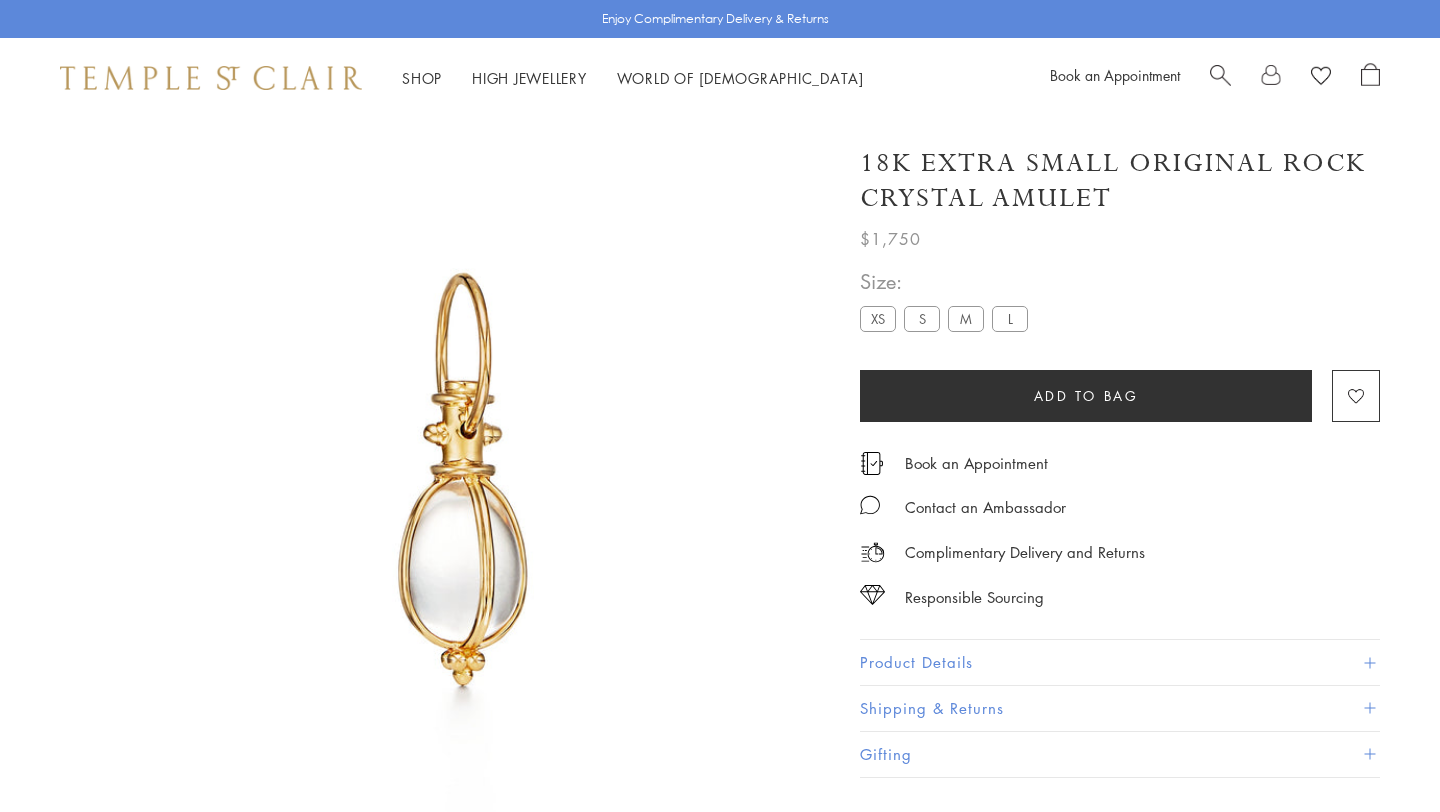 scroll, scrollTop: 0, scrollLeft: 0, axis: both 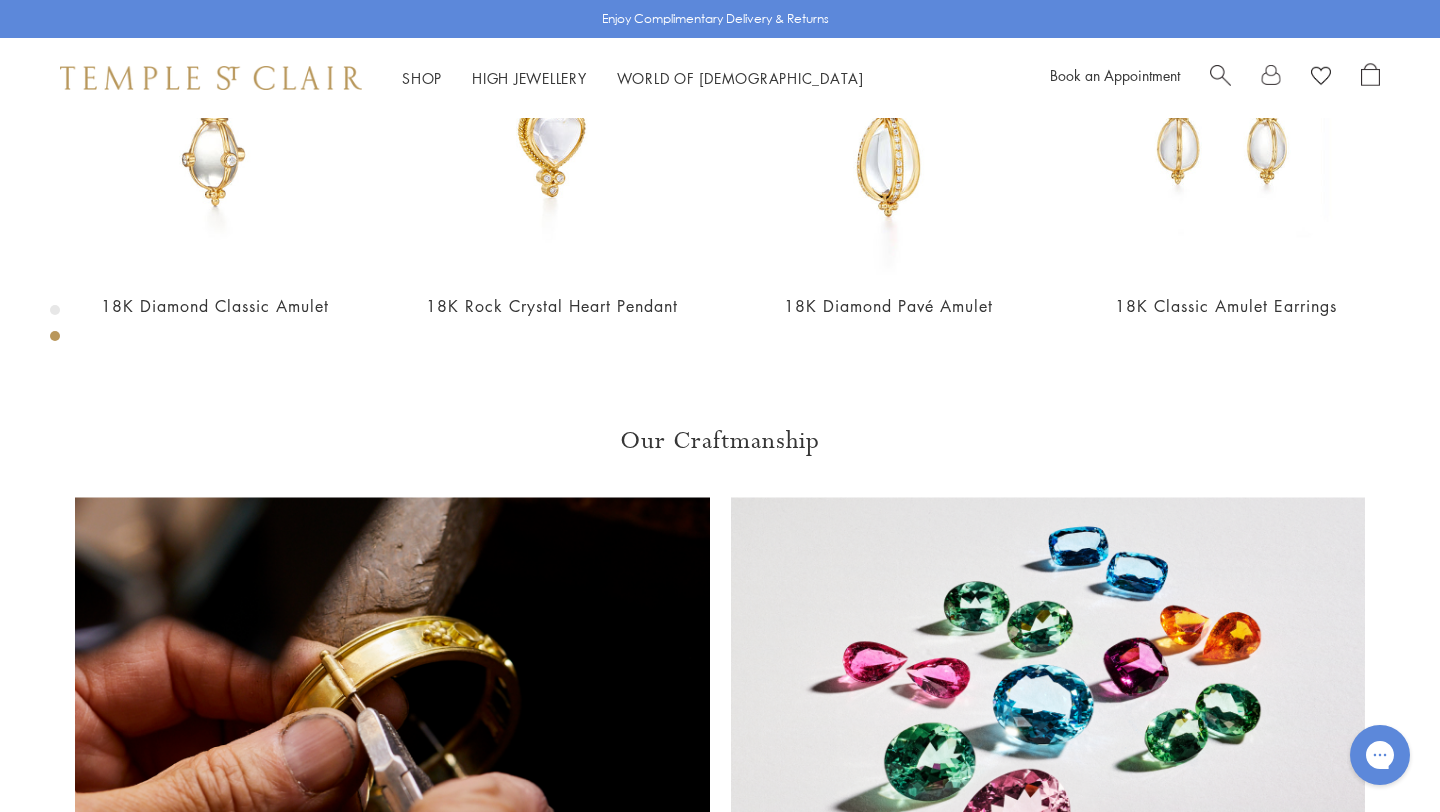 click on "Book an Appointment" at bounding box center [1215, 78] 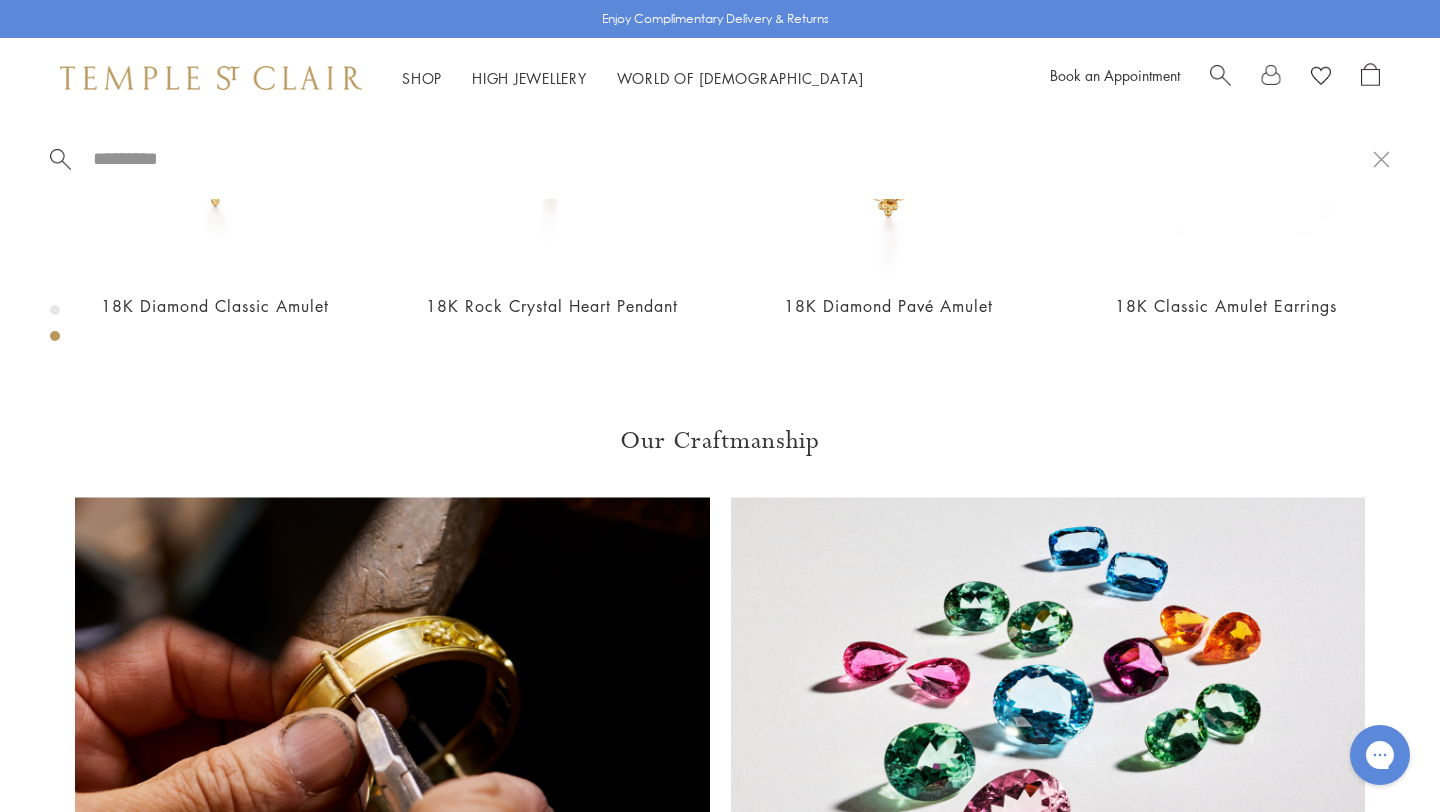 paste on "**********" 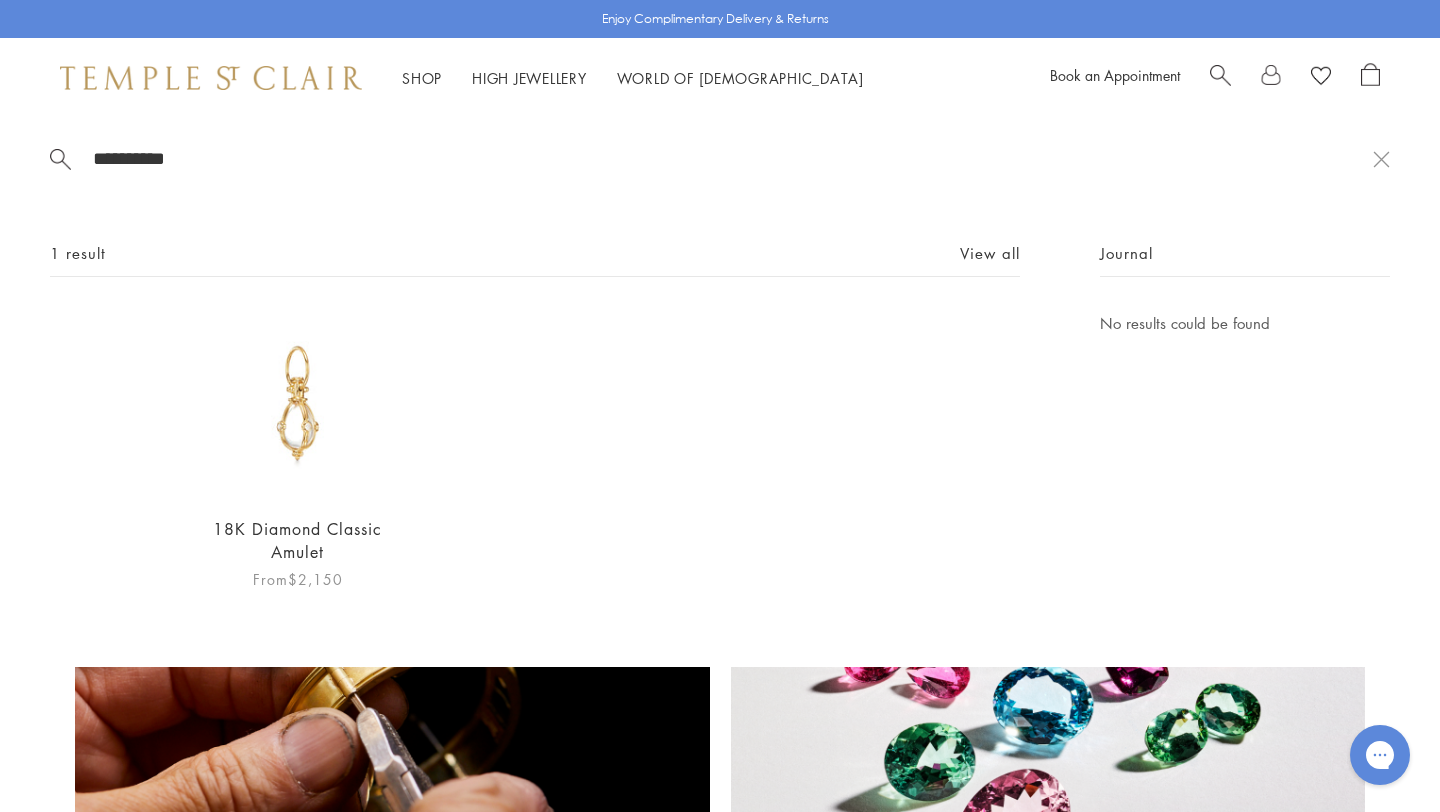 type on "**********" 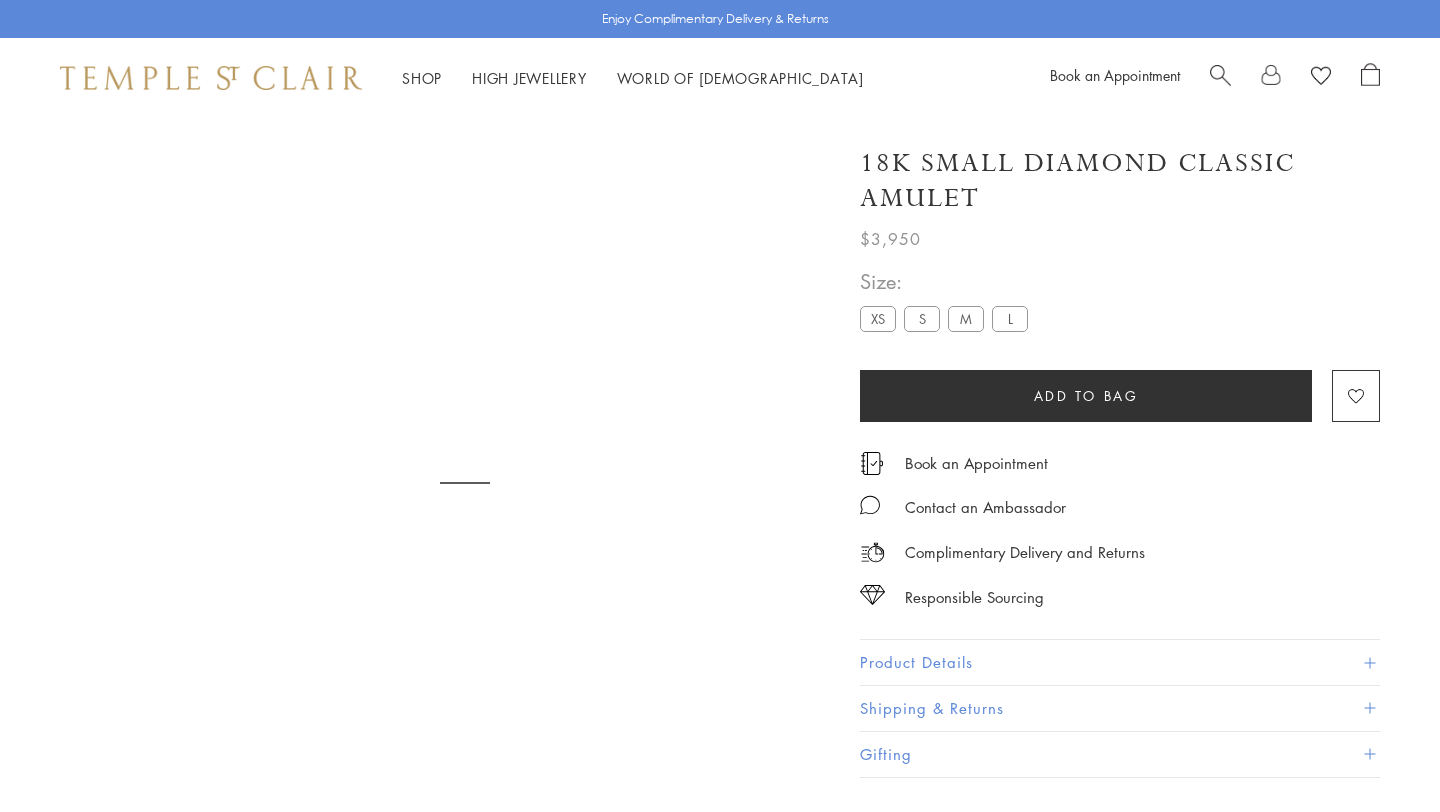 scroll, scrollTop: 0, scrollLeft: 0, axis: both 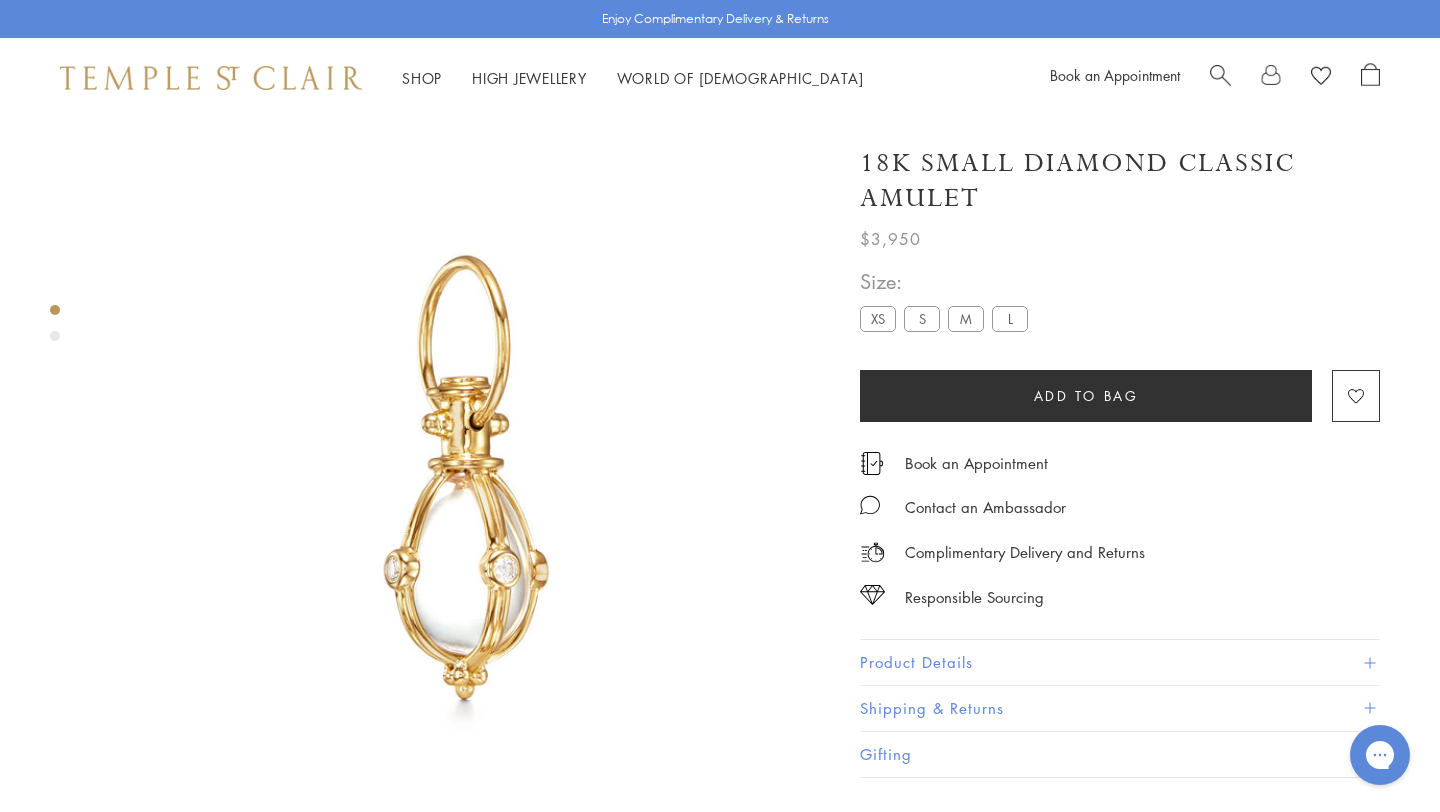 click on "XS" at bounding box center [878, 318] 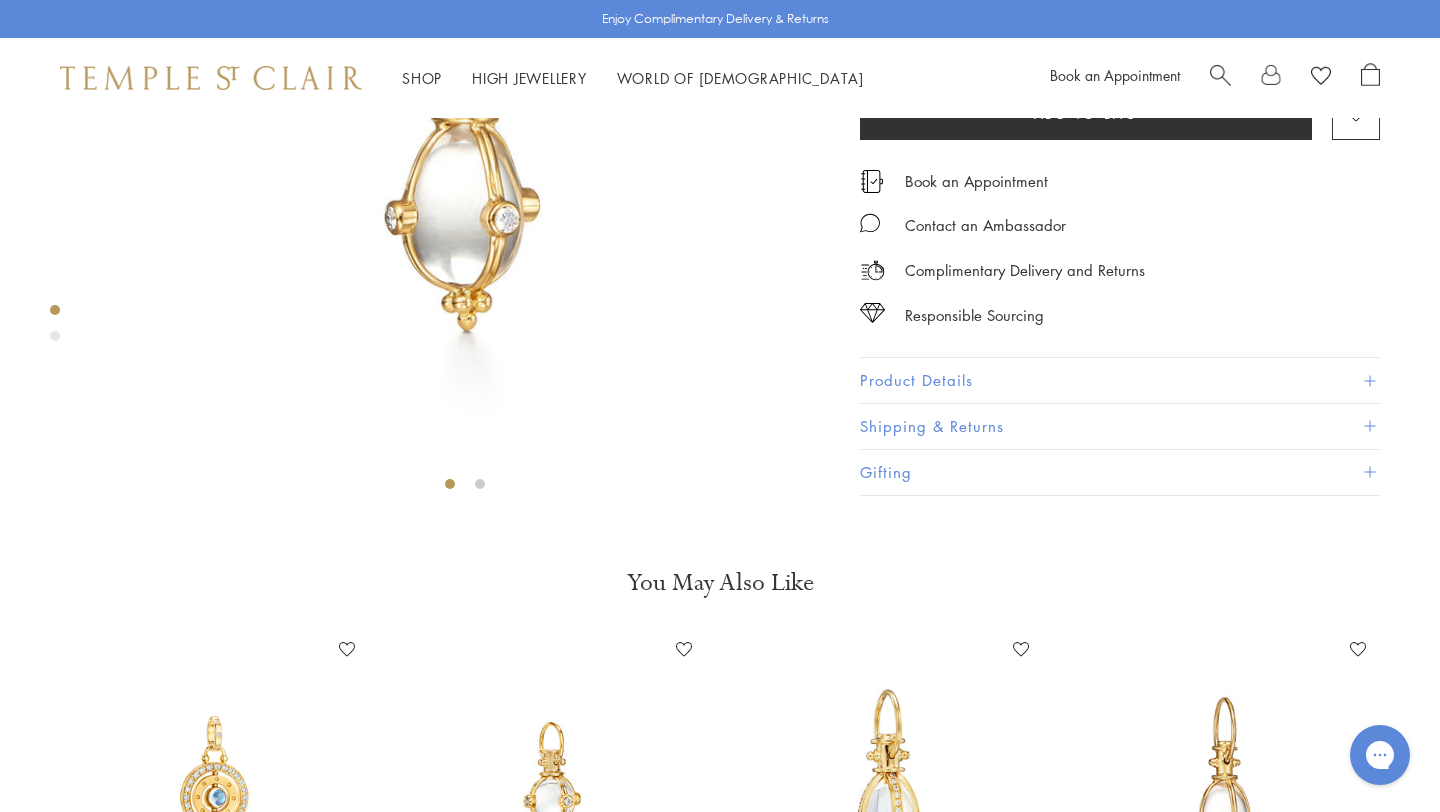 scroll, scrollTop: 219, scrollLeft: 0, axis: vertical 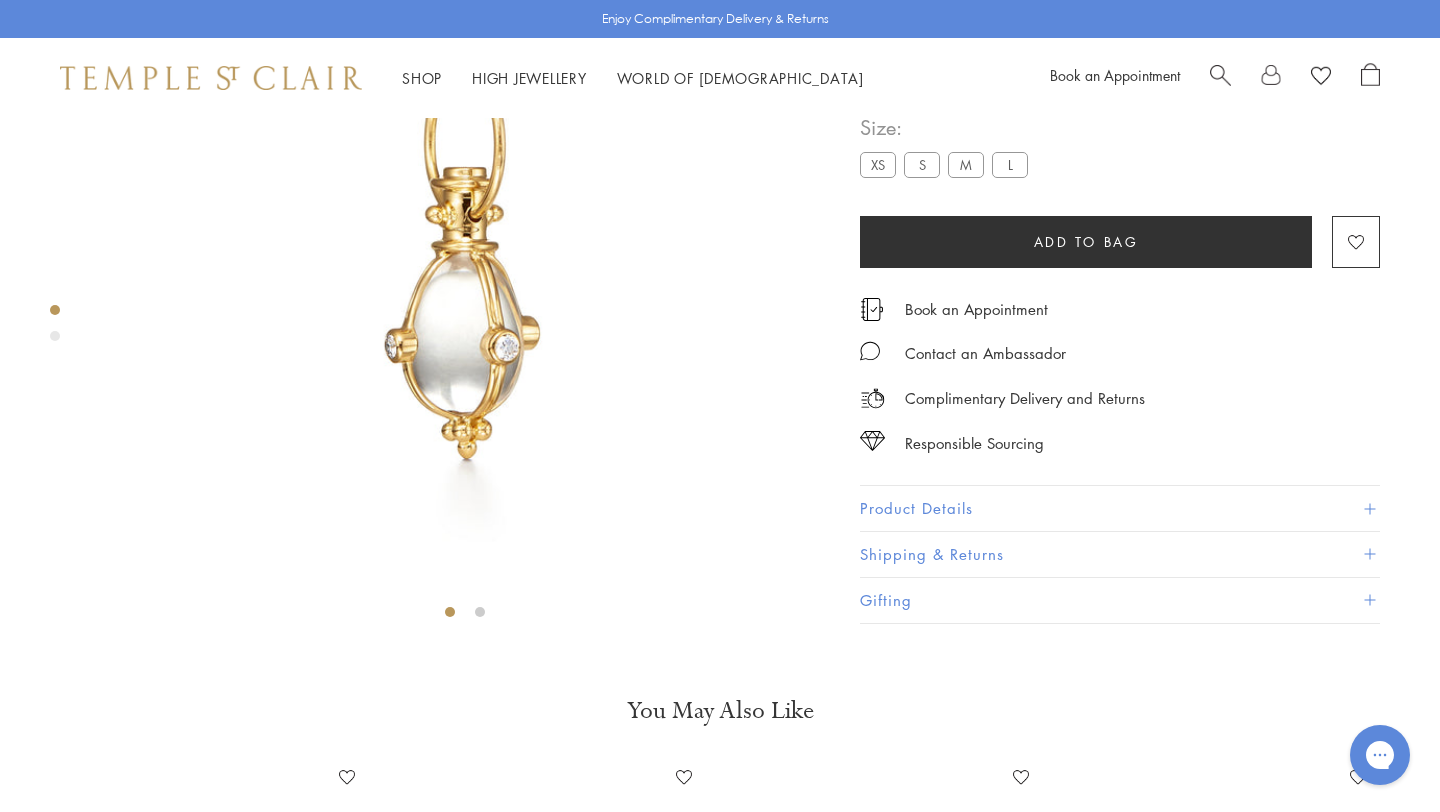 click on "M" at bounding box center [966, 165] 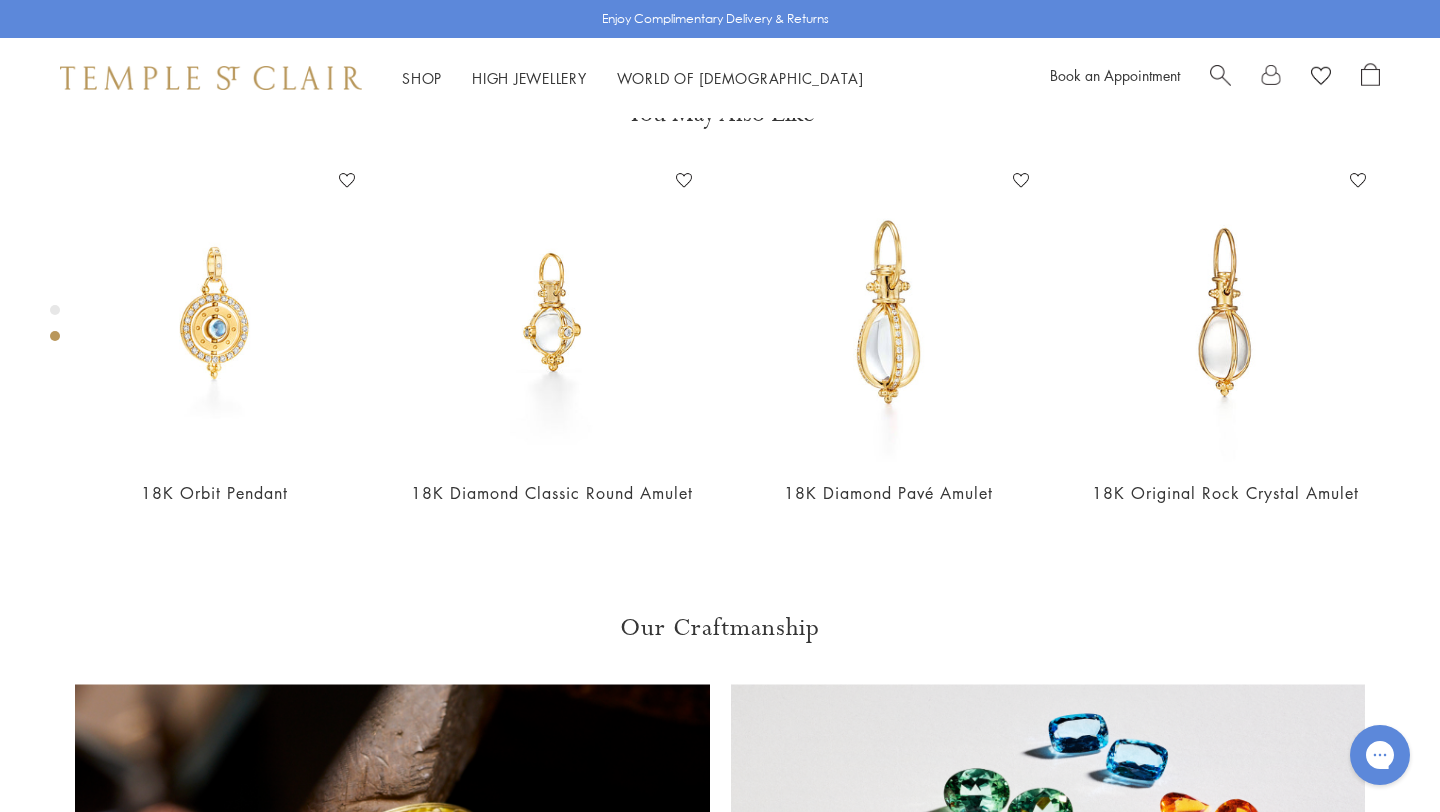 scroll, scrollTop: 732, scrollLeft: 0, axis: vertical 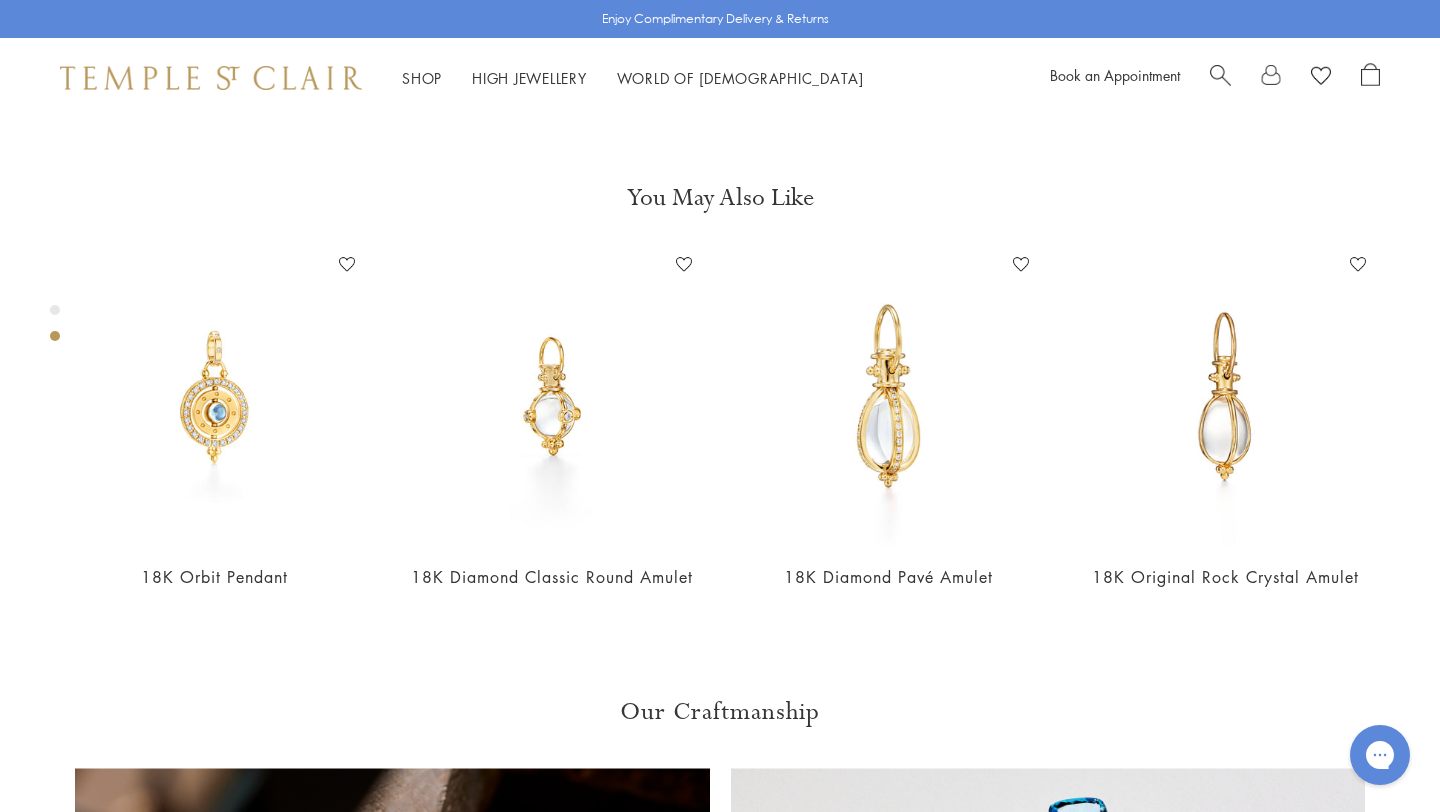 click on "L" at bounding box center [1010, -348] 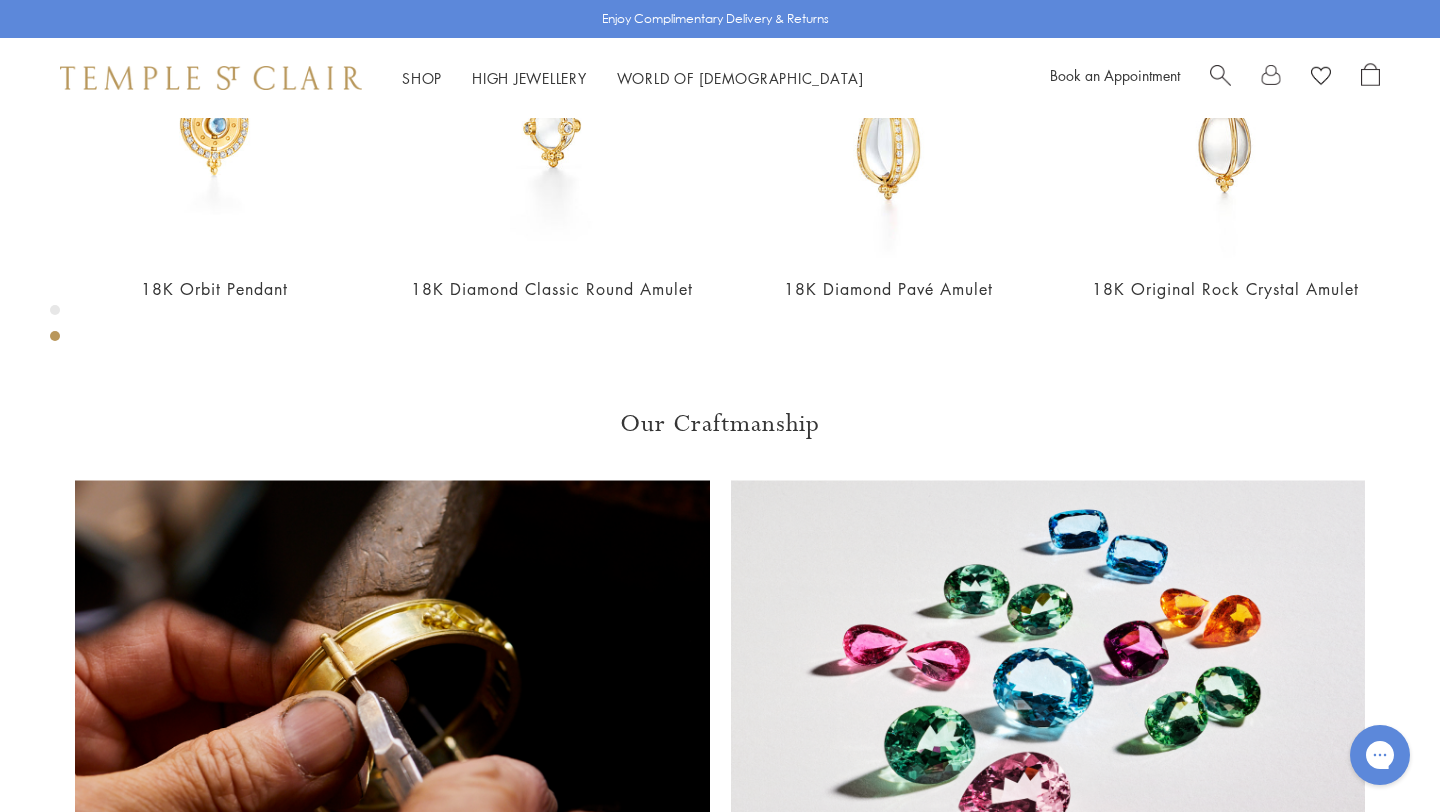 scroll, scrollTop: 1087, scrollLeft: 0, axis: vertical 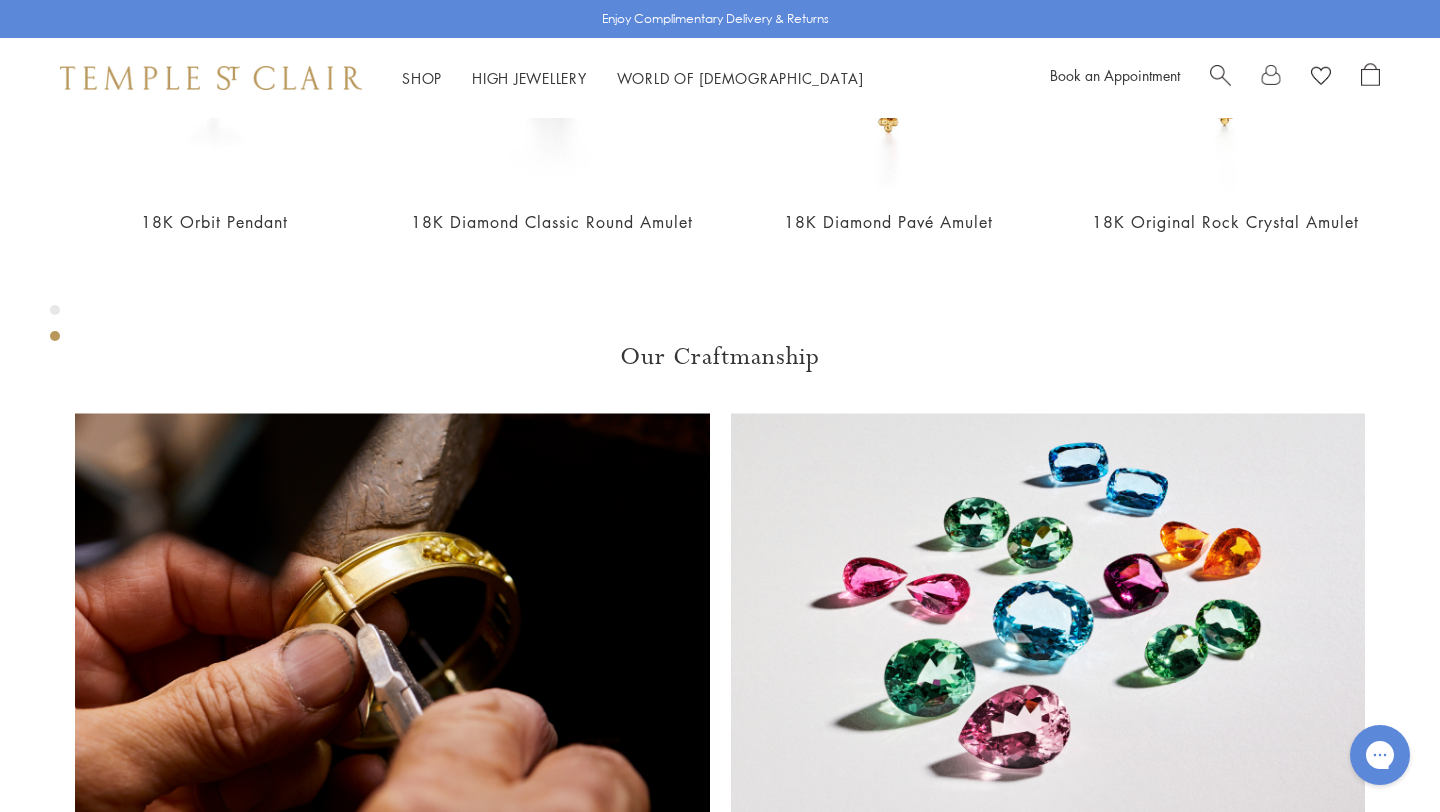 click at bounding box center (1220, 73) 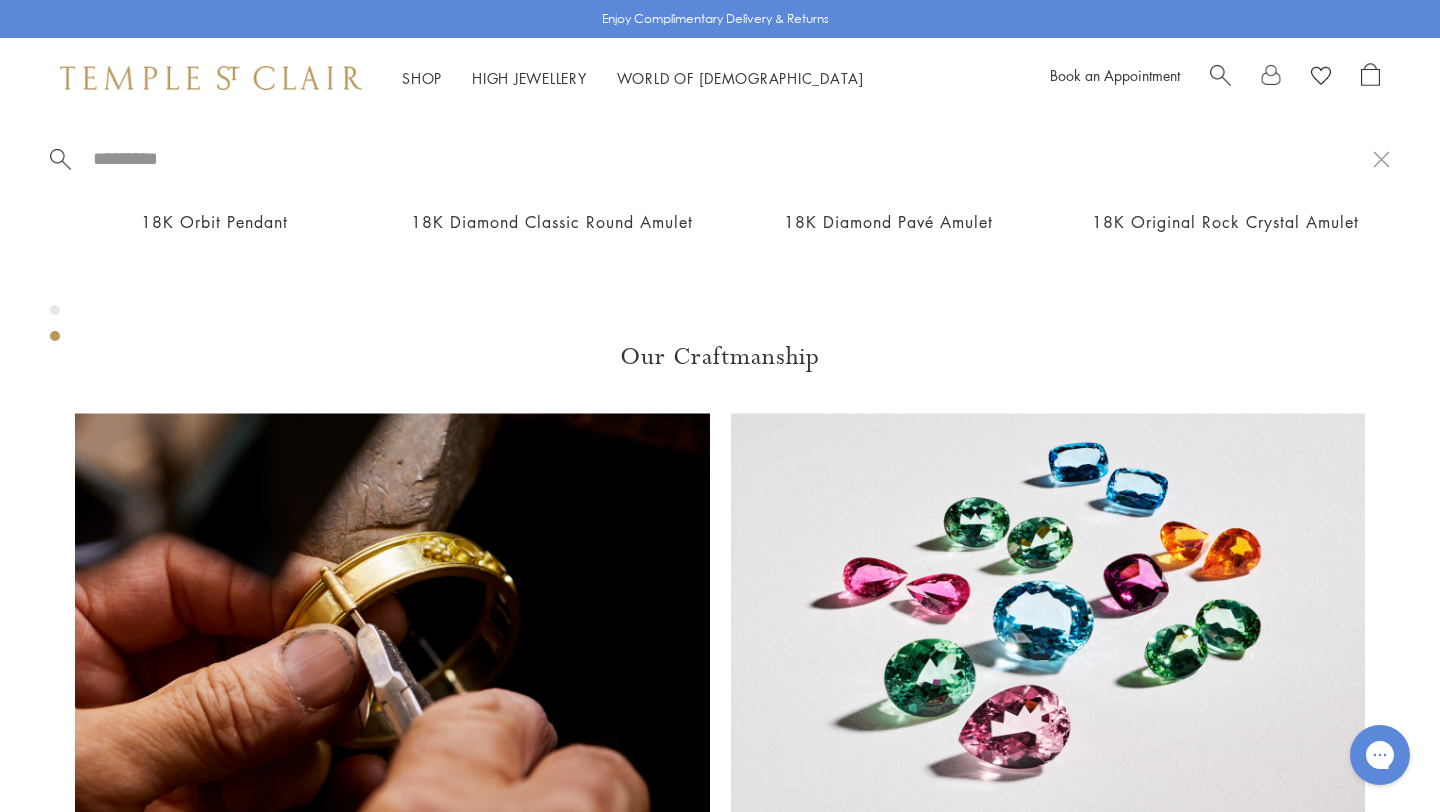 paste on "**********" 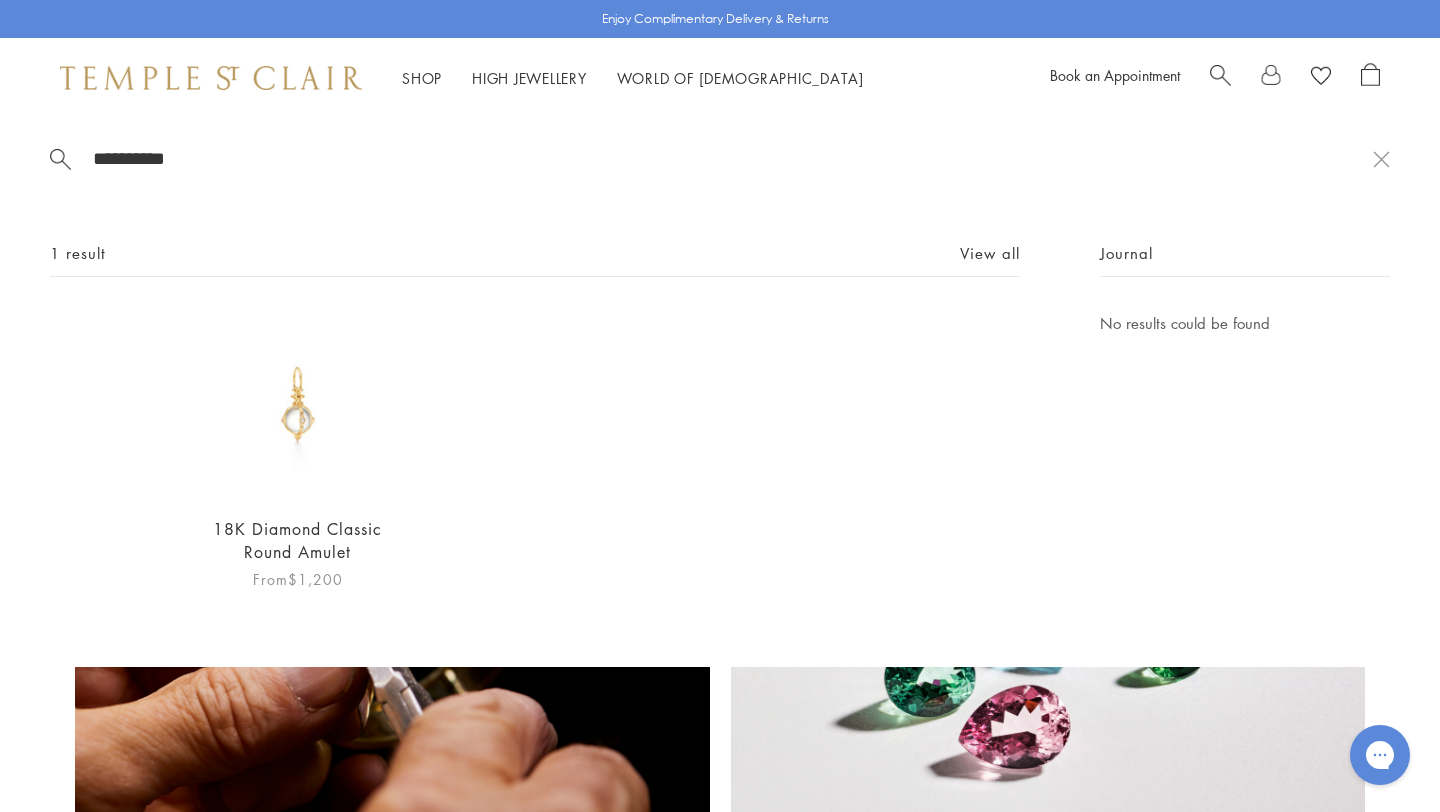 type on "**********" 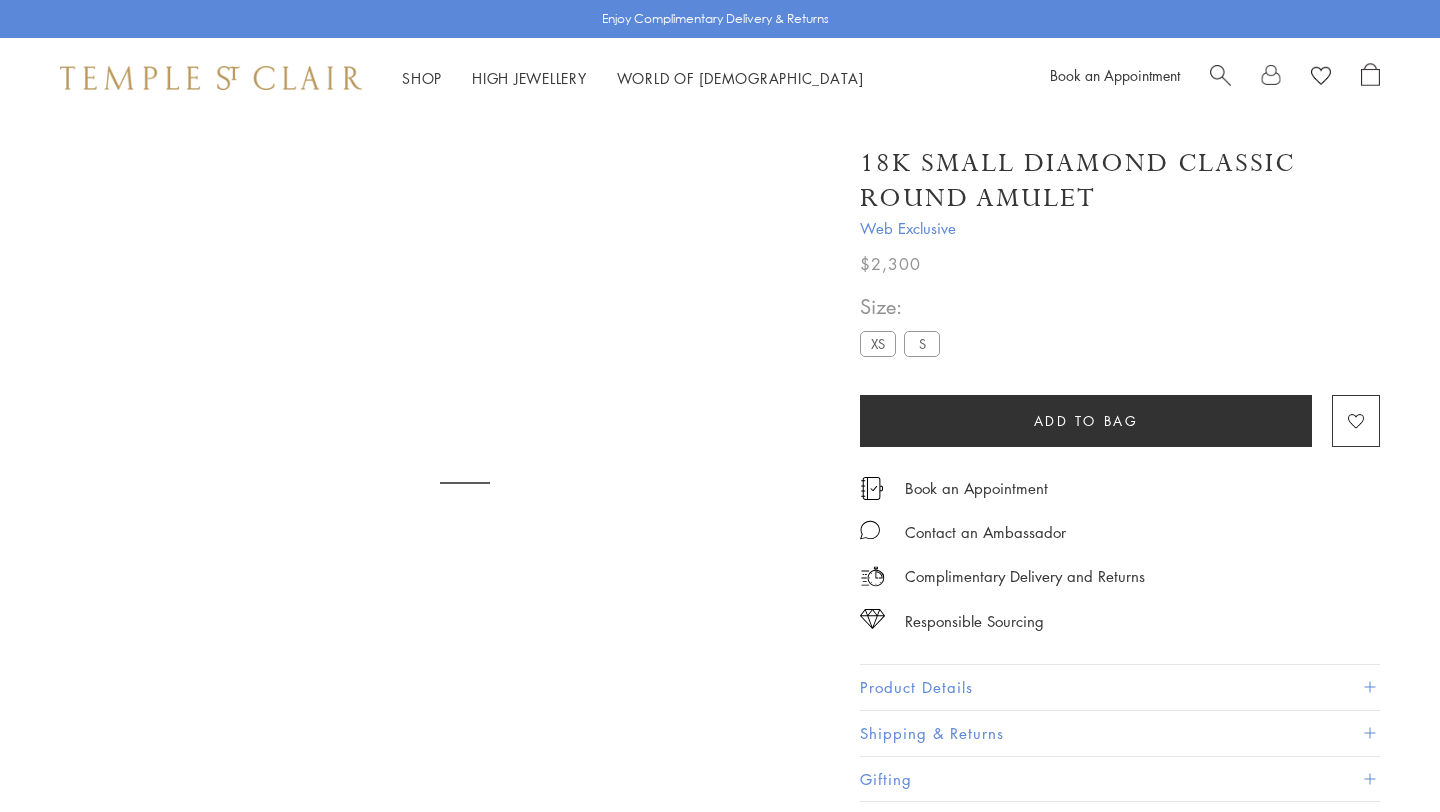 scroll, scrollTop: 0, scrollLeft: 0, axis: both 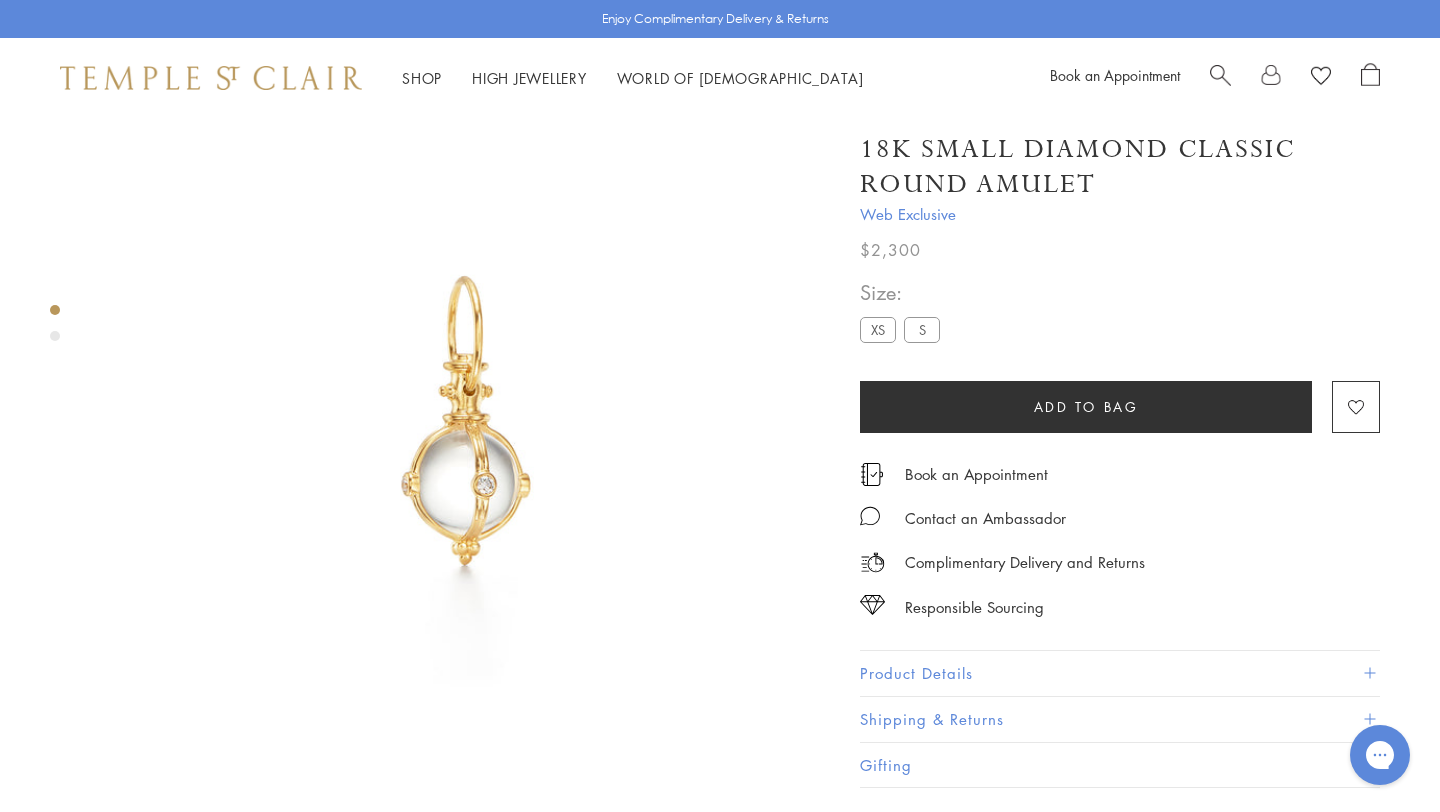 click on "Size:
XS
S" at bounding box center (904, 311) 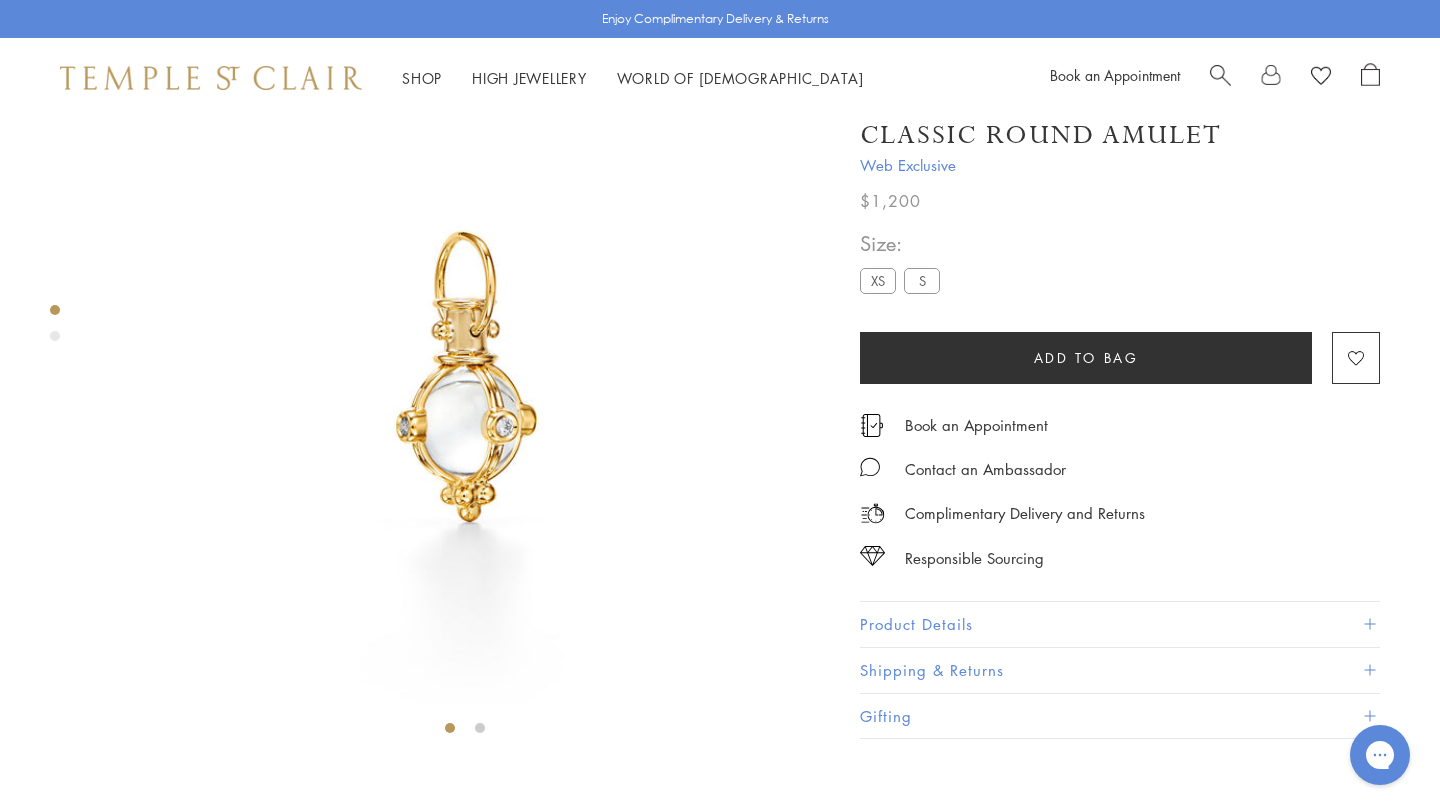 scroll, scrollTop: 118, scrollLeft: 0, axis: vertical 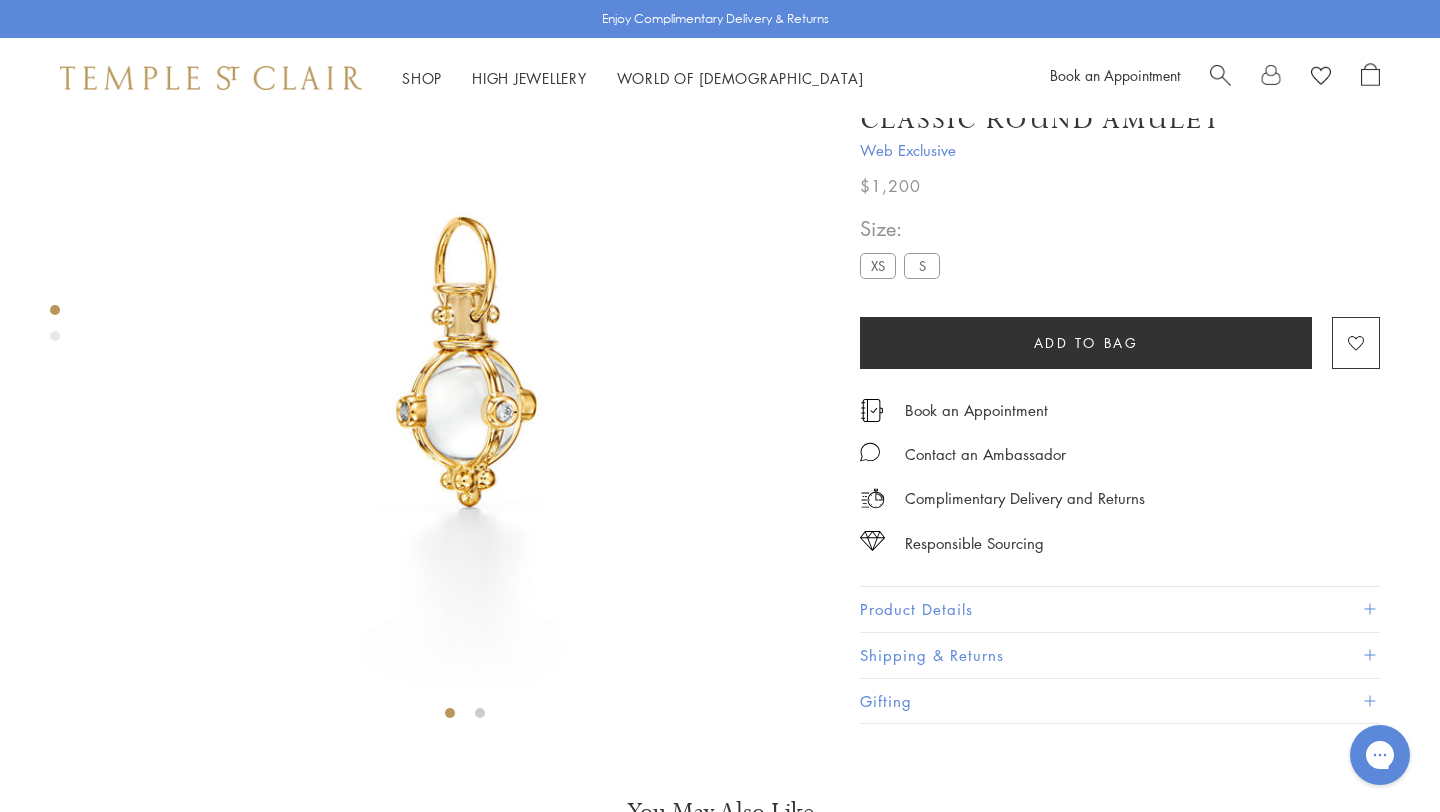 click on "S" at bounding box center (922, 266) 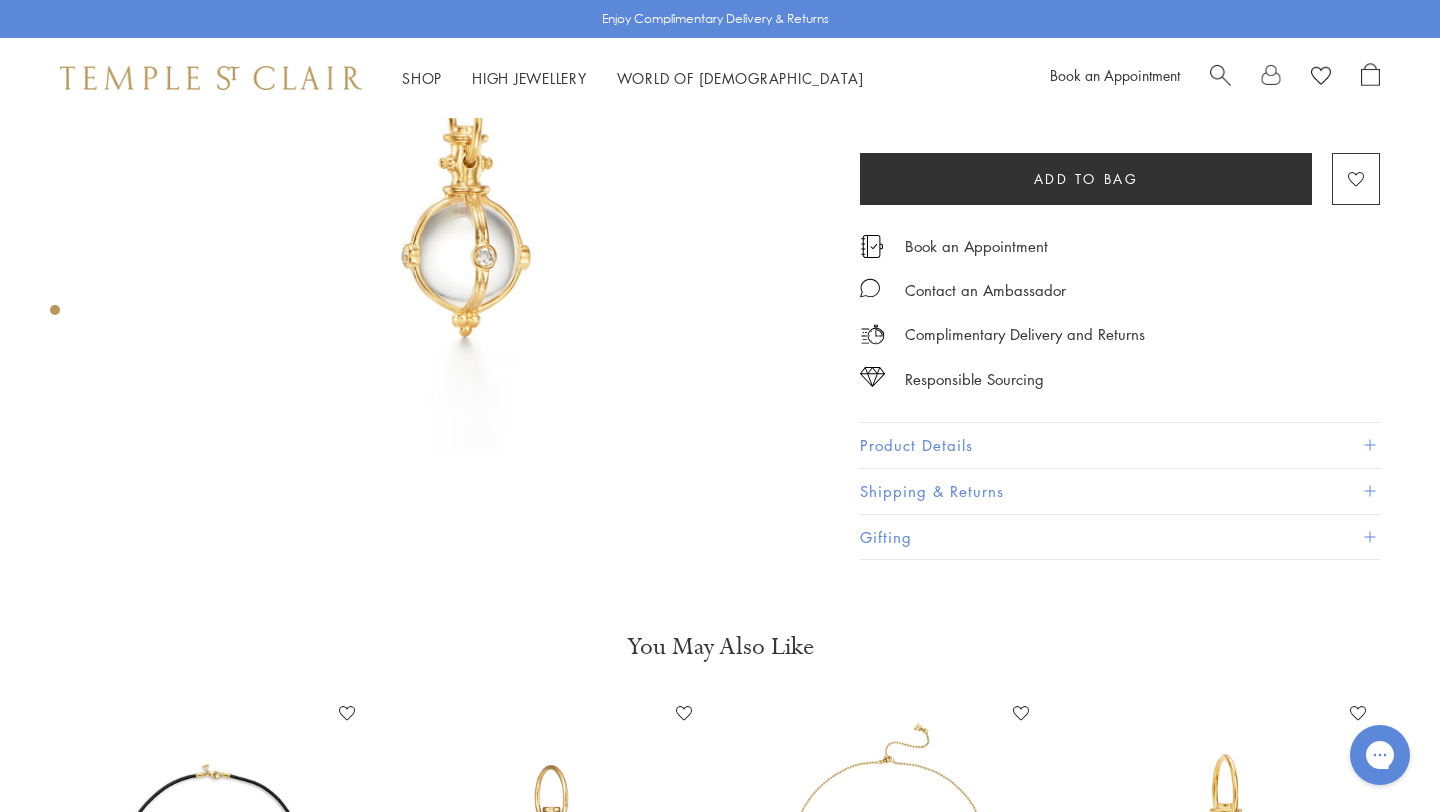 scroll, scrollTop: 122, scrollLeft: 0, axis: vertical 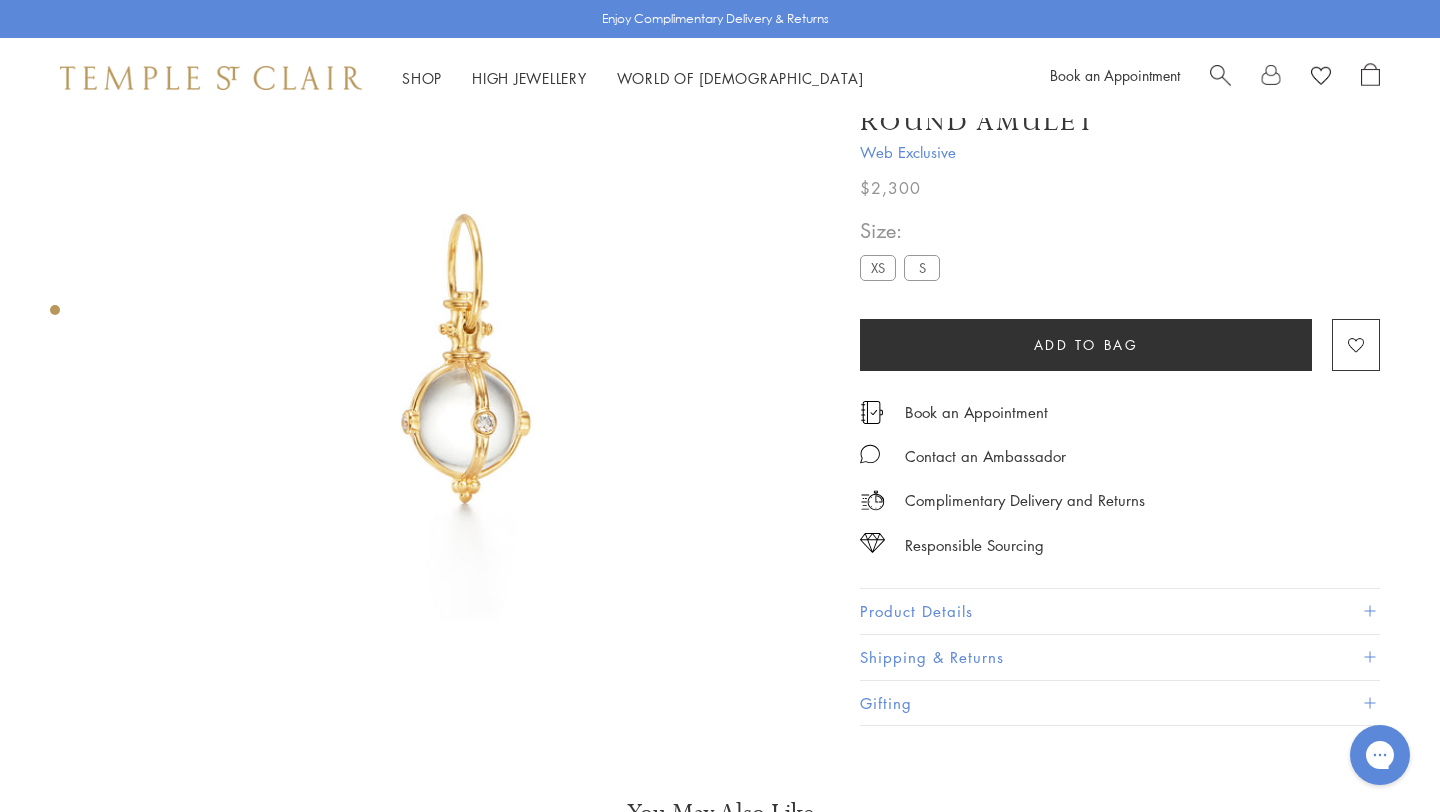 click on "XS" at bounding box center [878, 267] 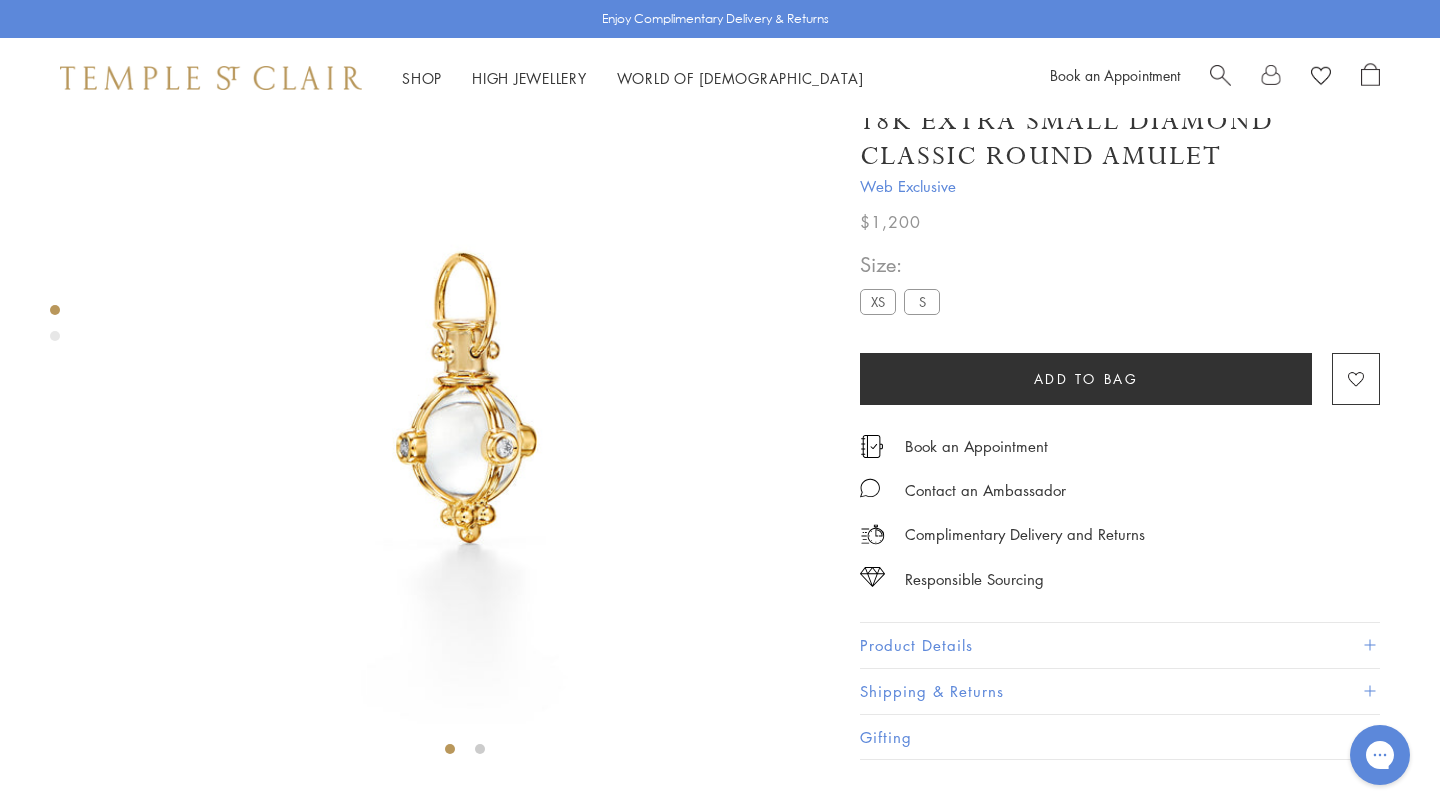 scroll, scrollTop: 0, scrollLeft: 0, axis: both 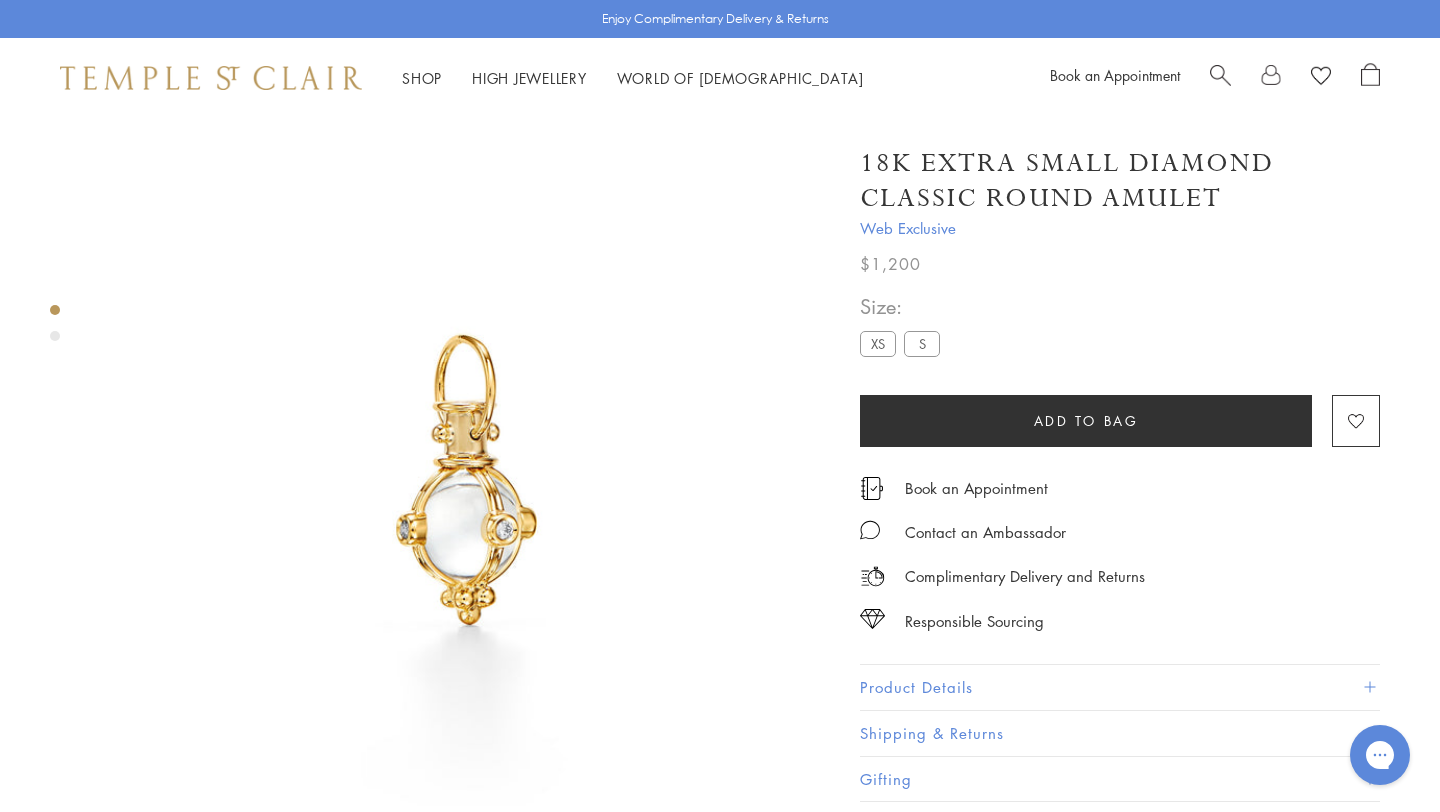click at bounding box center (1220, 73) 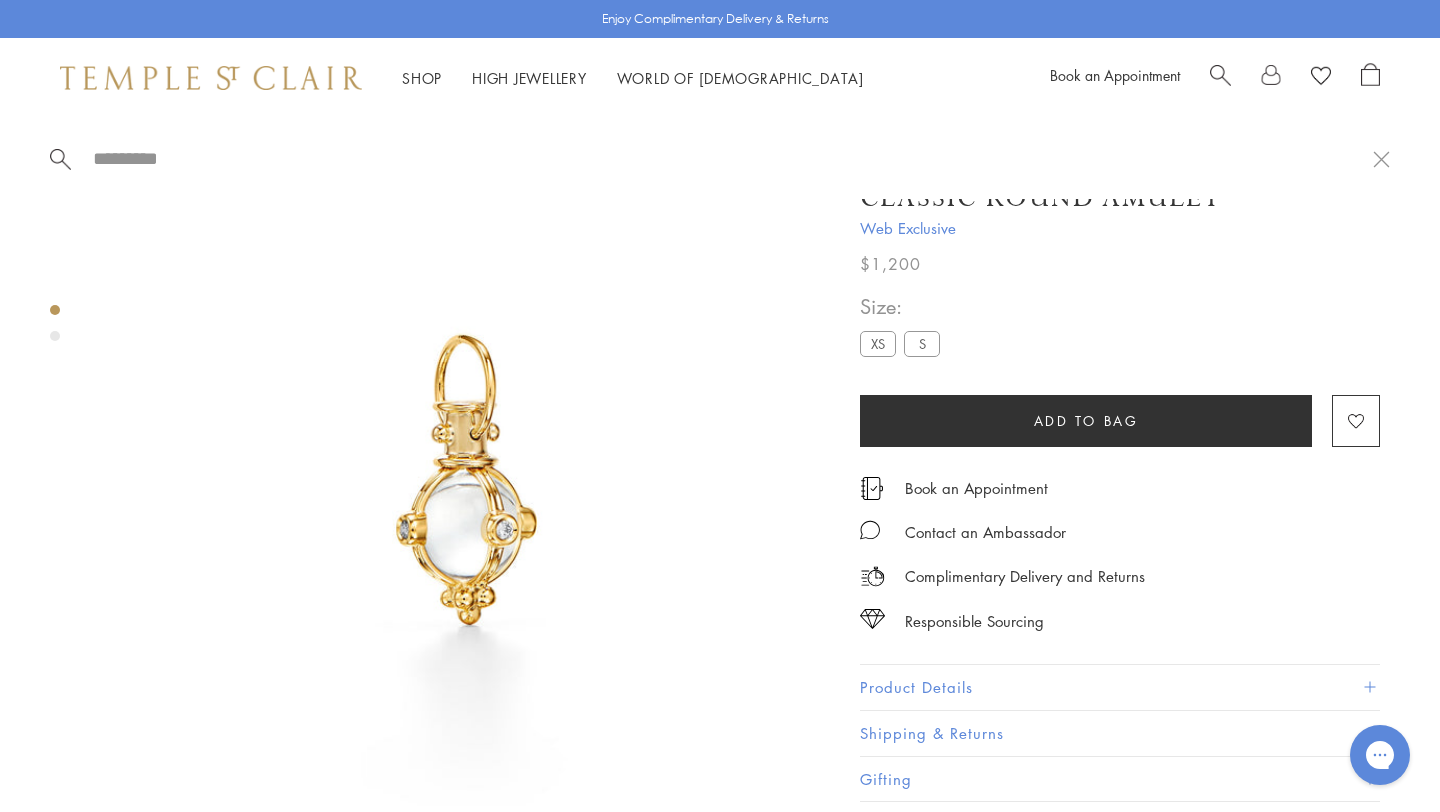paste on "**********" 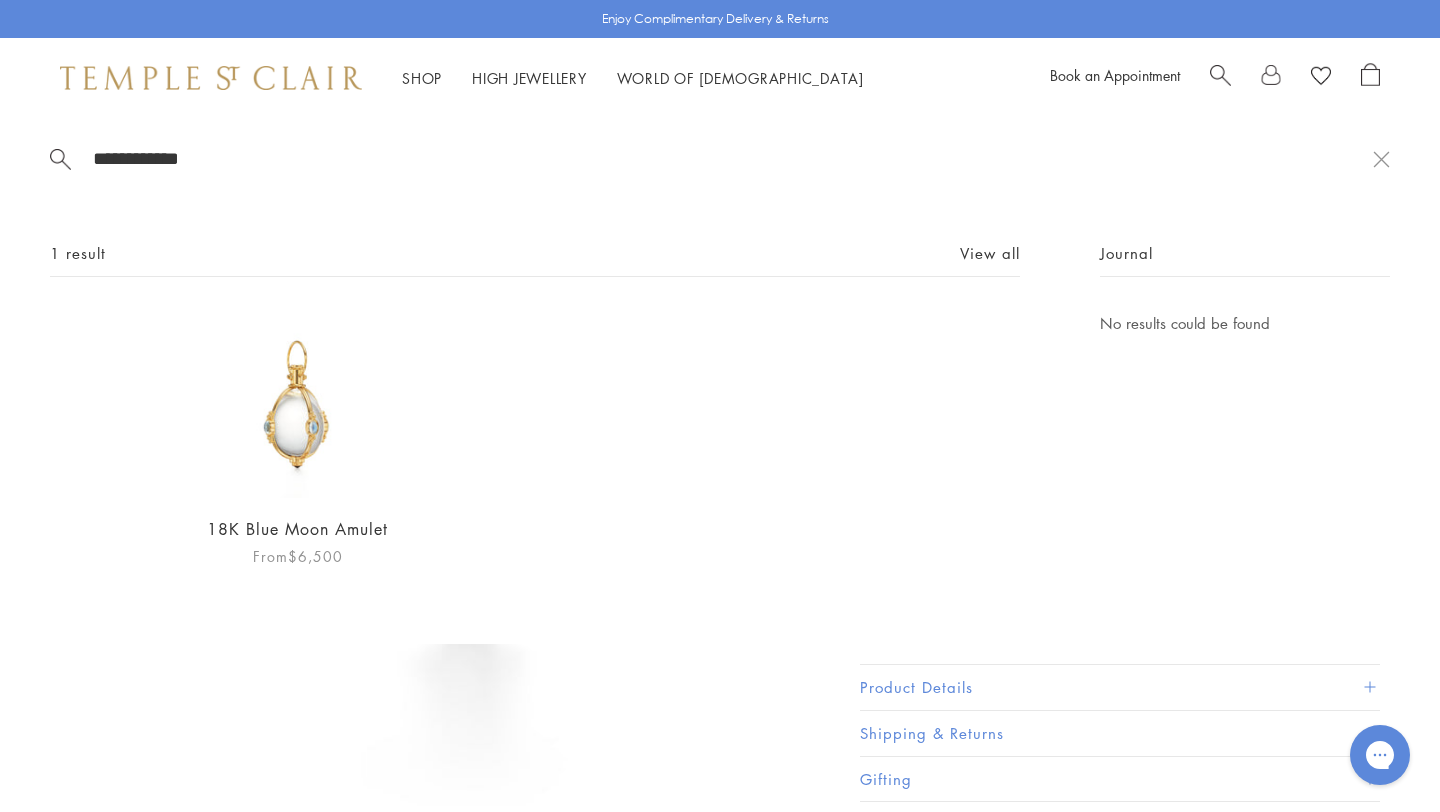 type on "**********" 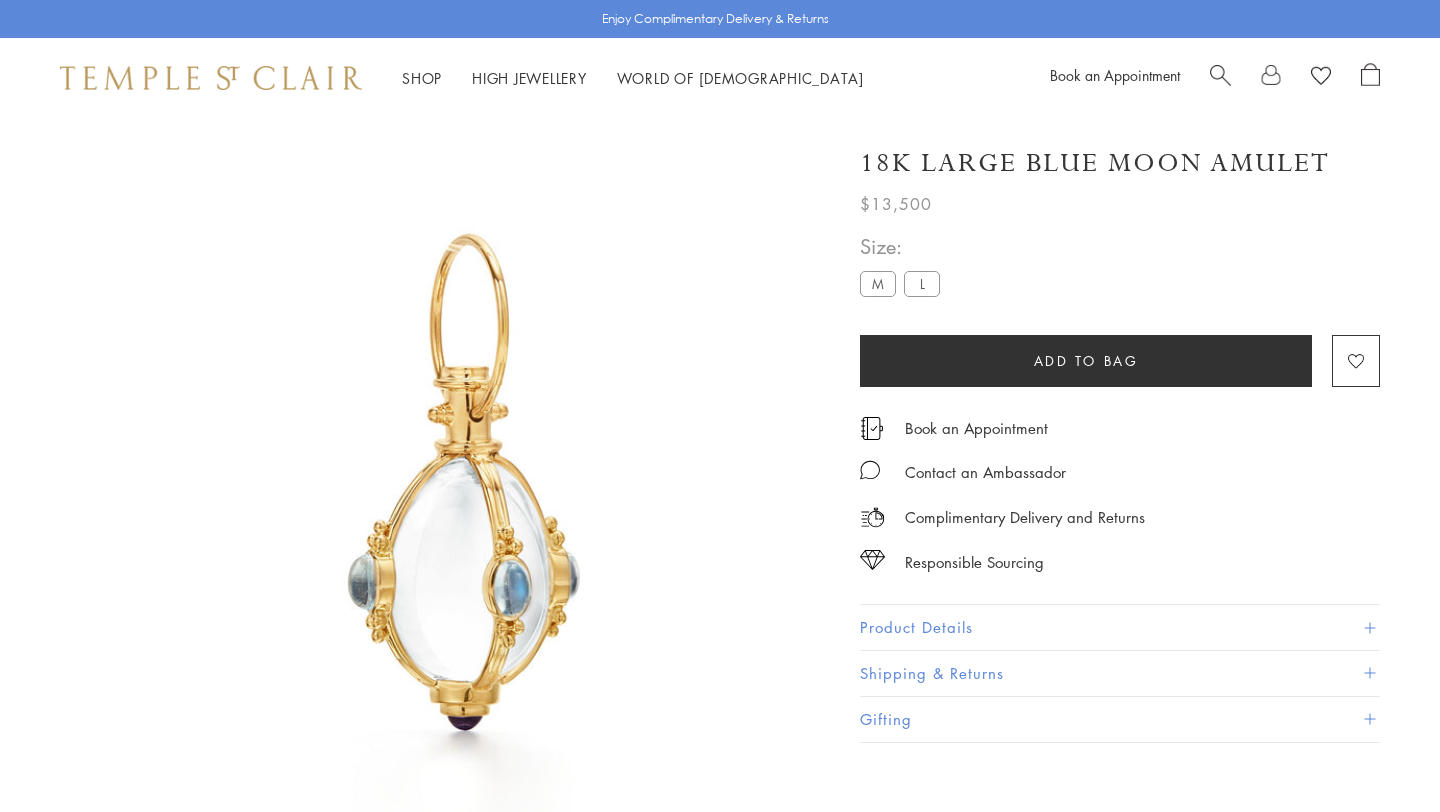 scroll, scrollTop: 0, scrollLeft: 0, axis: both 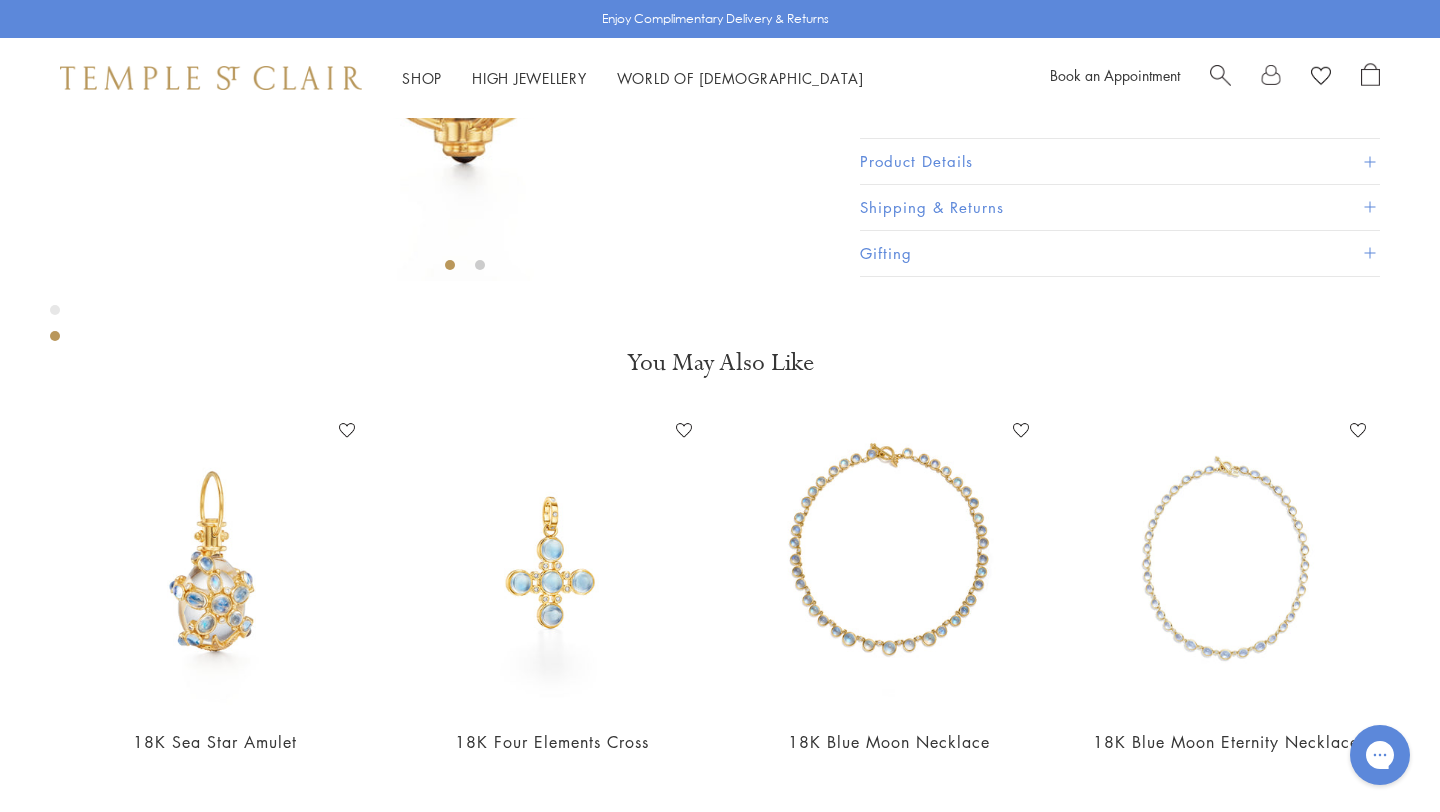 click on "M" at bounding box center [878, -183] 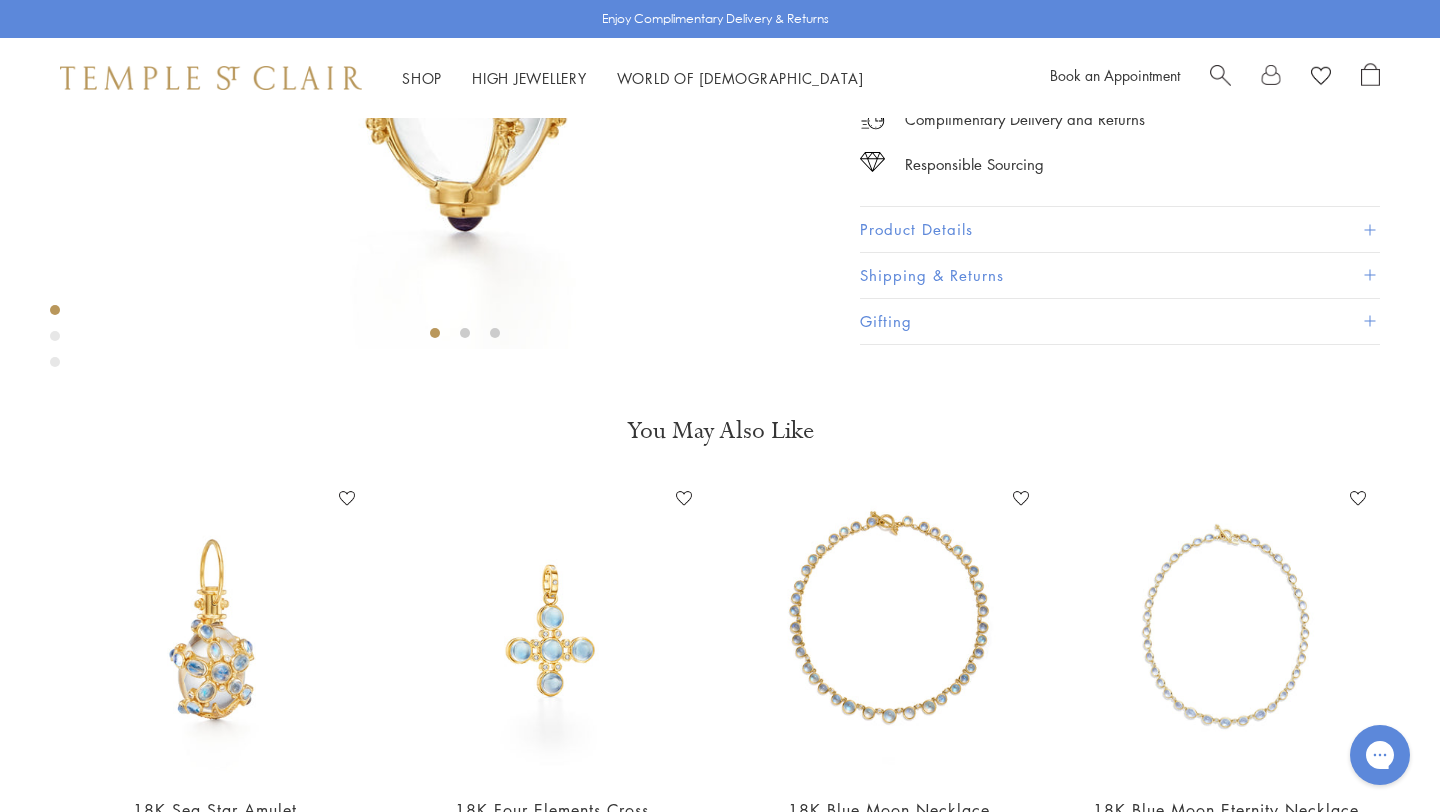 scroll, scrollTop: 778, scrollLeft: 0, axis: vertical 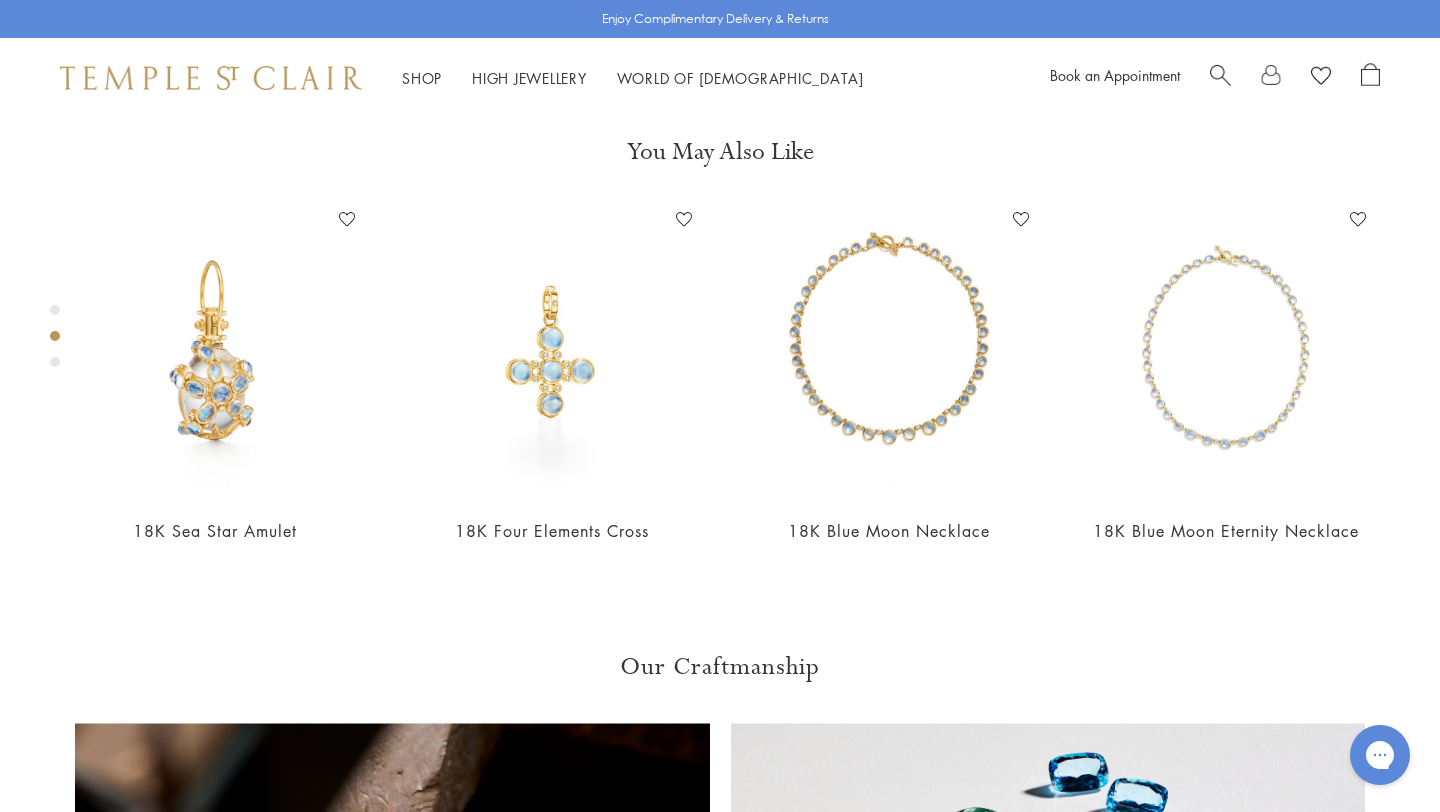 click on "Shop Shop
Categories
Amulets
Pendants & Charms
Lockets
Chains & Leather Cords
Earrings
Rings
Bracelets & Bangles
Angels" at bounding box center (720, 78) 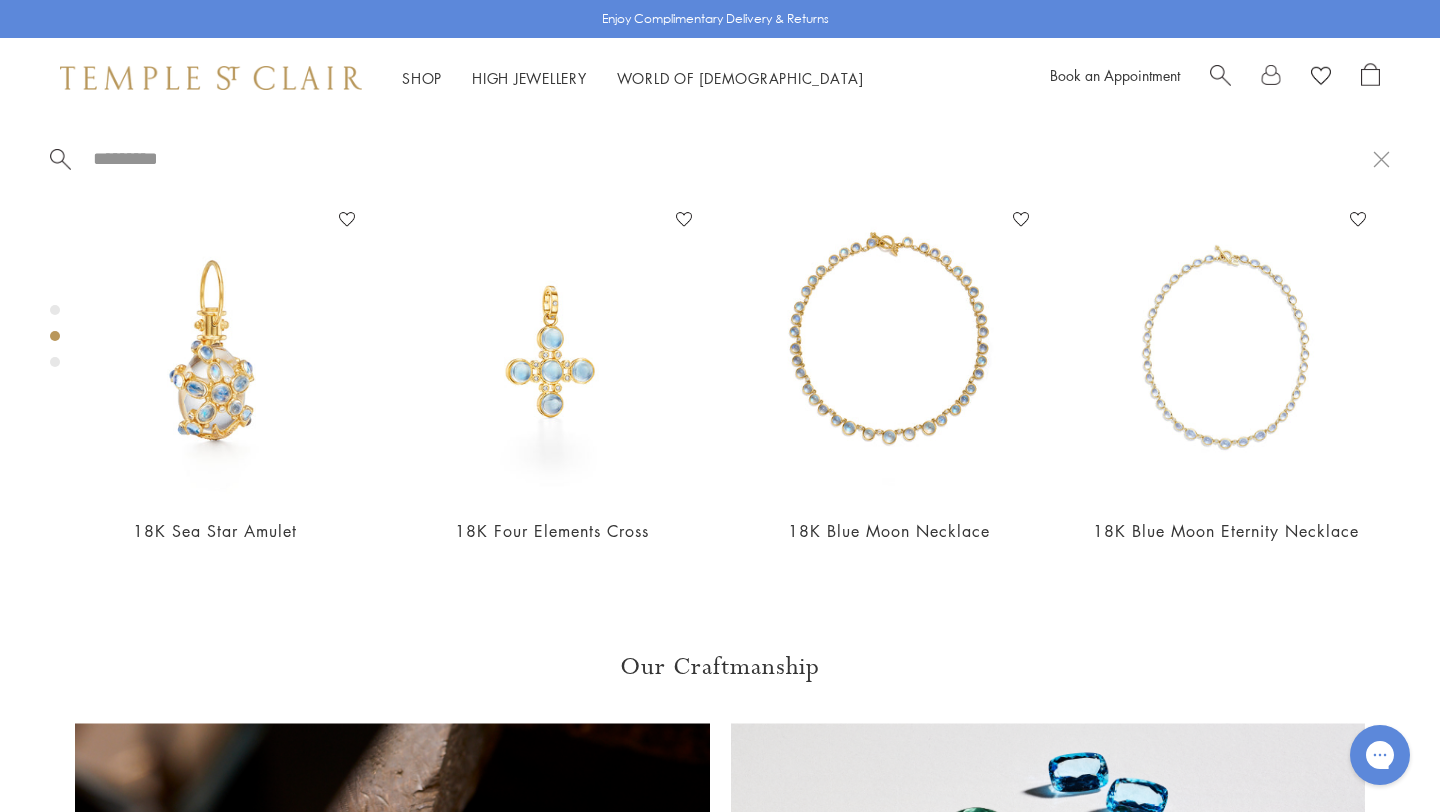 paste on "**********" 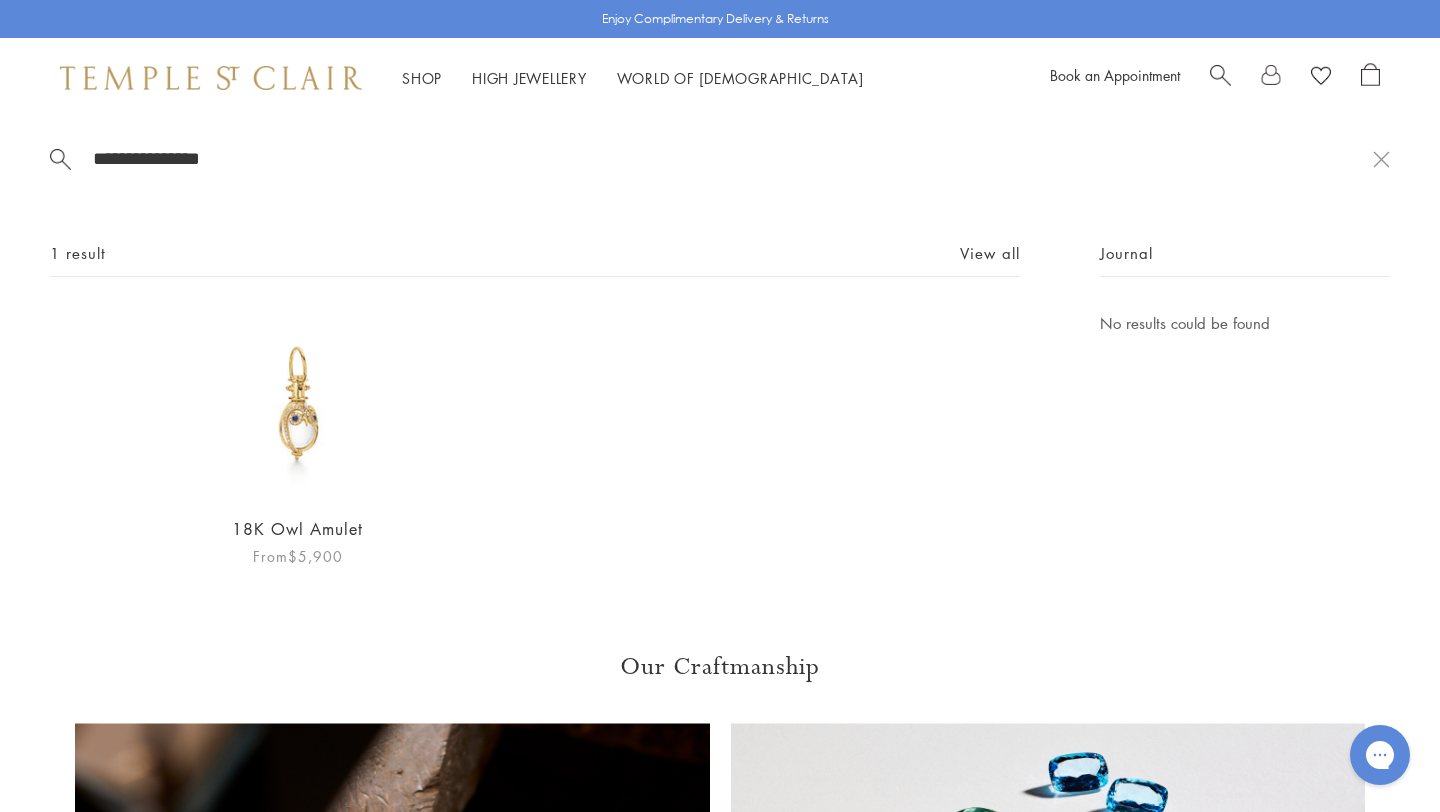 type on "**********" 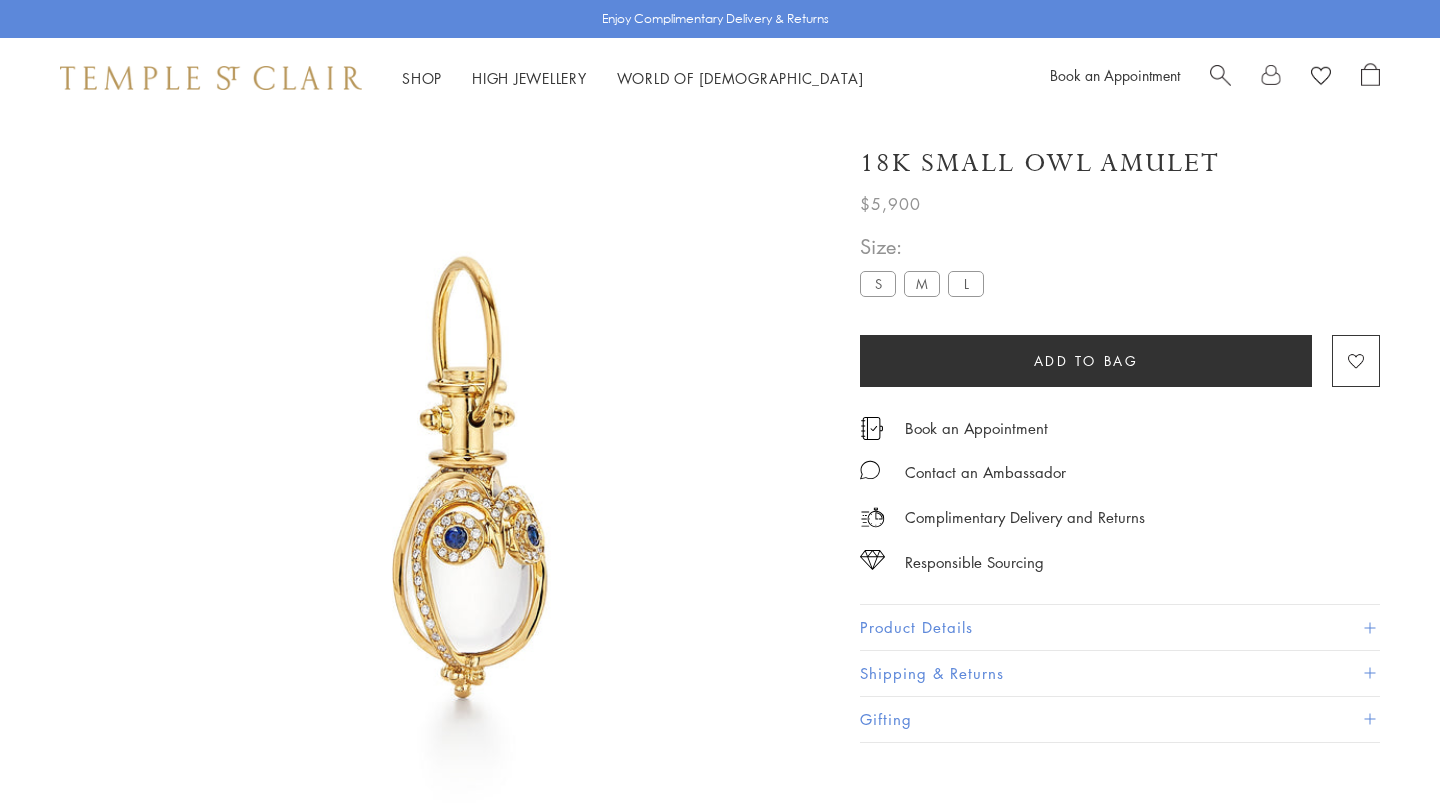 scroll, scrollTop: 0, scrollLeft: 0, axis: both 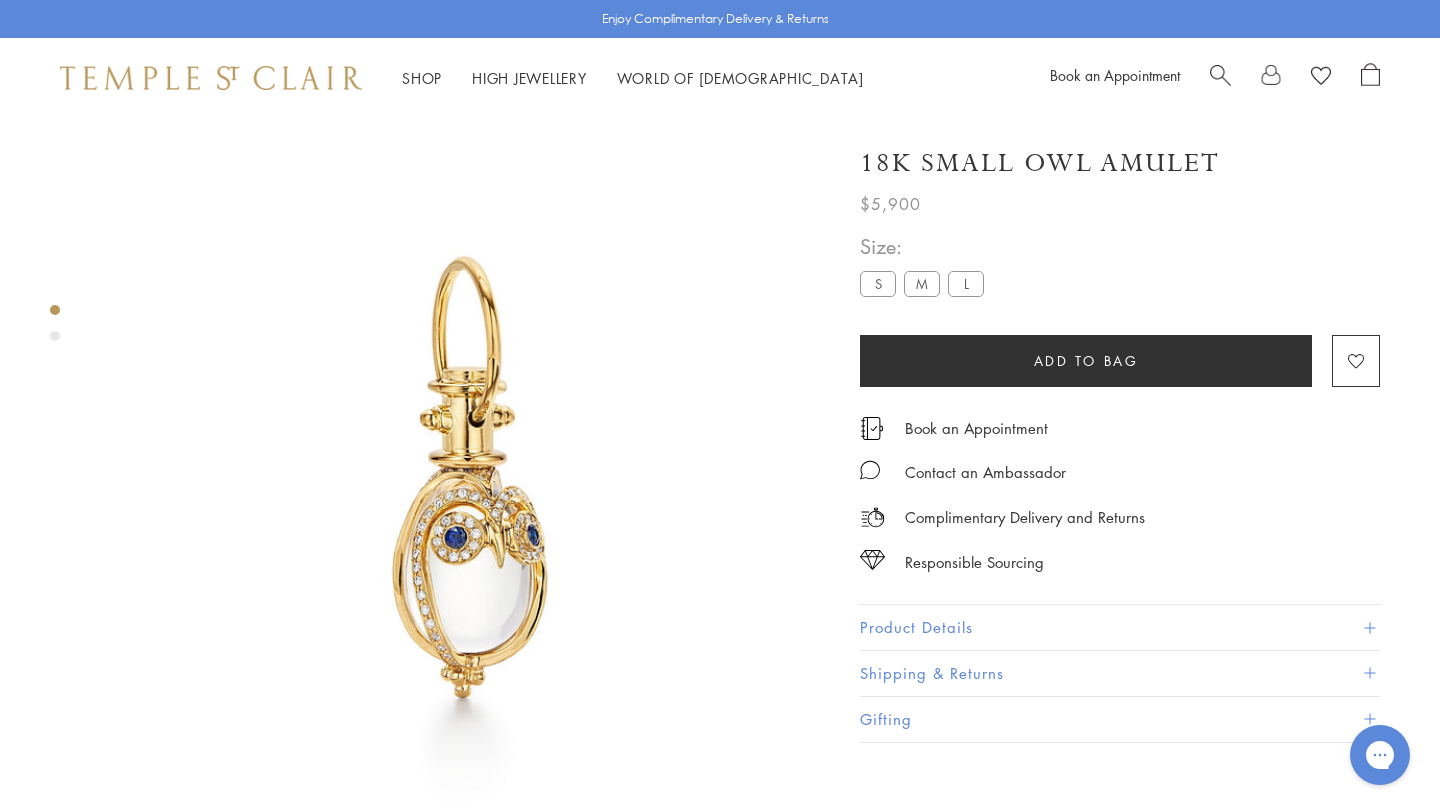 click on "M" at bounding box center [922, 283] 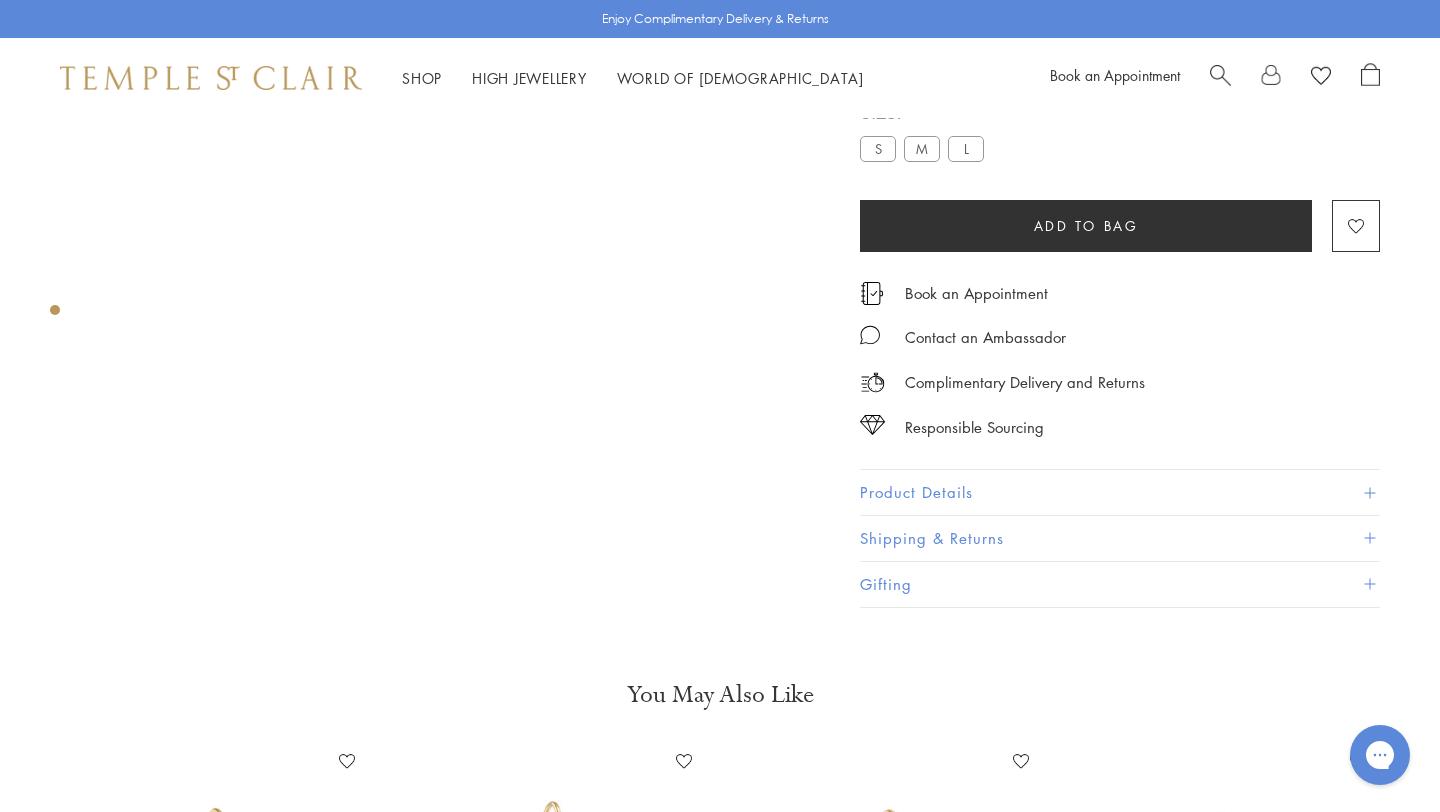 scroll, scrollTop: 0, scrollLeft: 0, axis: both 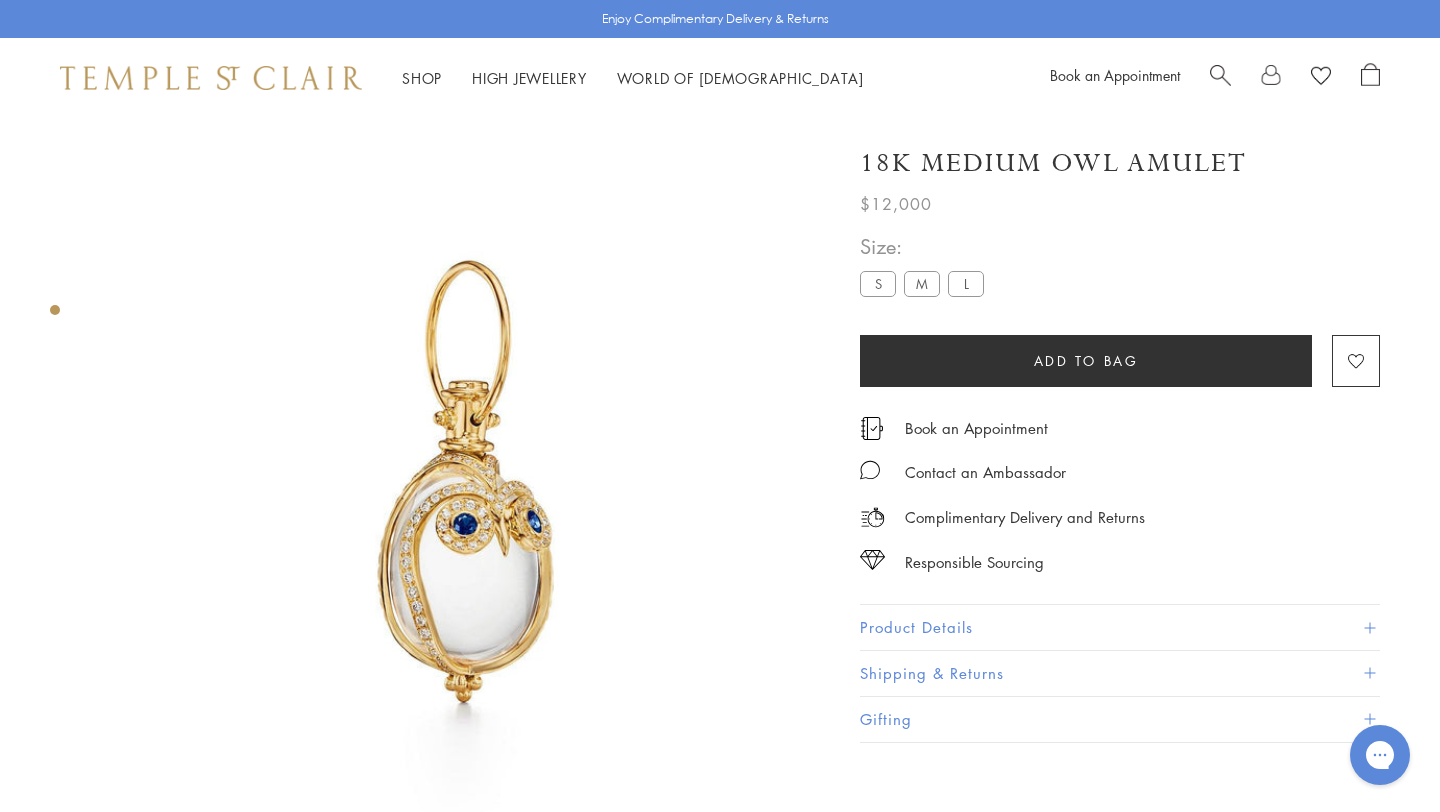 click on "S
M
L" at bounding box center (926, 286) 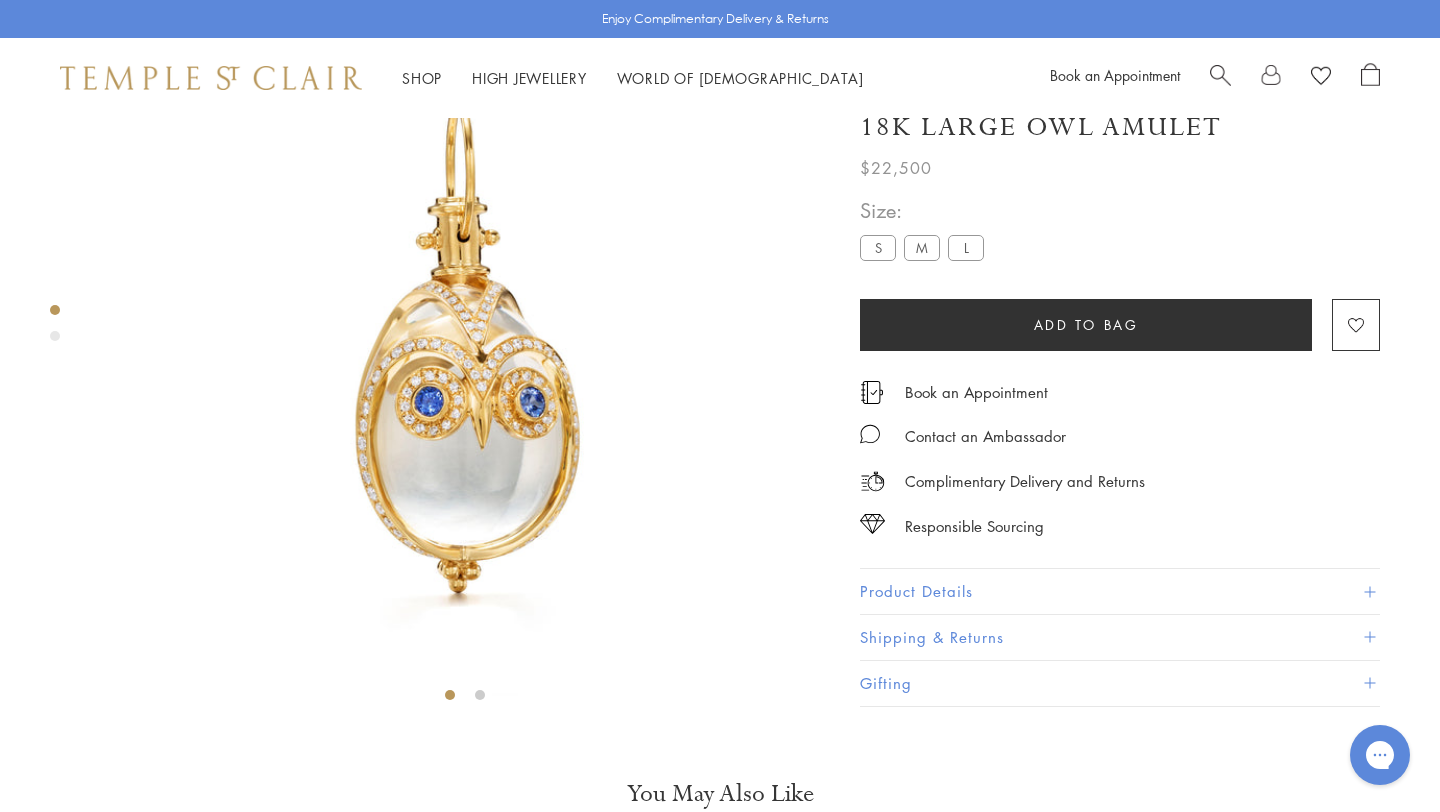 scroll, scrollTop: 0, scrollLeft: 0, axis: both 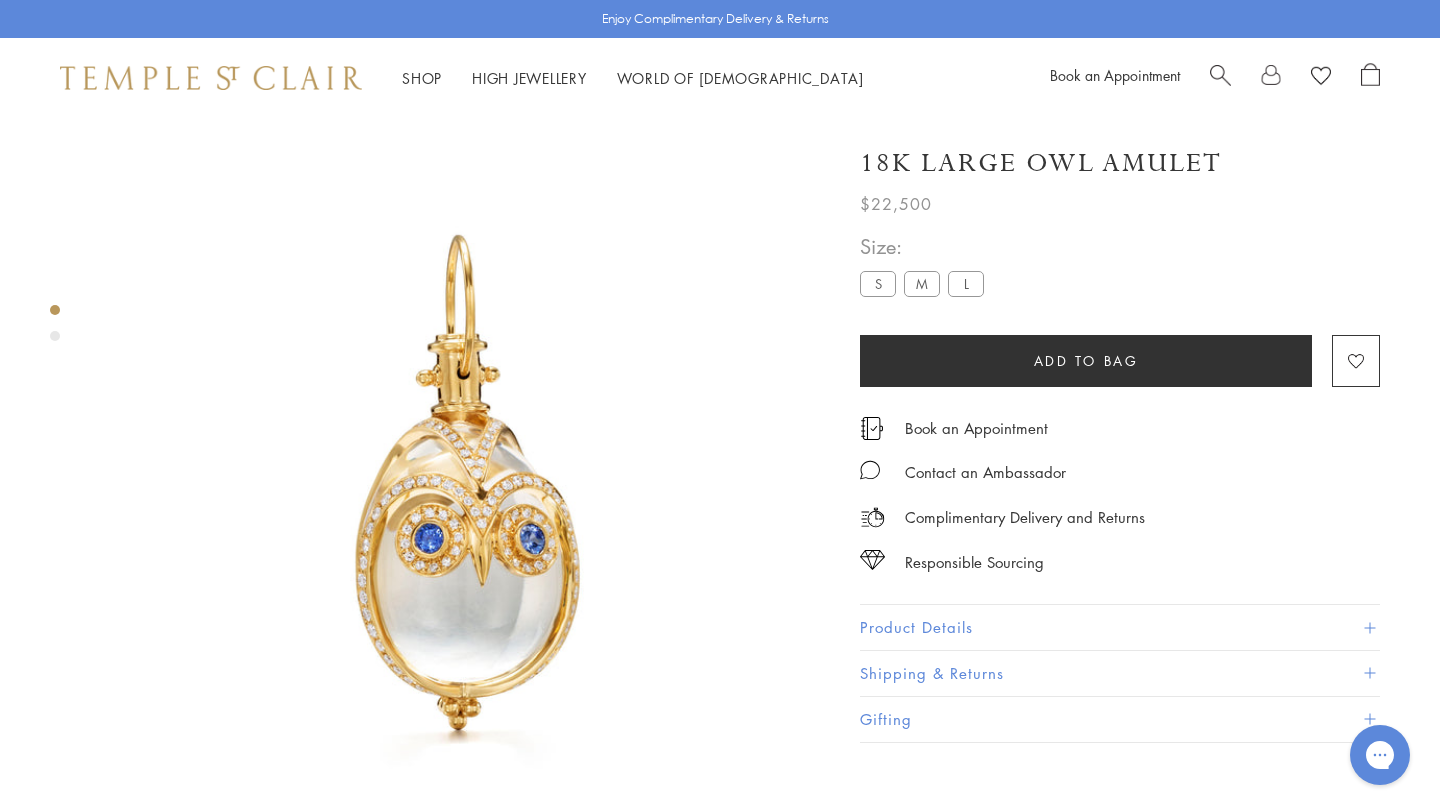 click at bounding box center (1220, 73) 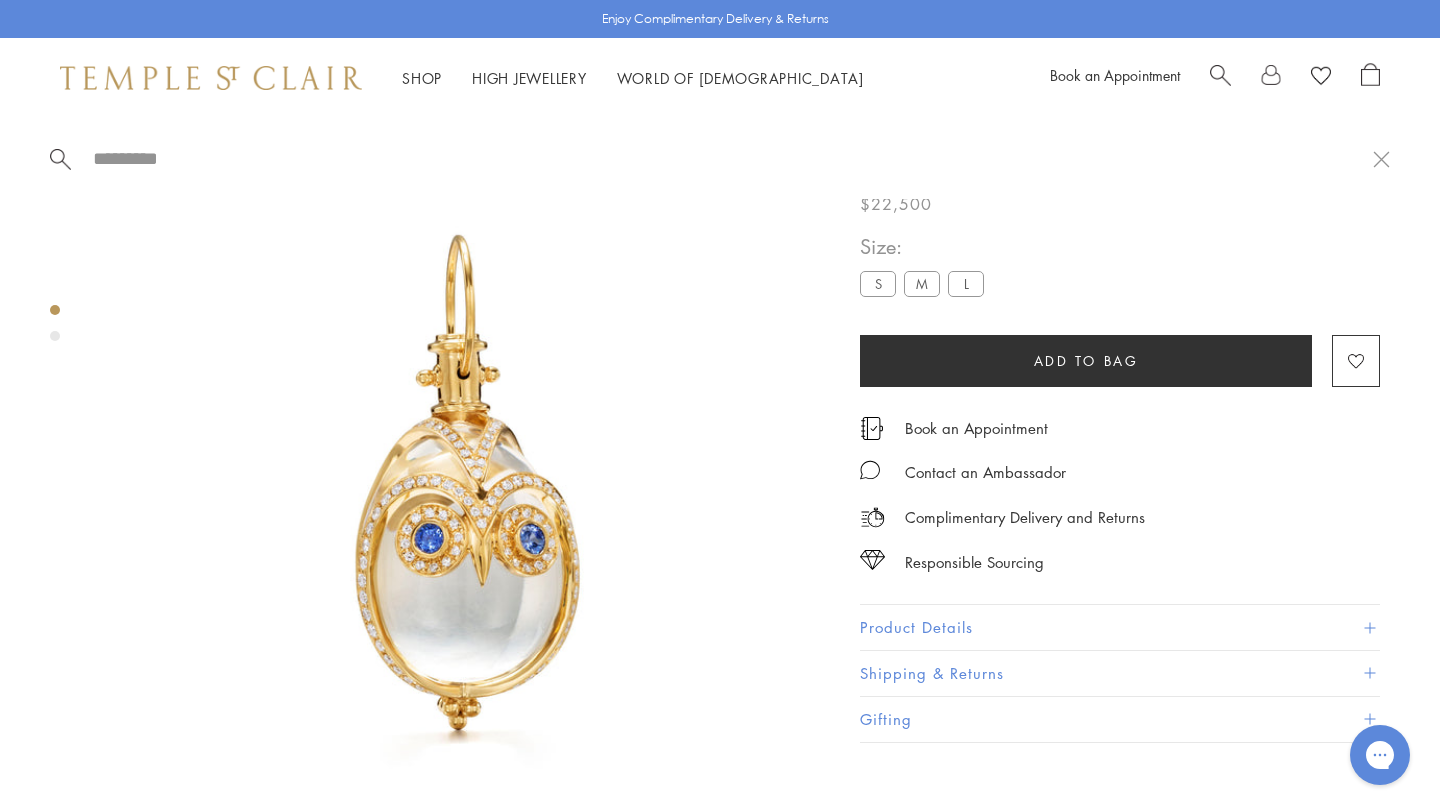 paste on "**********" 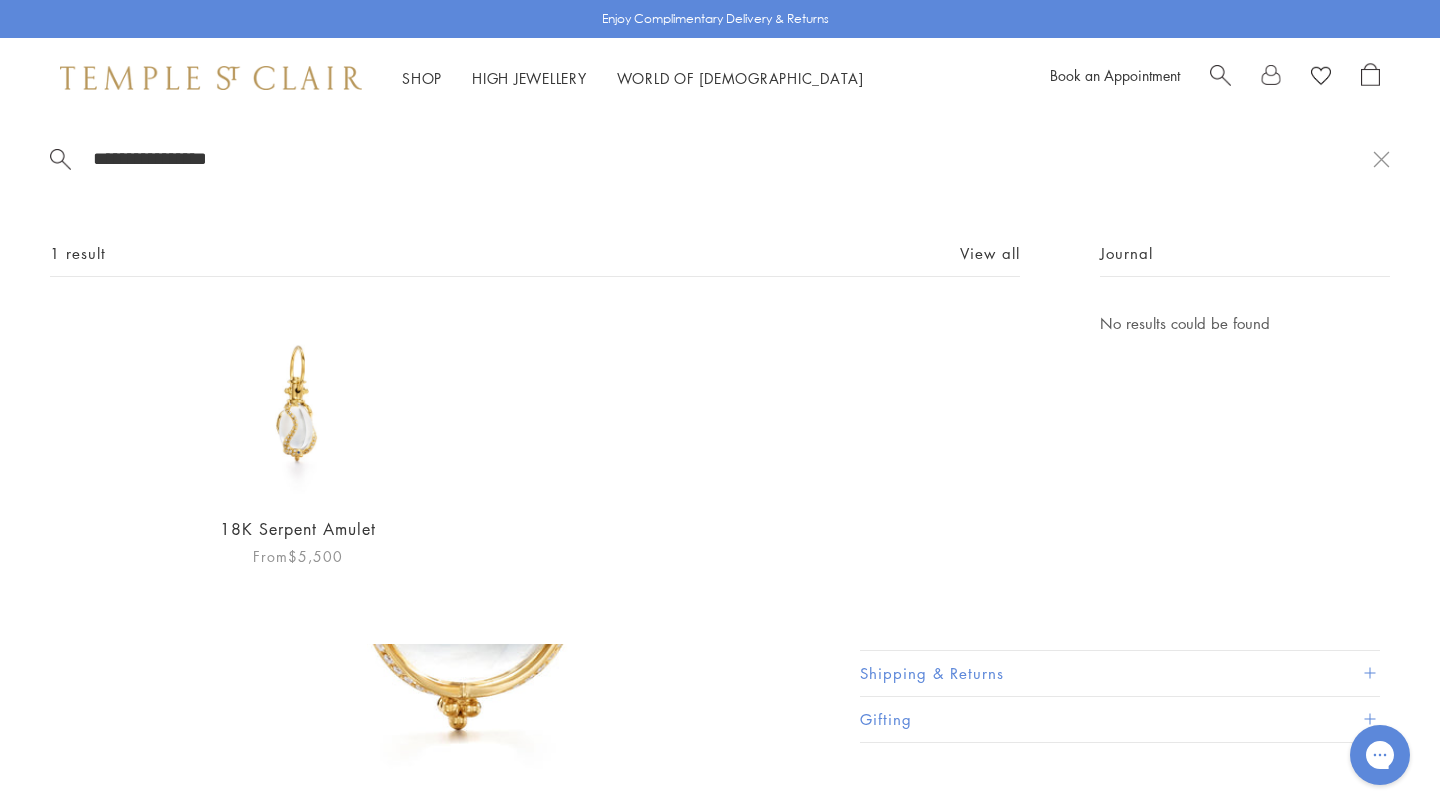 type on "**********" 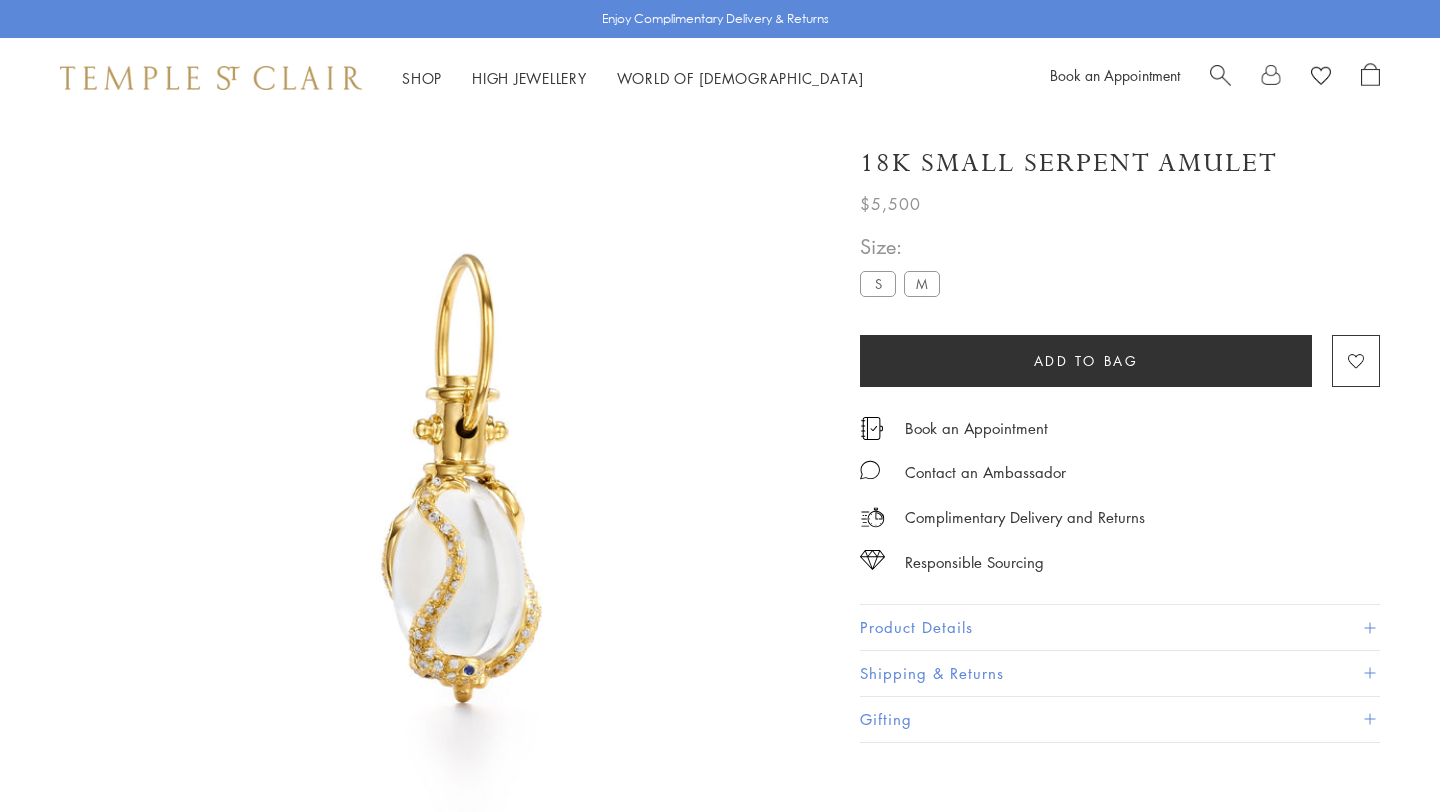 scroll, scrollTop: 0, scrollLeft: 0, axis: both 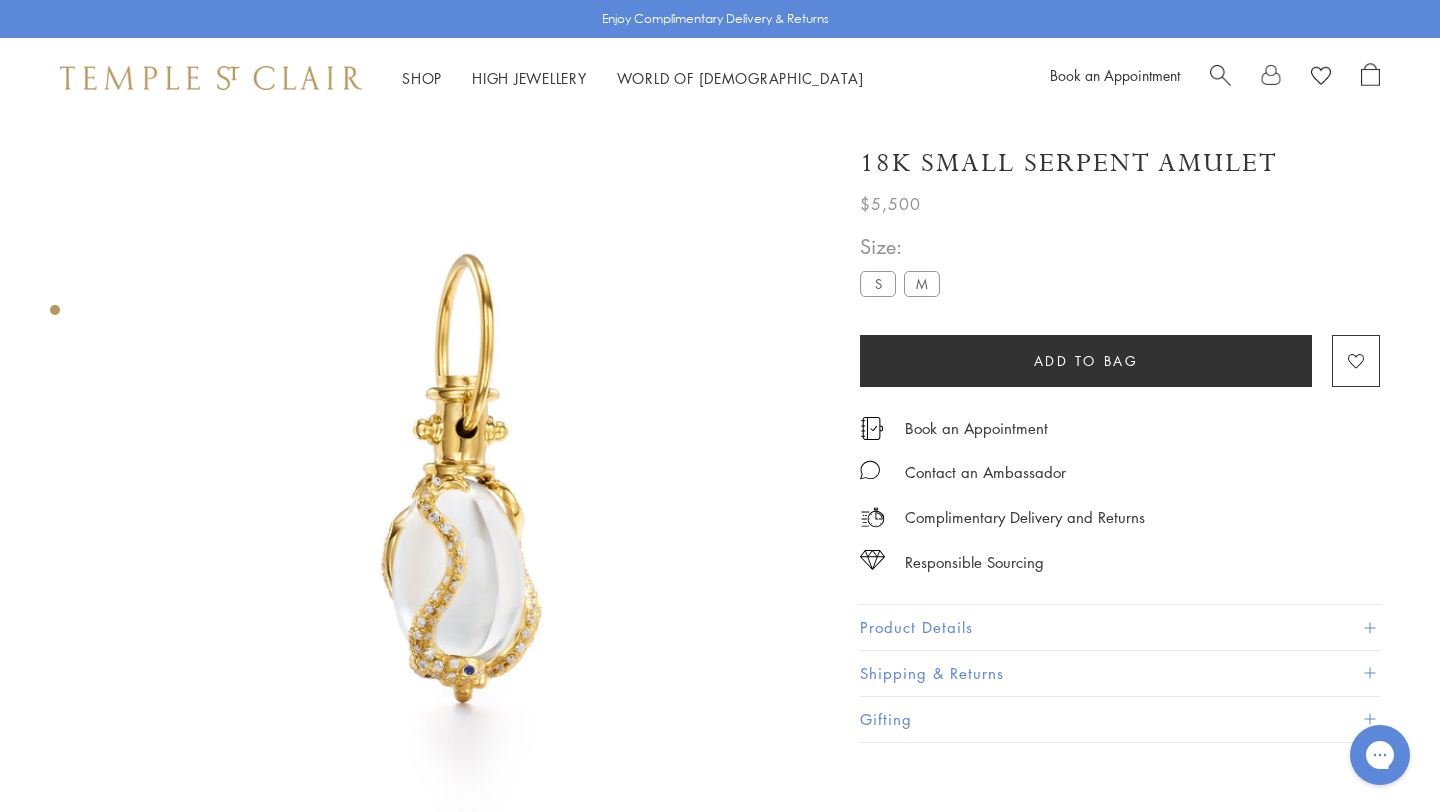 click on "M" at bounding box center [922, 283] 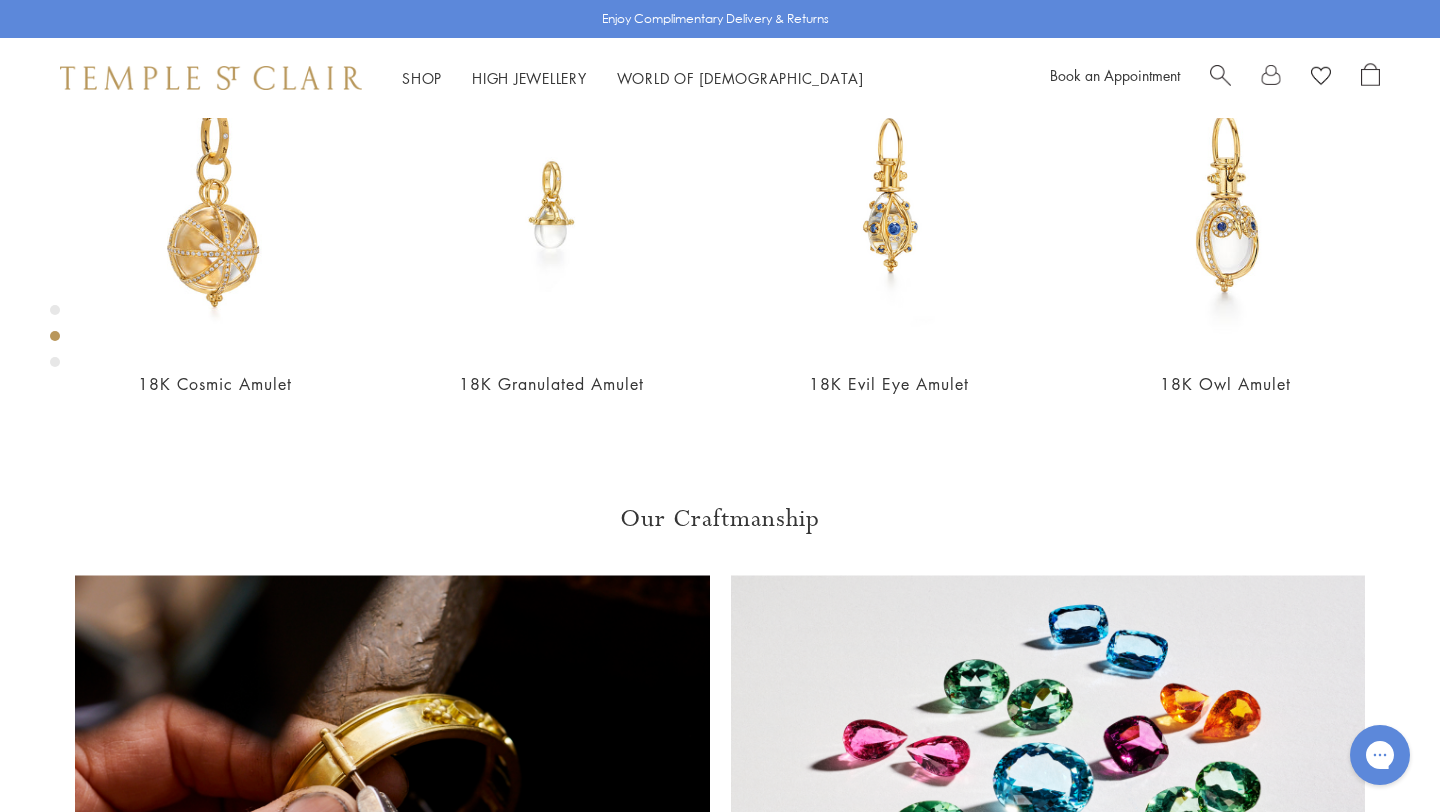scroll, scrollTop: 804, scrollLeft: 0, axis: vertical 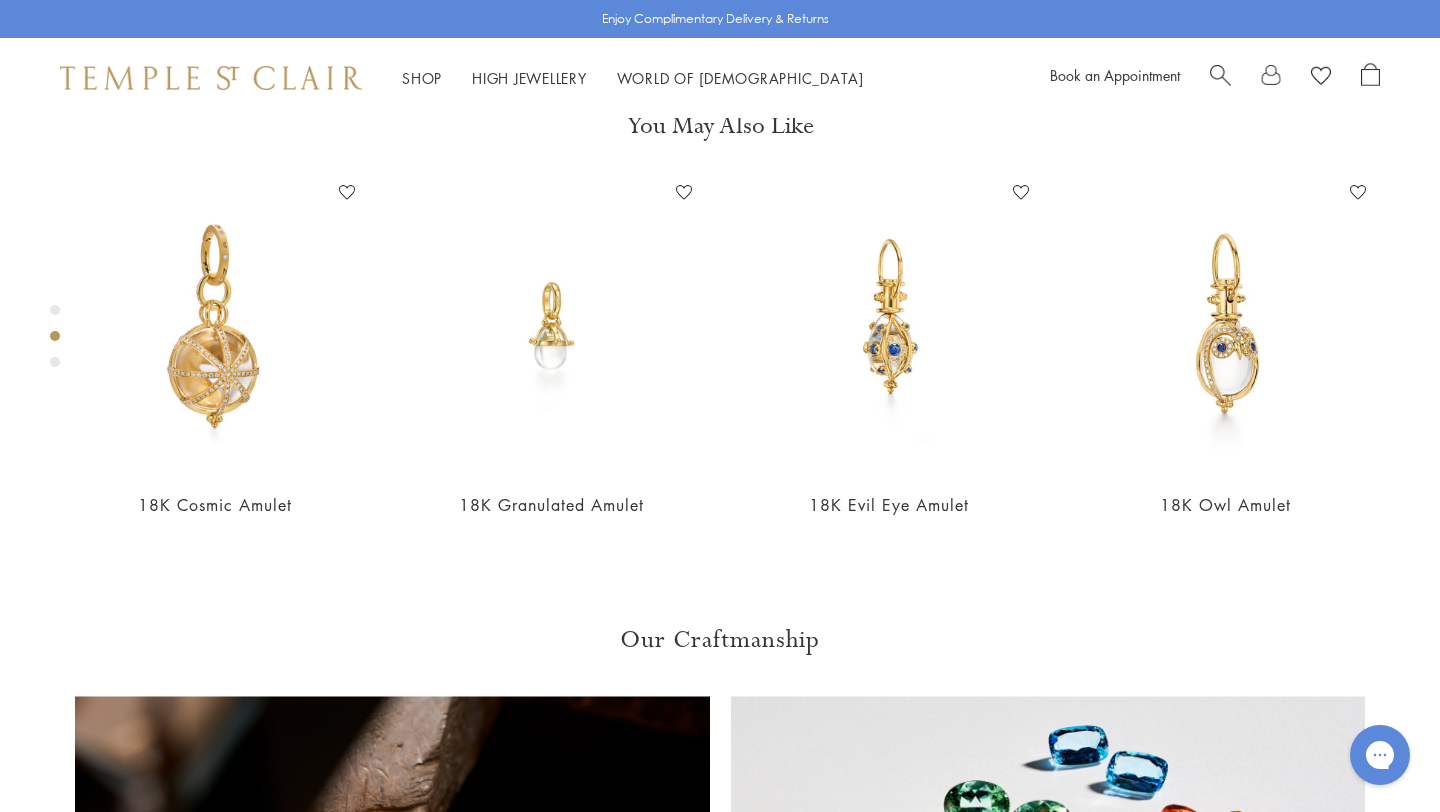 click at bounding box center [1220, 73] 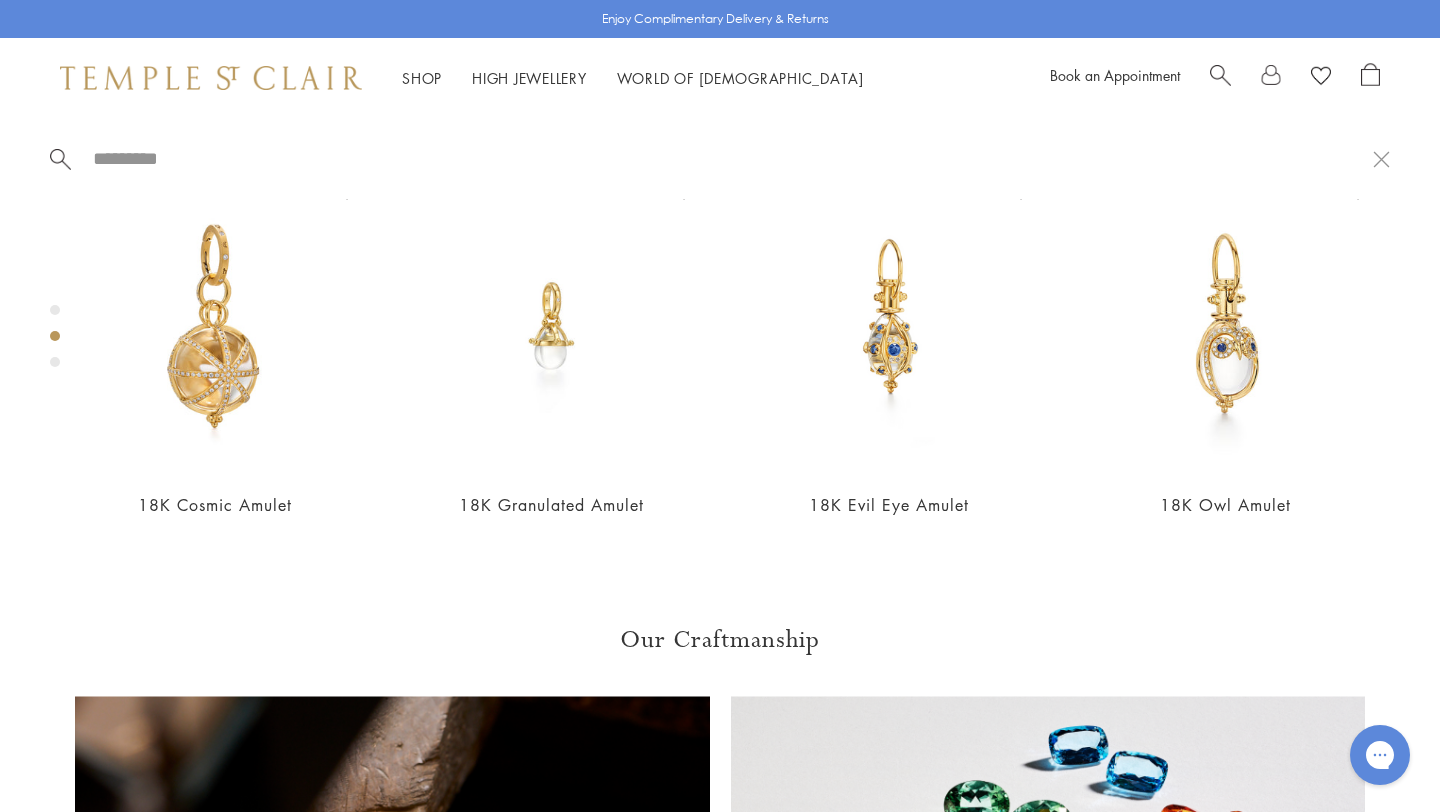 paste on "**********" 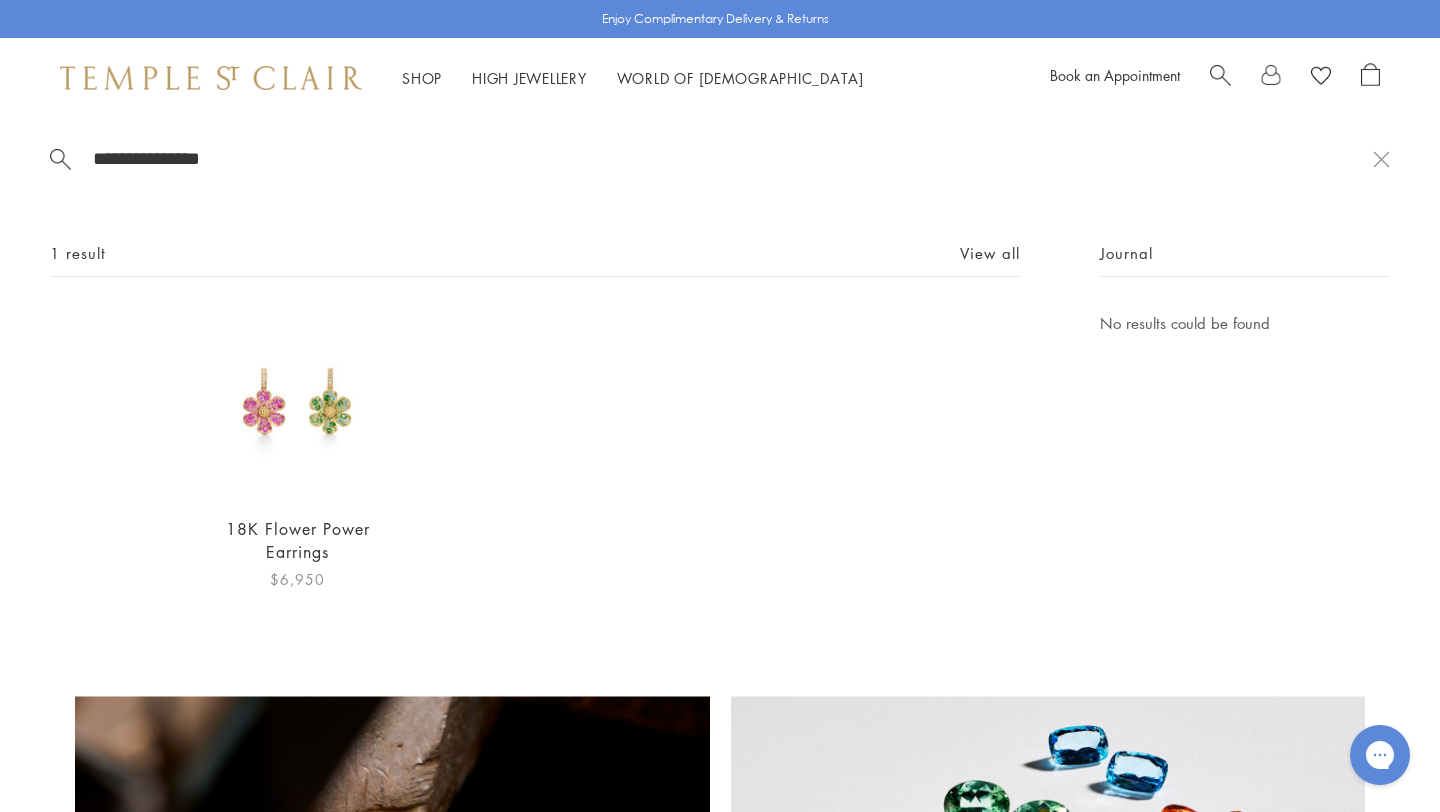 type on "**********" 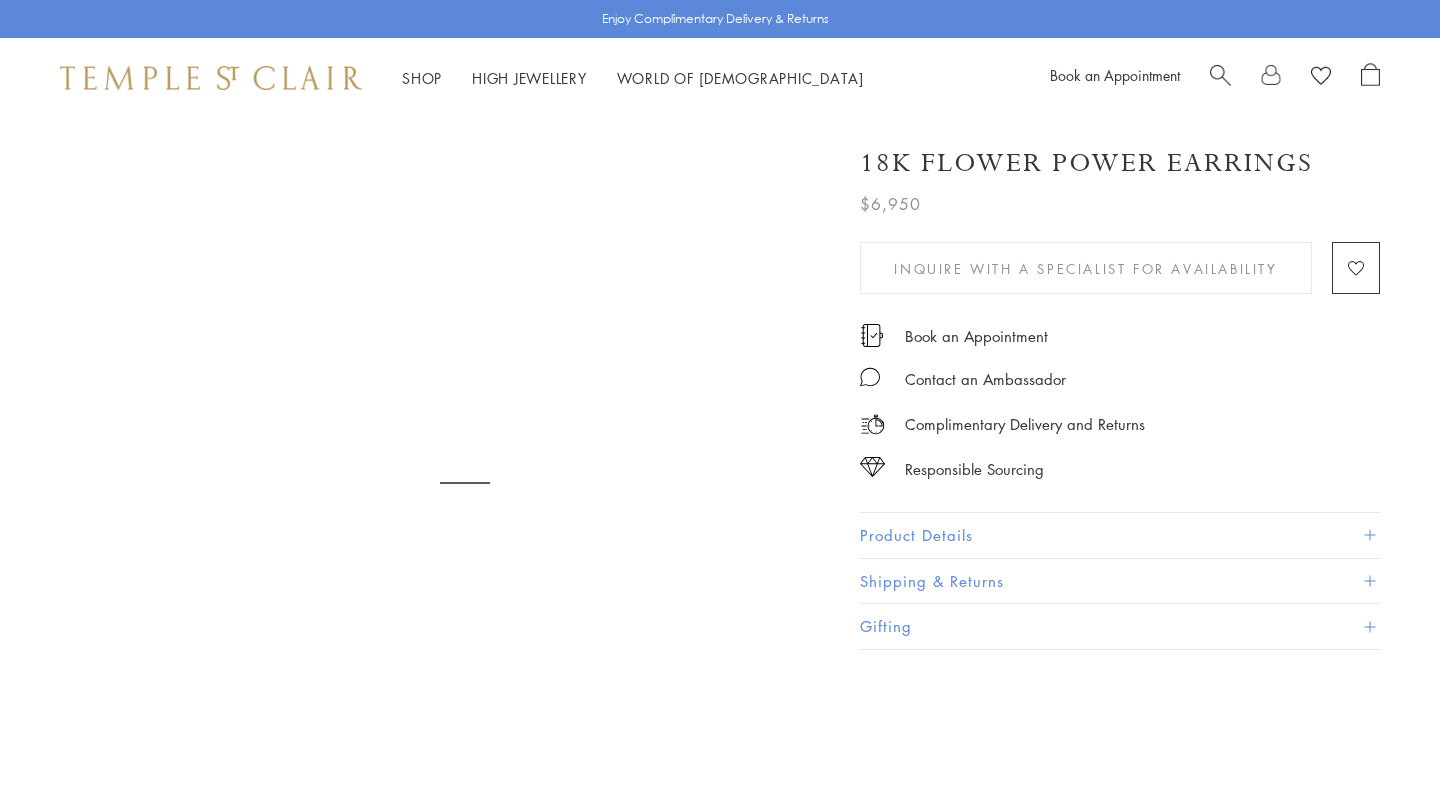 scroll, scrollTop: 0, scrollLeft: 0, axis: both 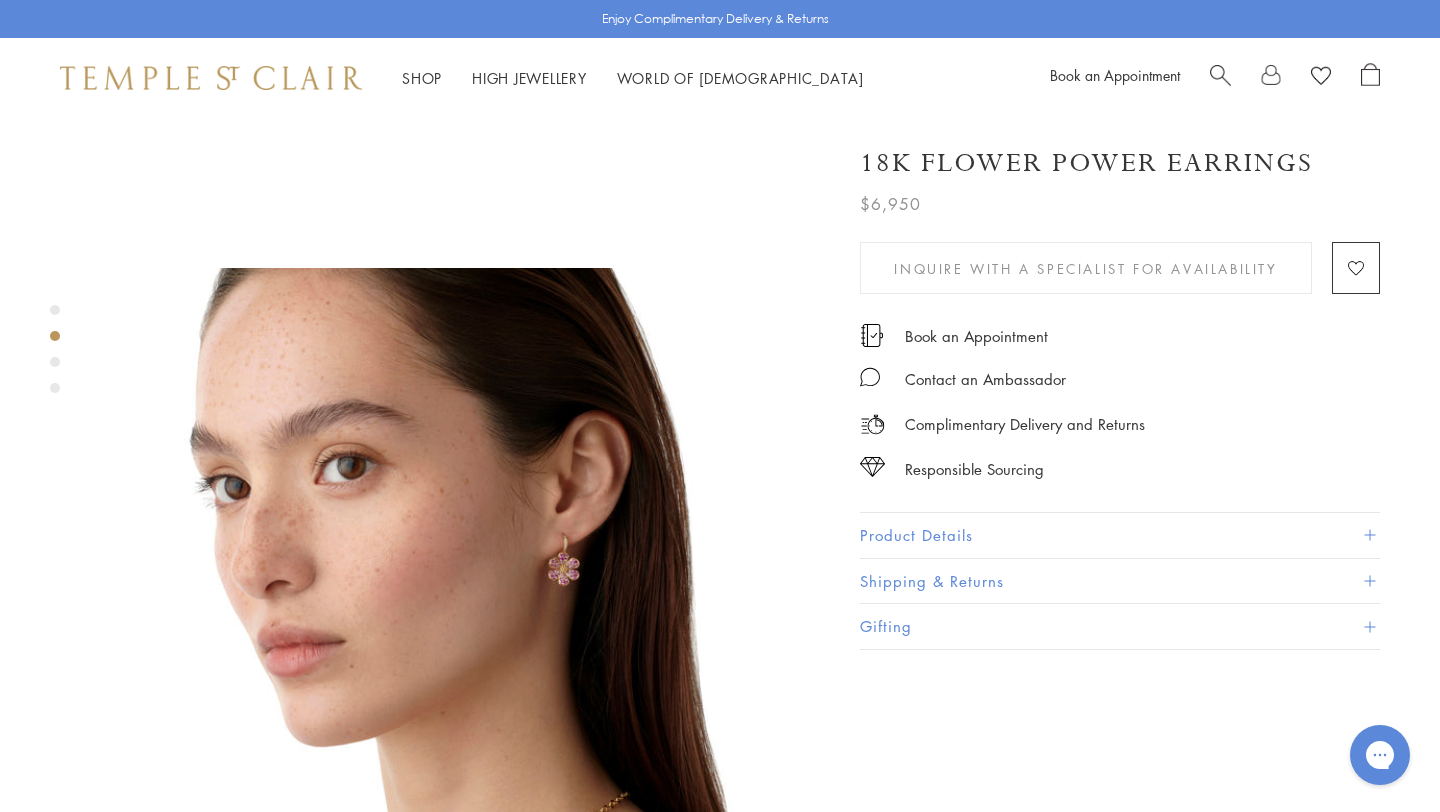 click at bounding box center [1220, 73] 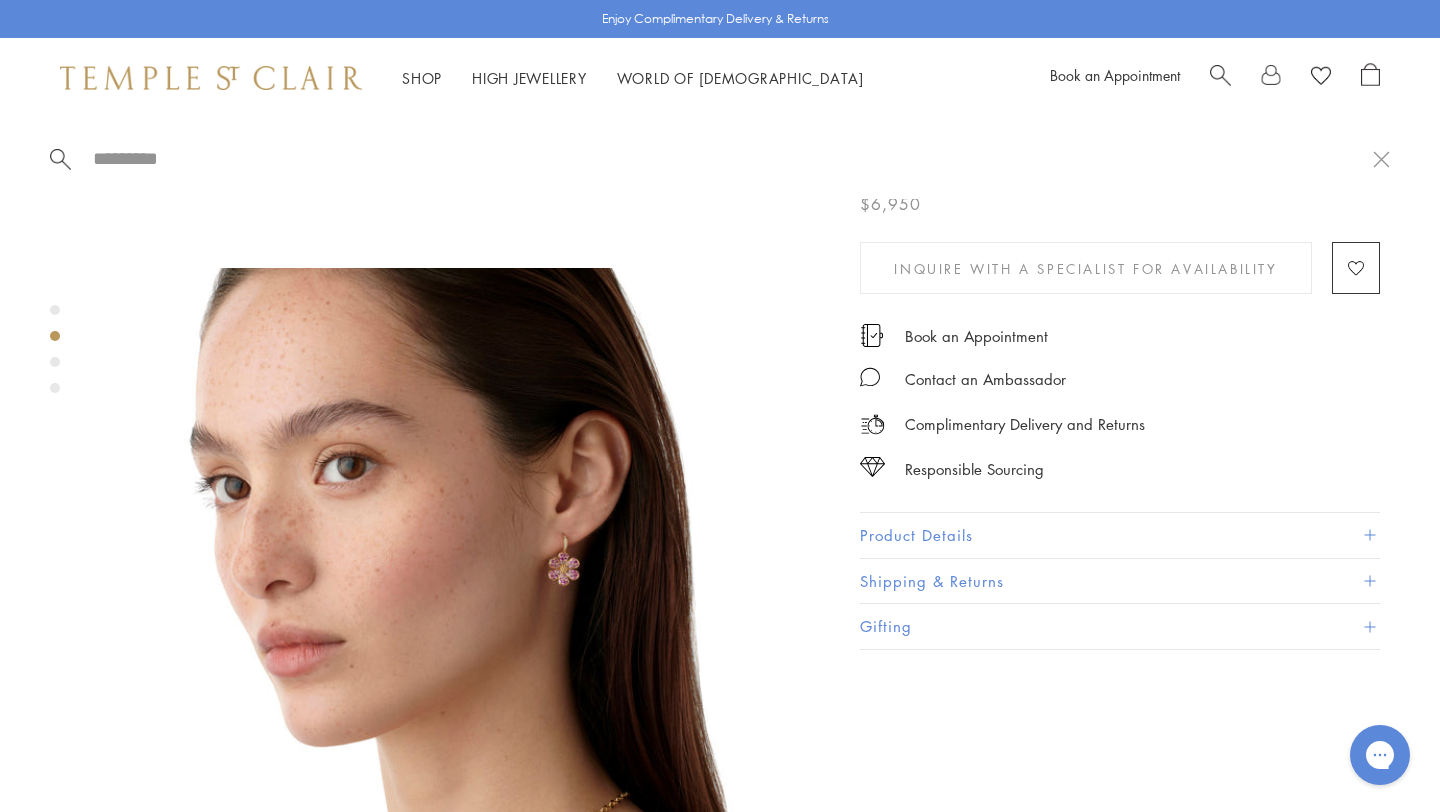 paste on "**********" 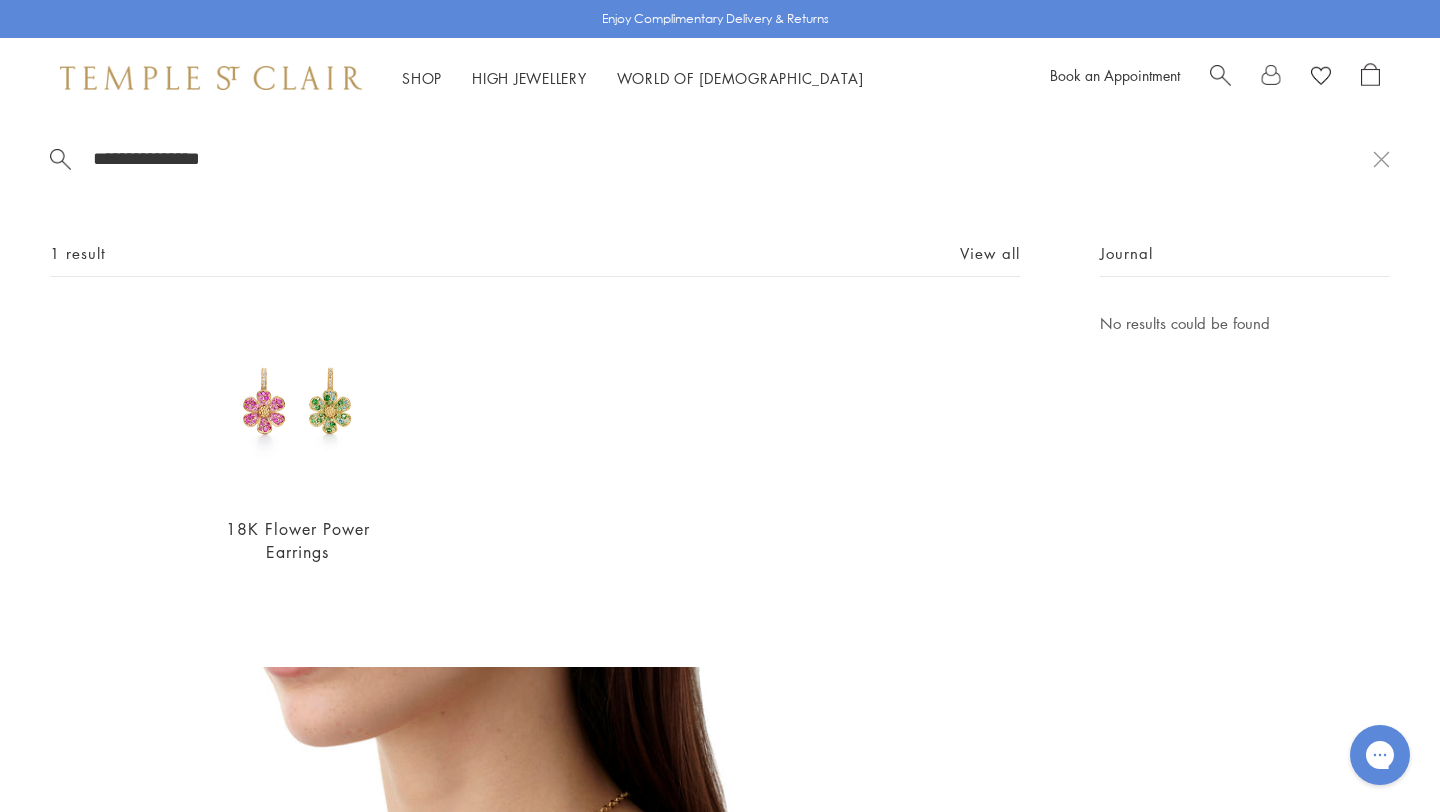 click on "18K Flower Power Earrings
$6,950
Inspired by botanical diagrams, the 18K Flower Power Earrings features a collection of colored gemstones petals elegantly composed into the shape of an open blossom. One earring features petals adorned with Tsavorite Garnet and Paraiba Tourmaline, while the other showcases petals with Pink Sapphire & Ruby. Our signature yellow gold glows at the center.
Inquire With A Specialist for Availability
Add to Wishlist
Book an Appointment" at bounding box center [1150, 1013] 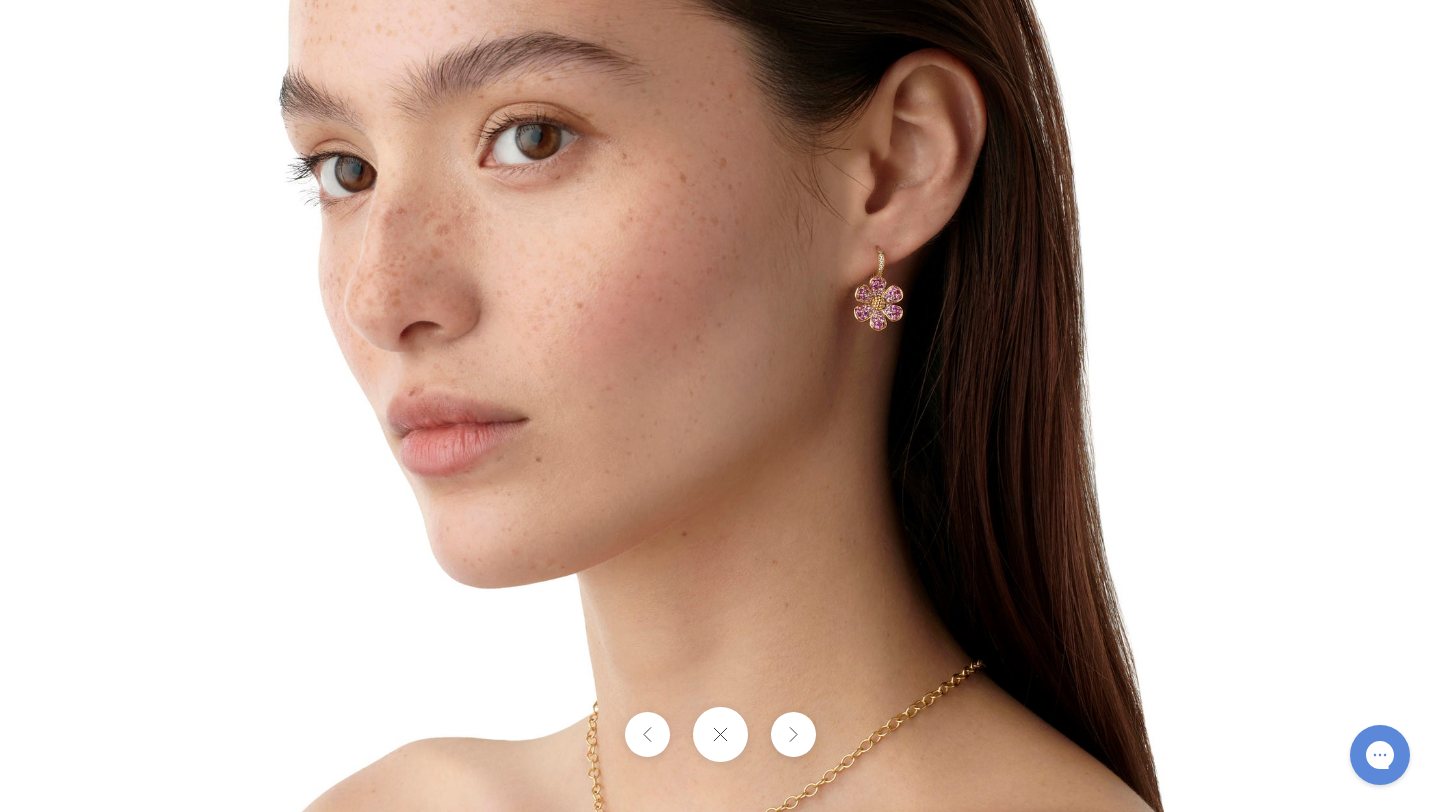 click at bounding box center (719, 734) 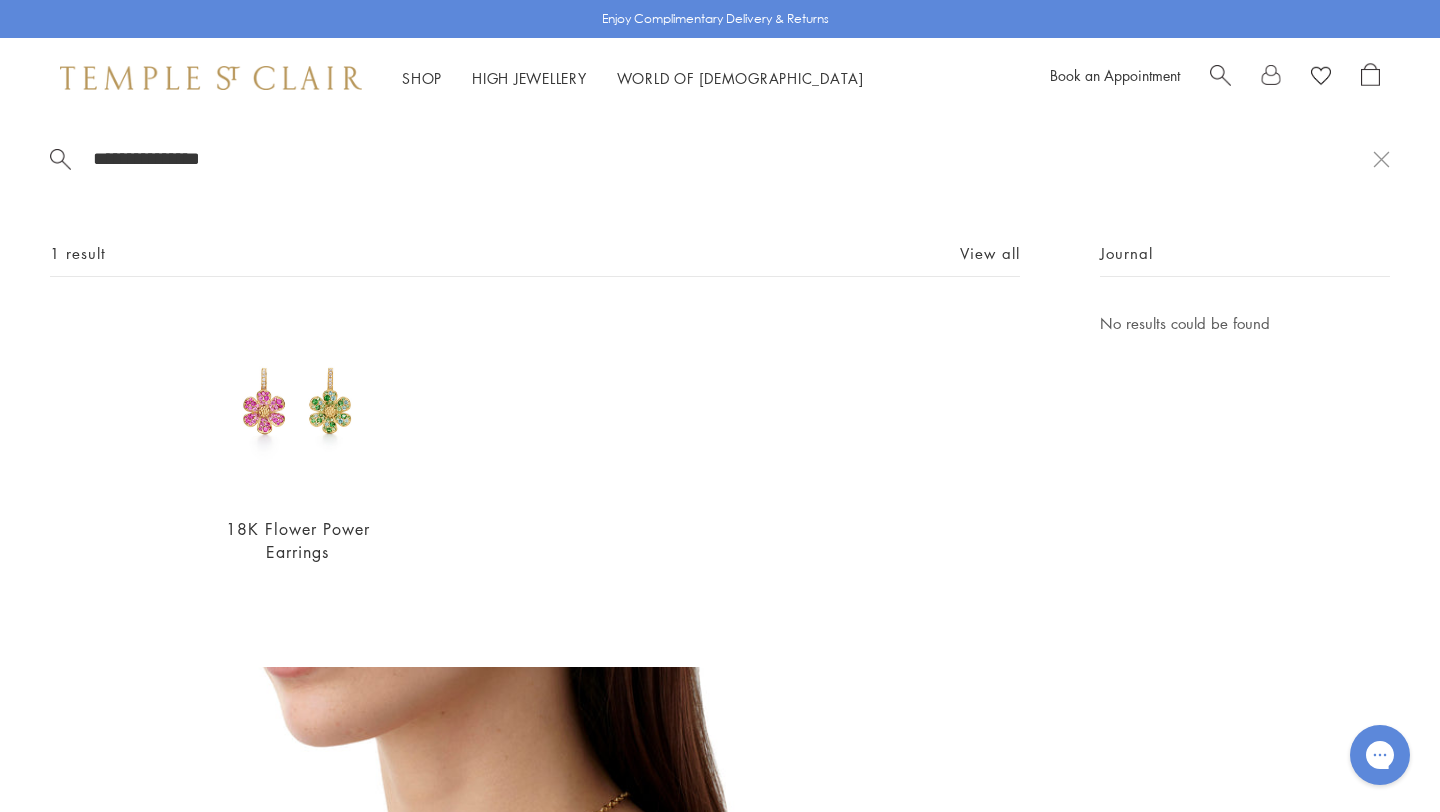 click on "**********" at bounding box center (720, 392) 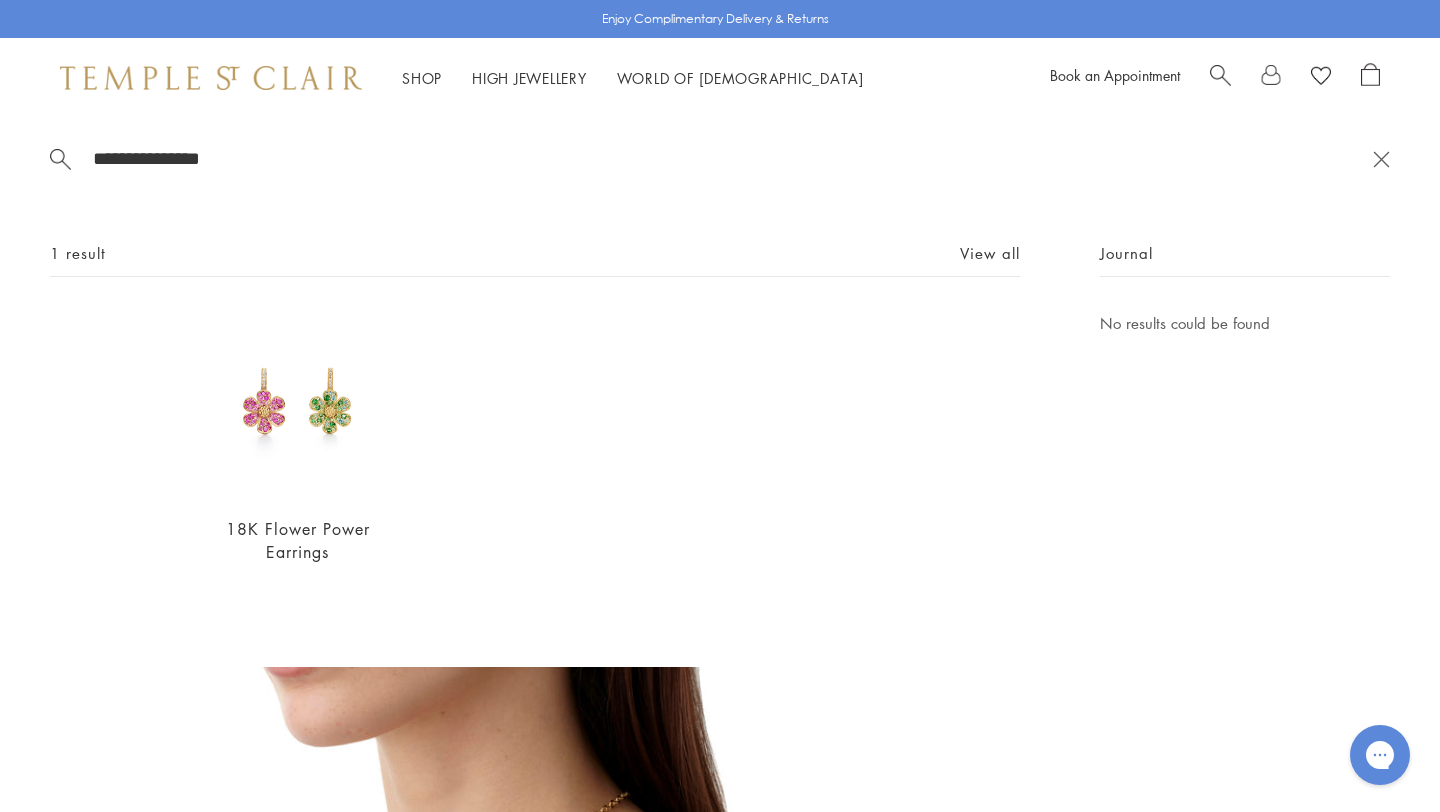 click at bounding box center (1381, 158) 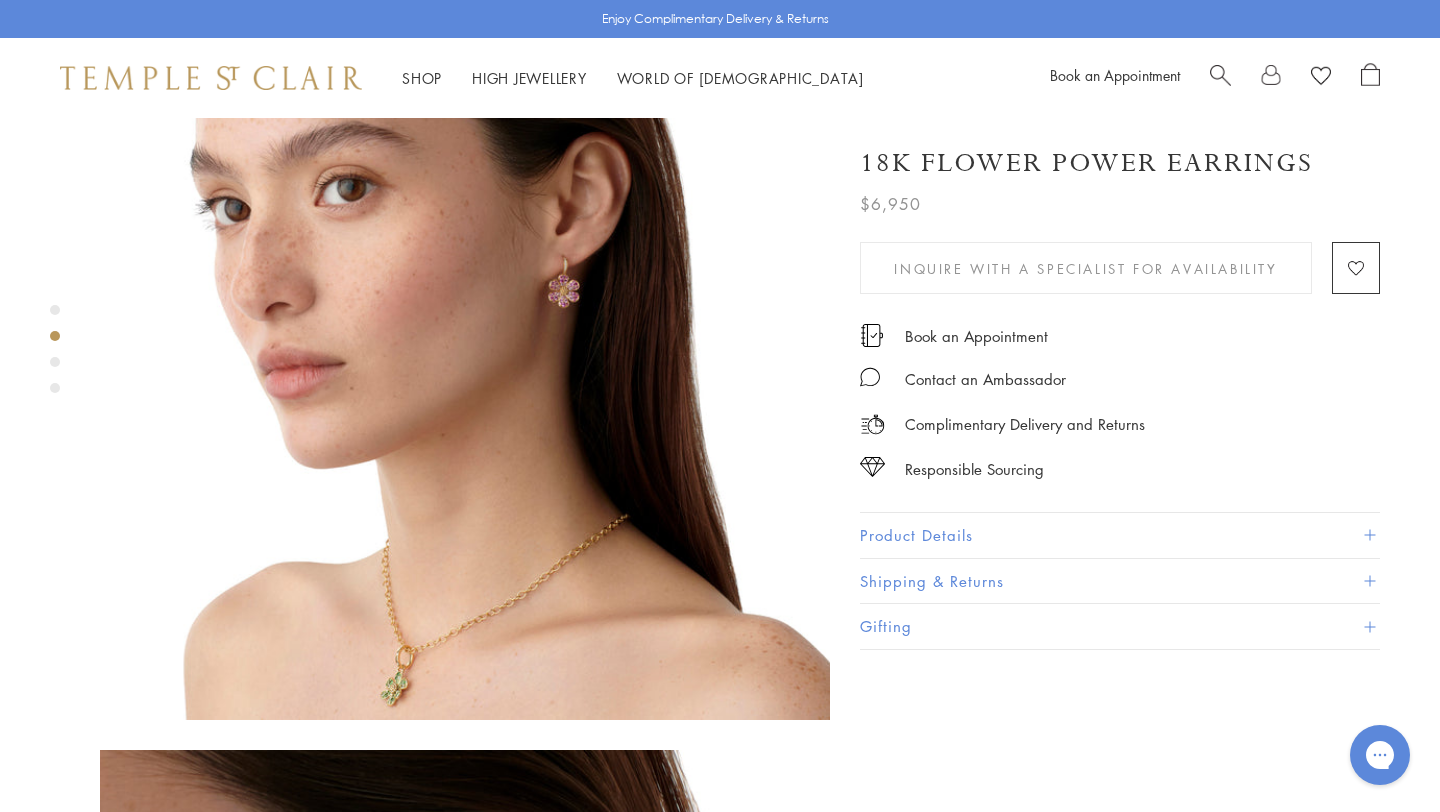 click on "Product Details" at bounding box center [1120, 535] 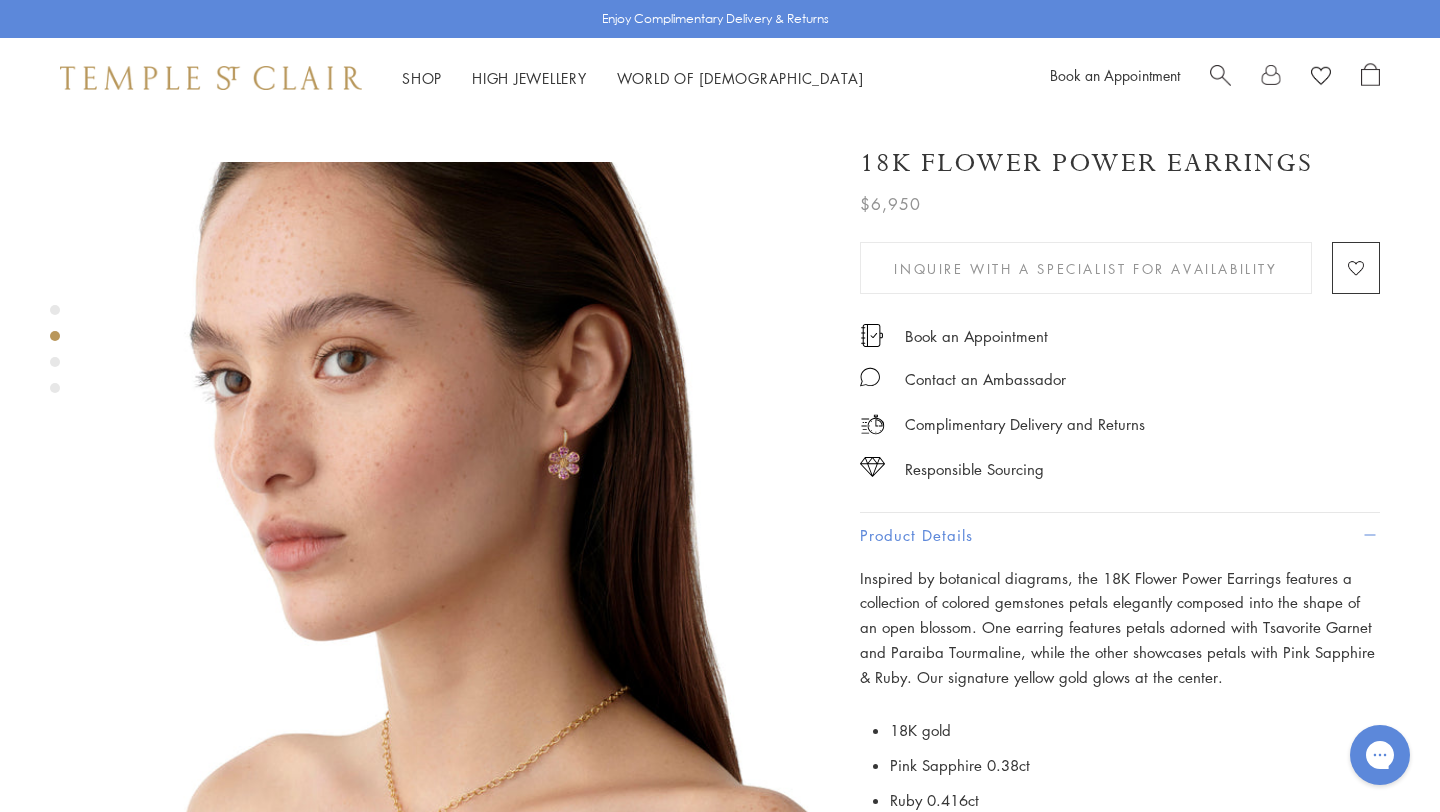 scroll, scrollTop: 0, scrollLeft: 0, axis: both 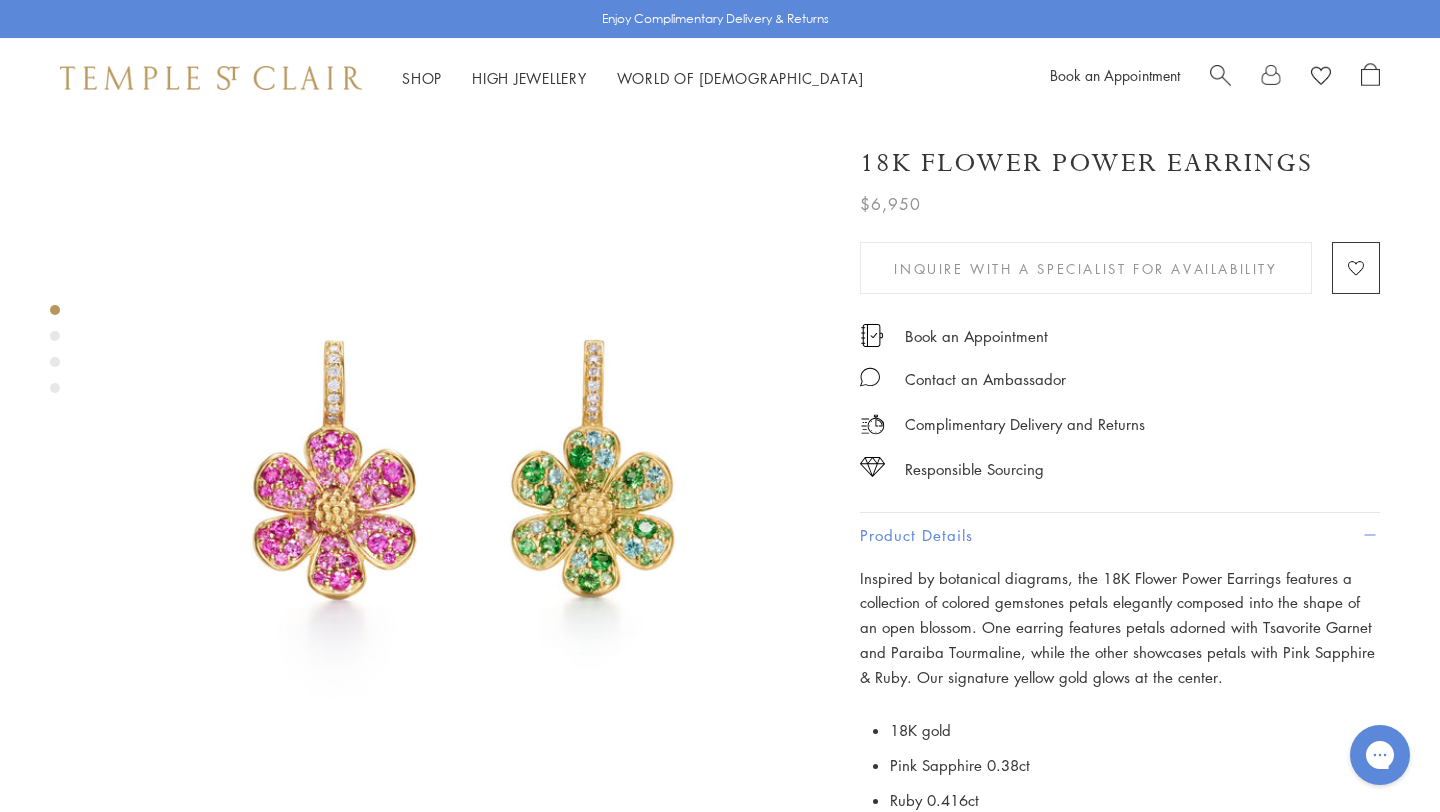 click at bounding box center [1220, 73] 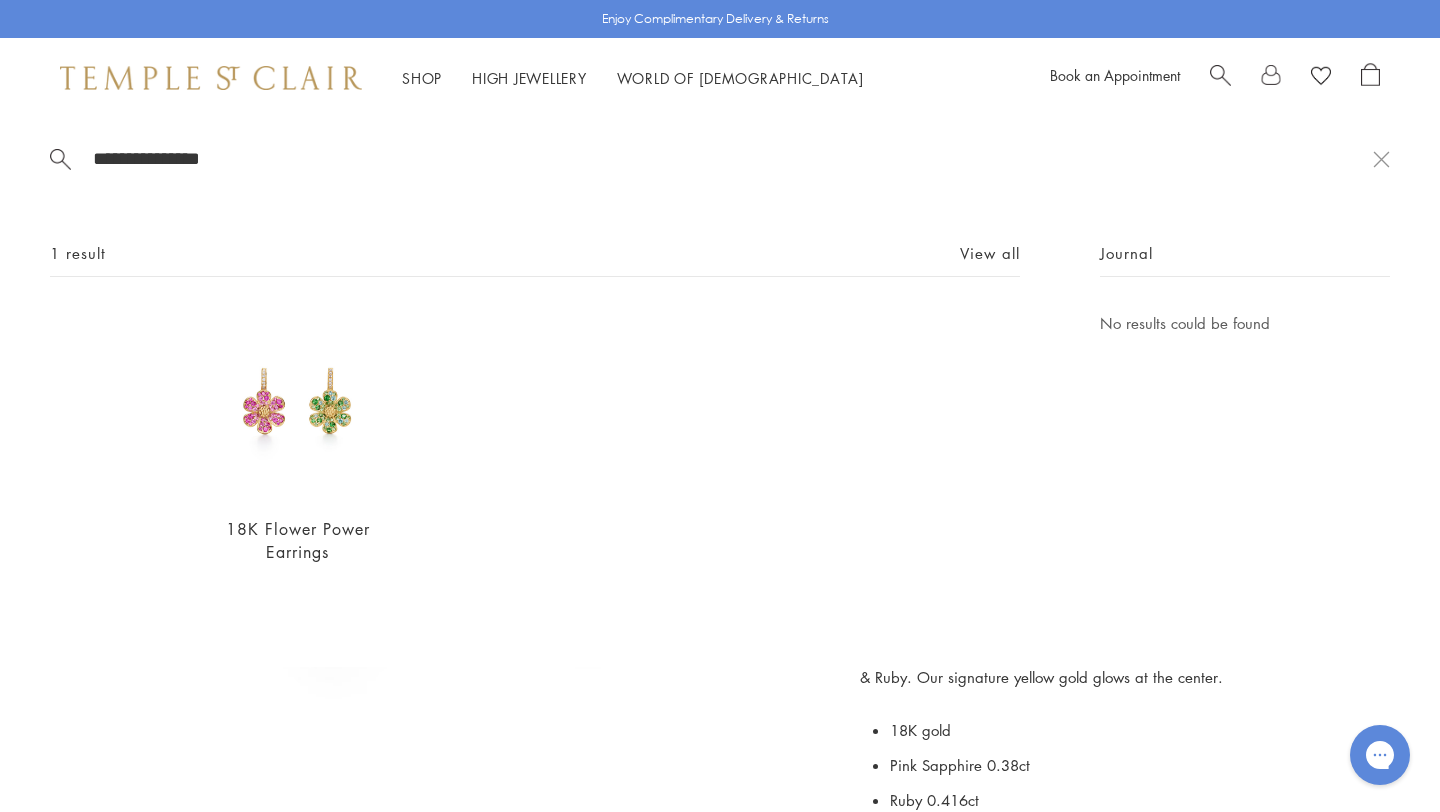 paste on "**********" 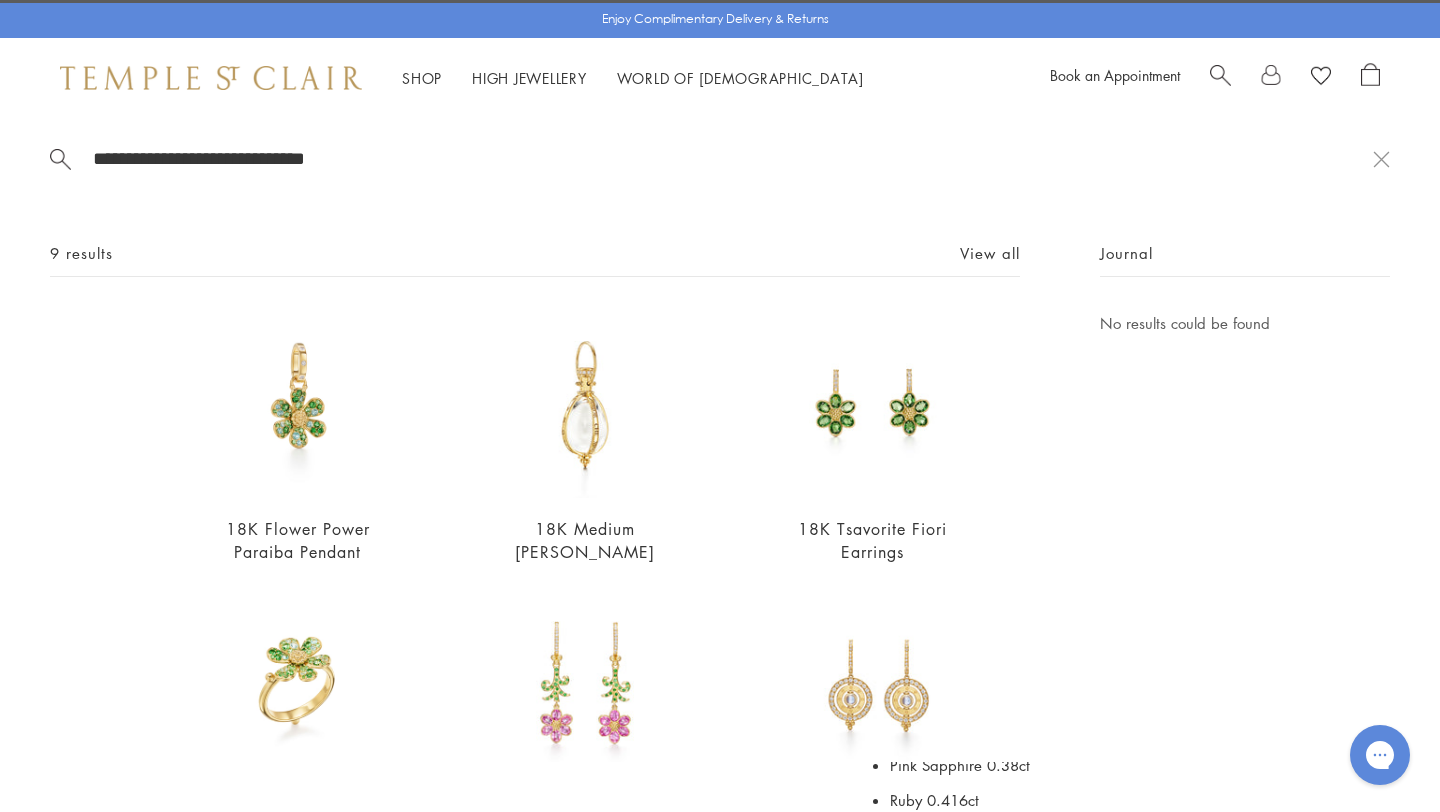click at bounding box center [1220, 73] 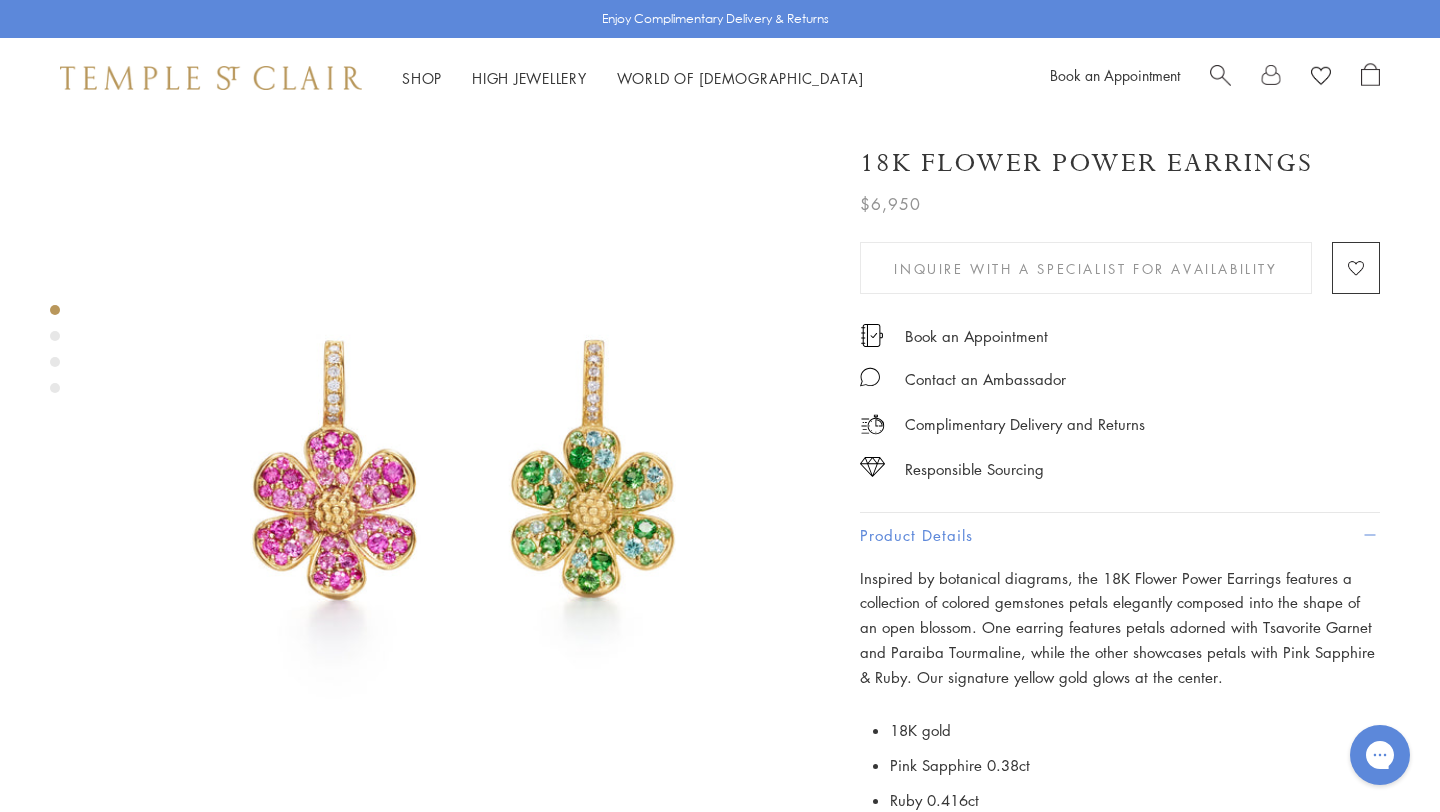 click at bounding box center (1220, 73) 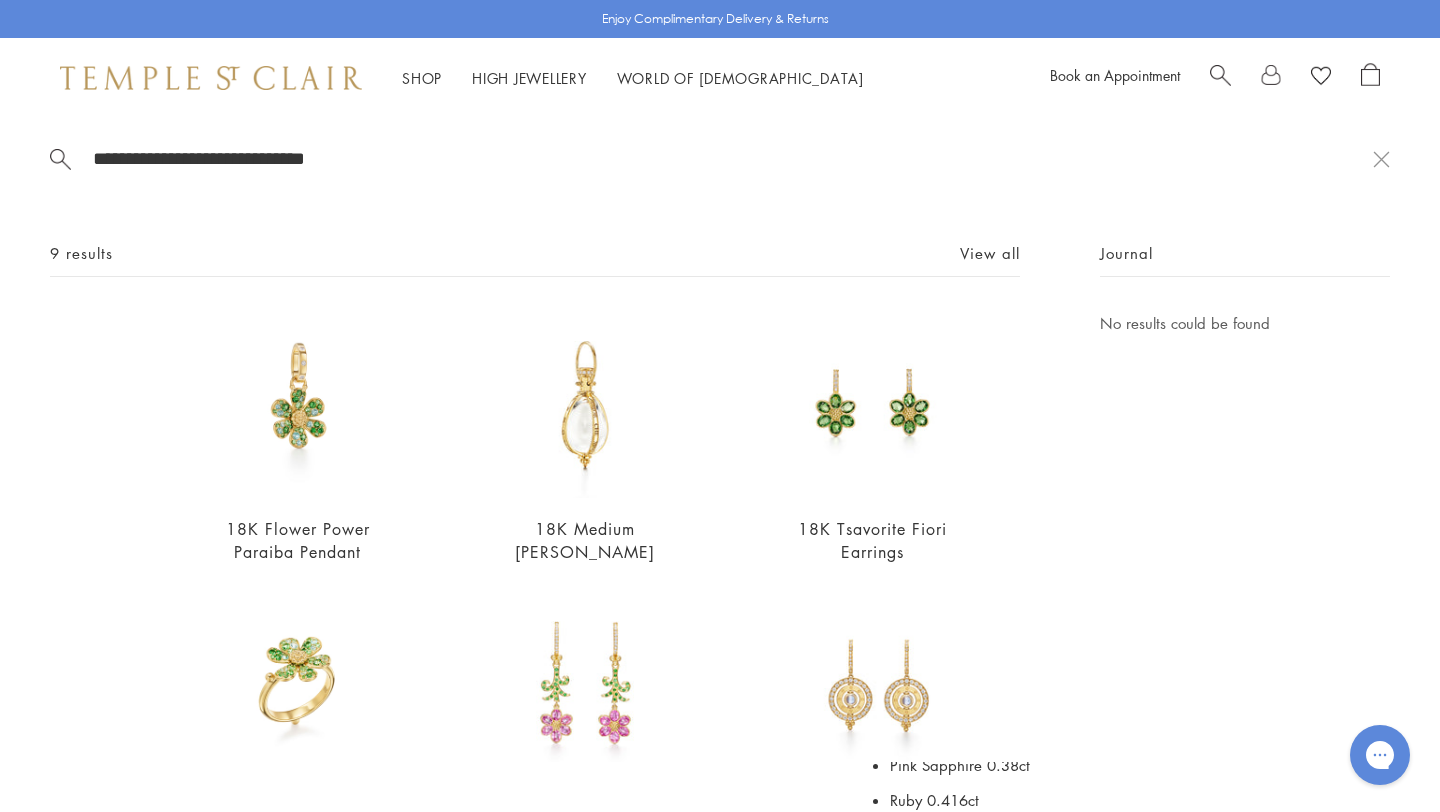 click at bounding box center (1220, 73) 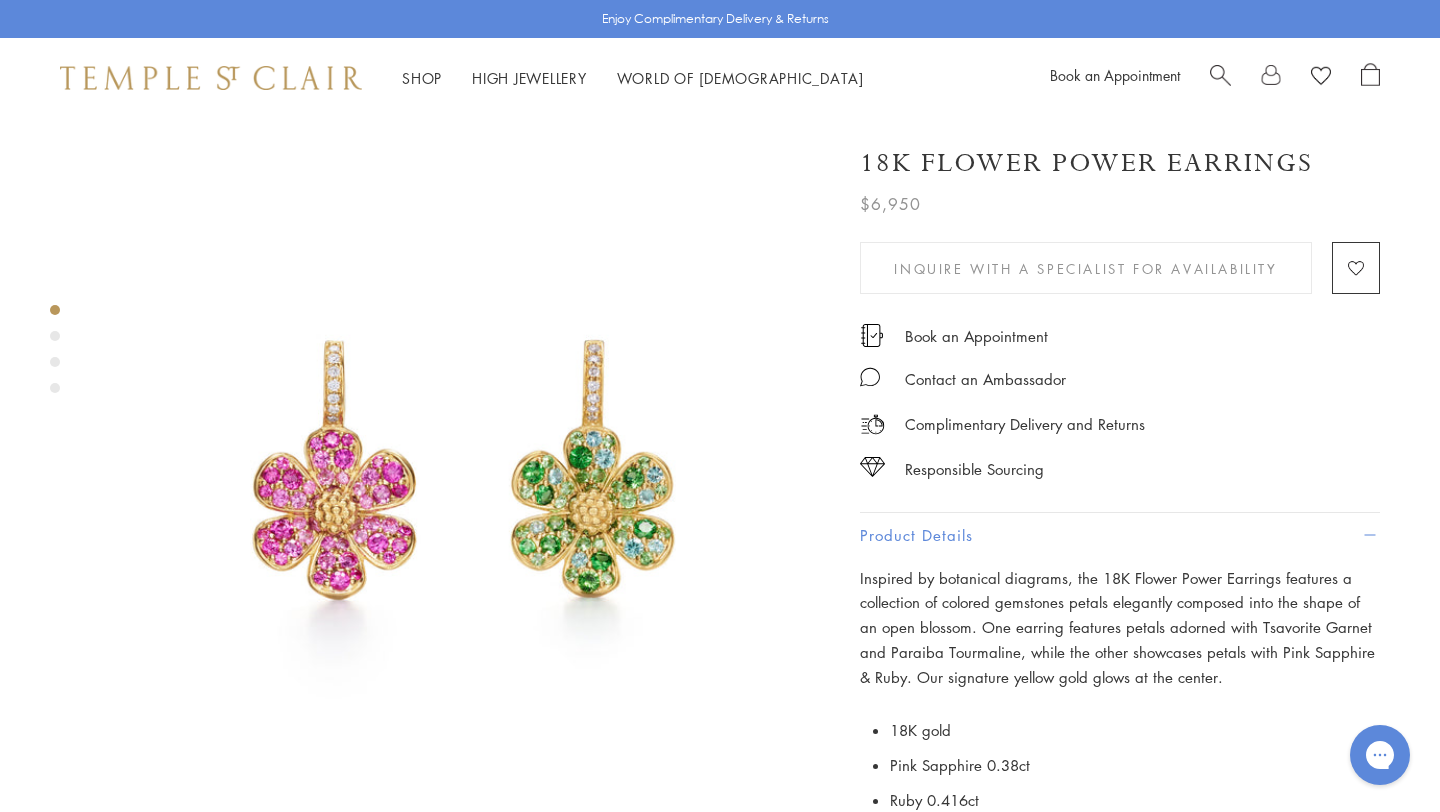 click on "Book an Appointment" at bounding box center [1215, 78] 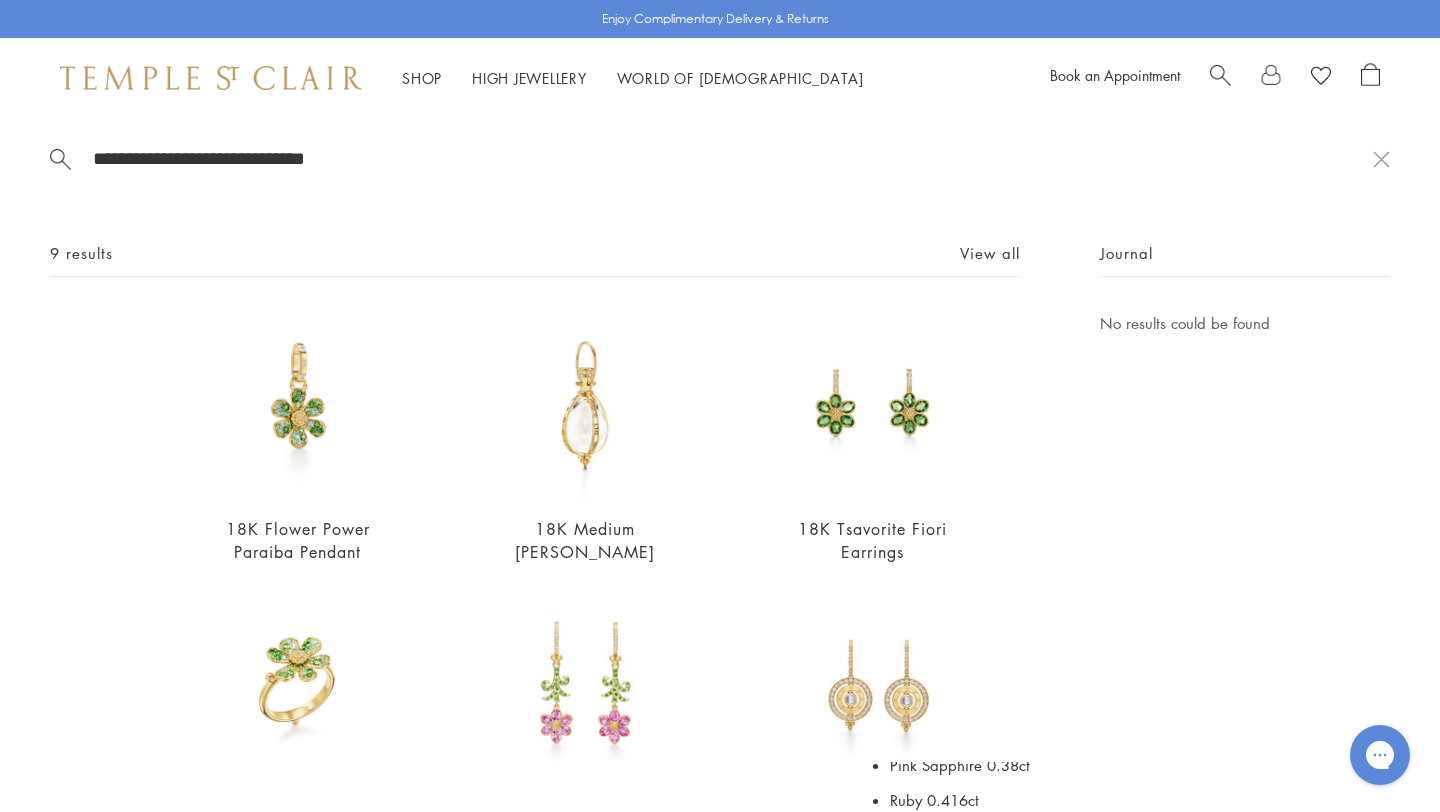 click on "**********" at bounding box center (732, 158) 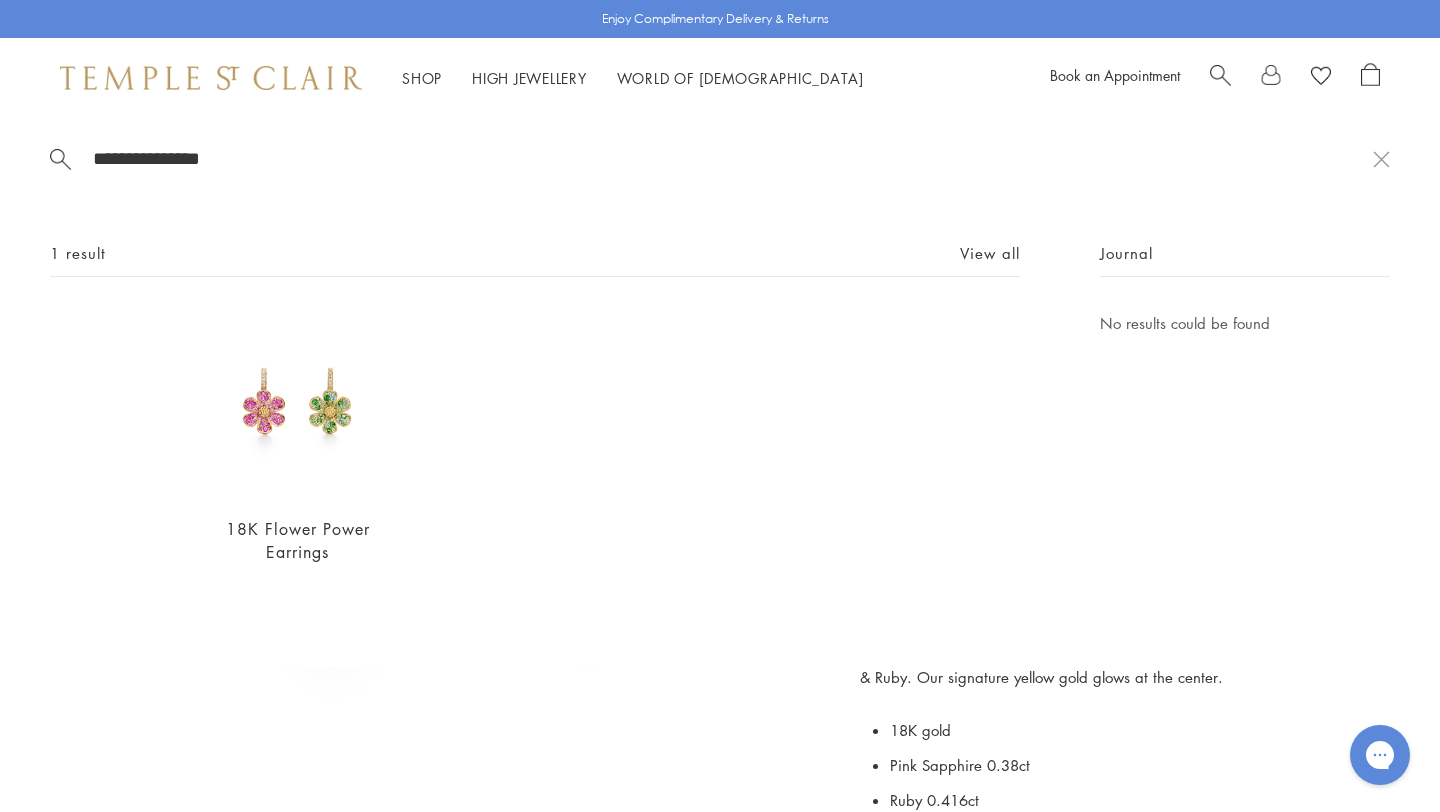 click on "**********" at bounding box center (732, 158) 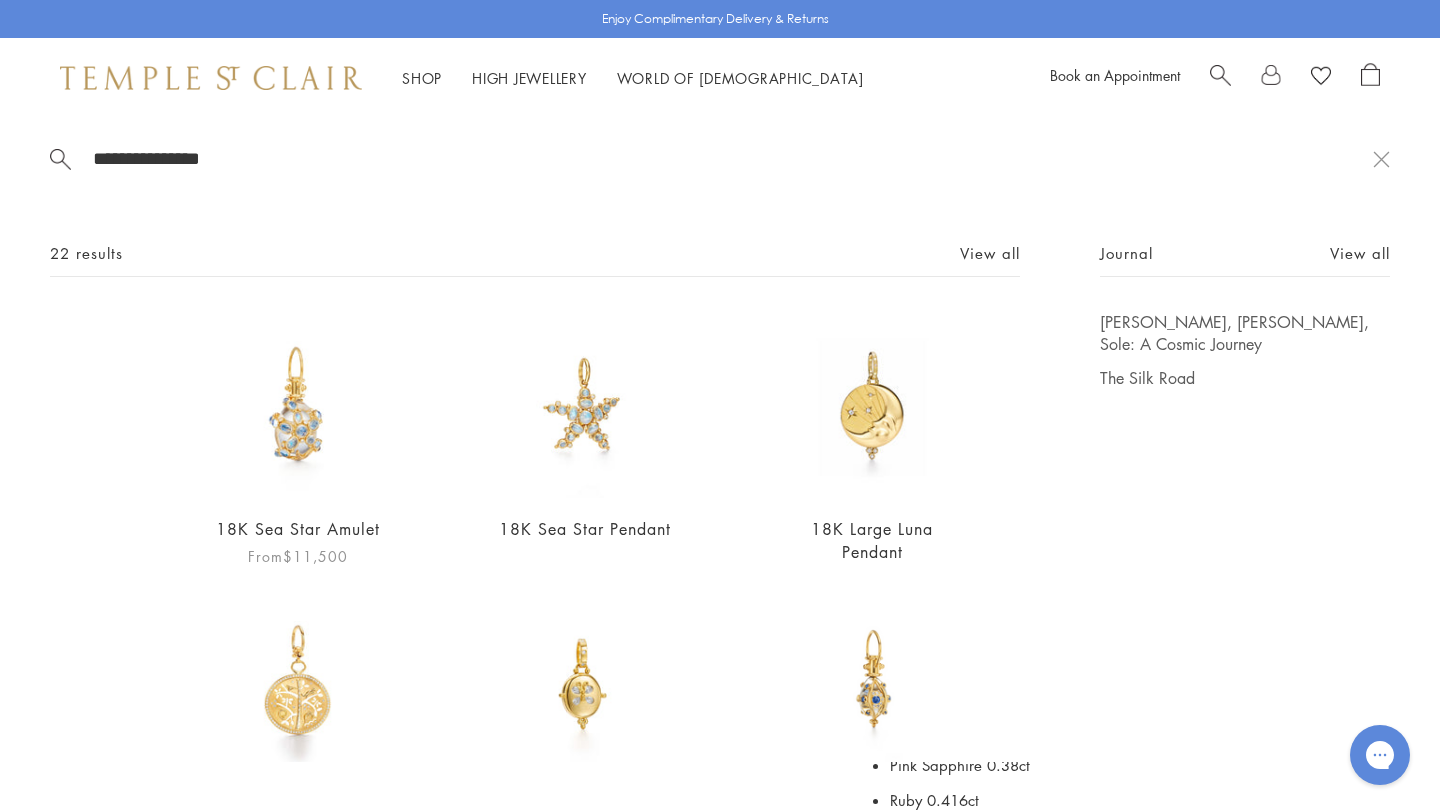 type on "**********" 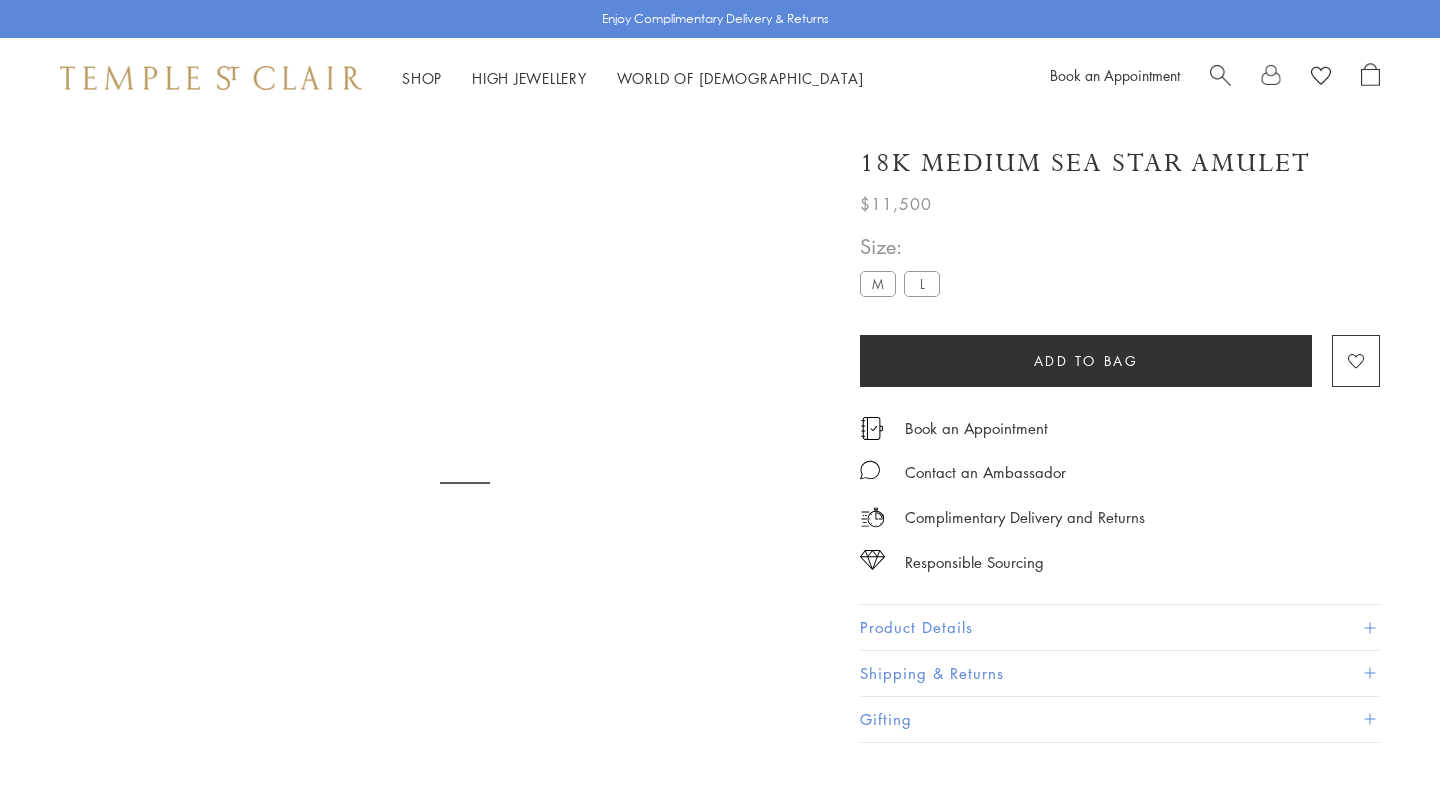scroll, scrollTop: 0, scrollLeft: 0, axis: both 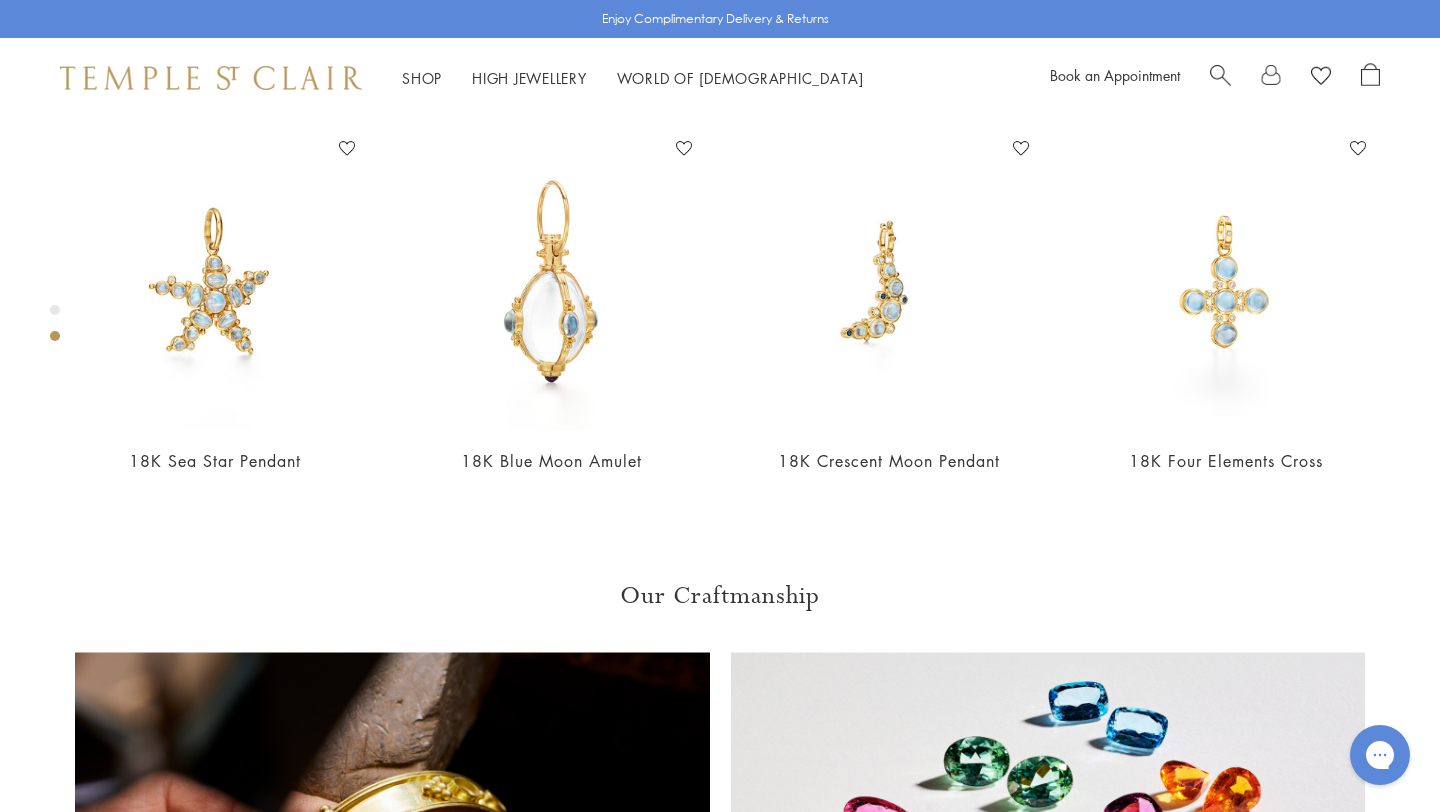 click on "L" at bounding box center (922, -464) 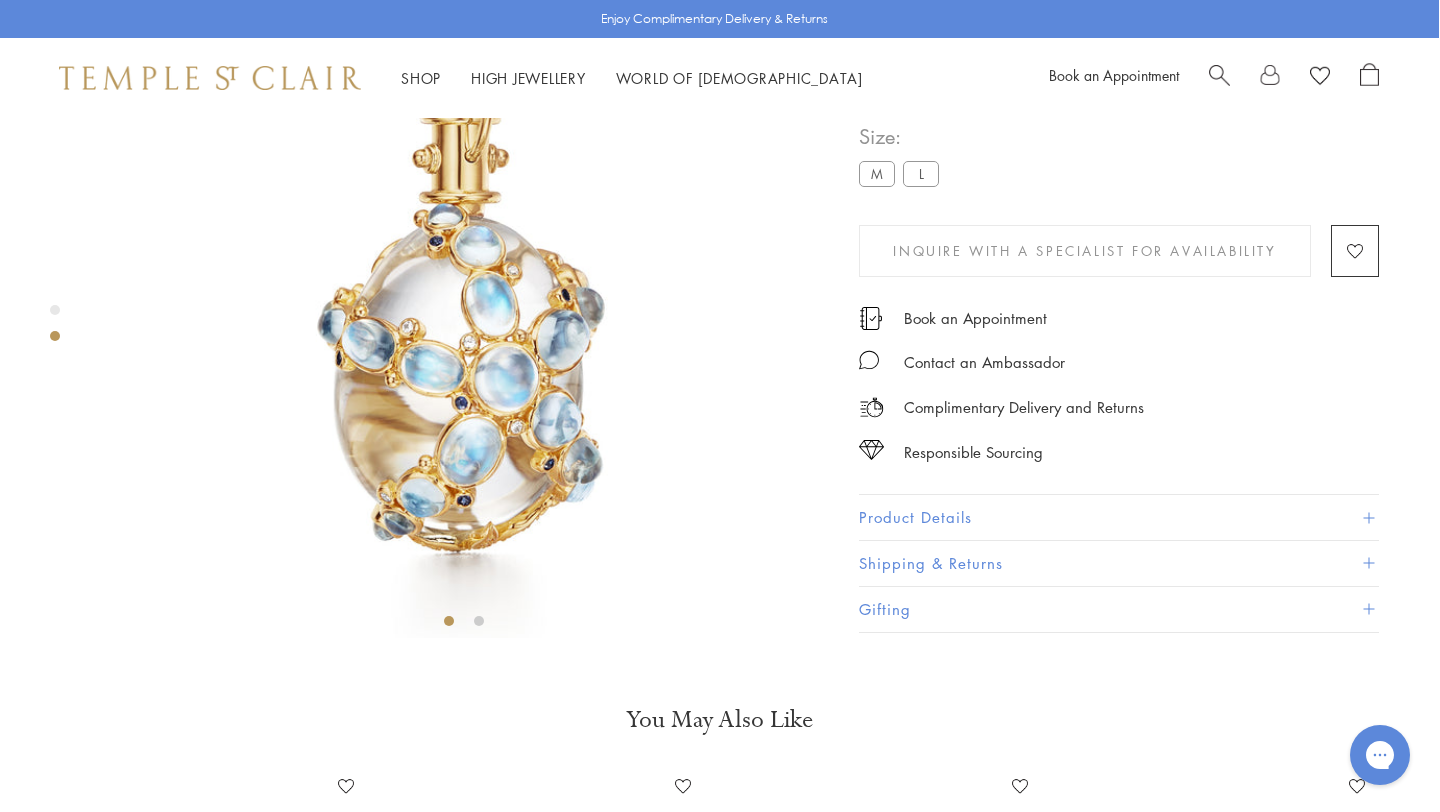 scroll, scrollTop: 0, scrollLeft: 1, axis: horizontal 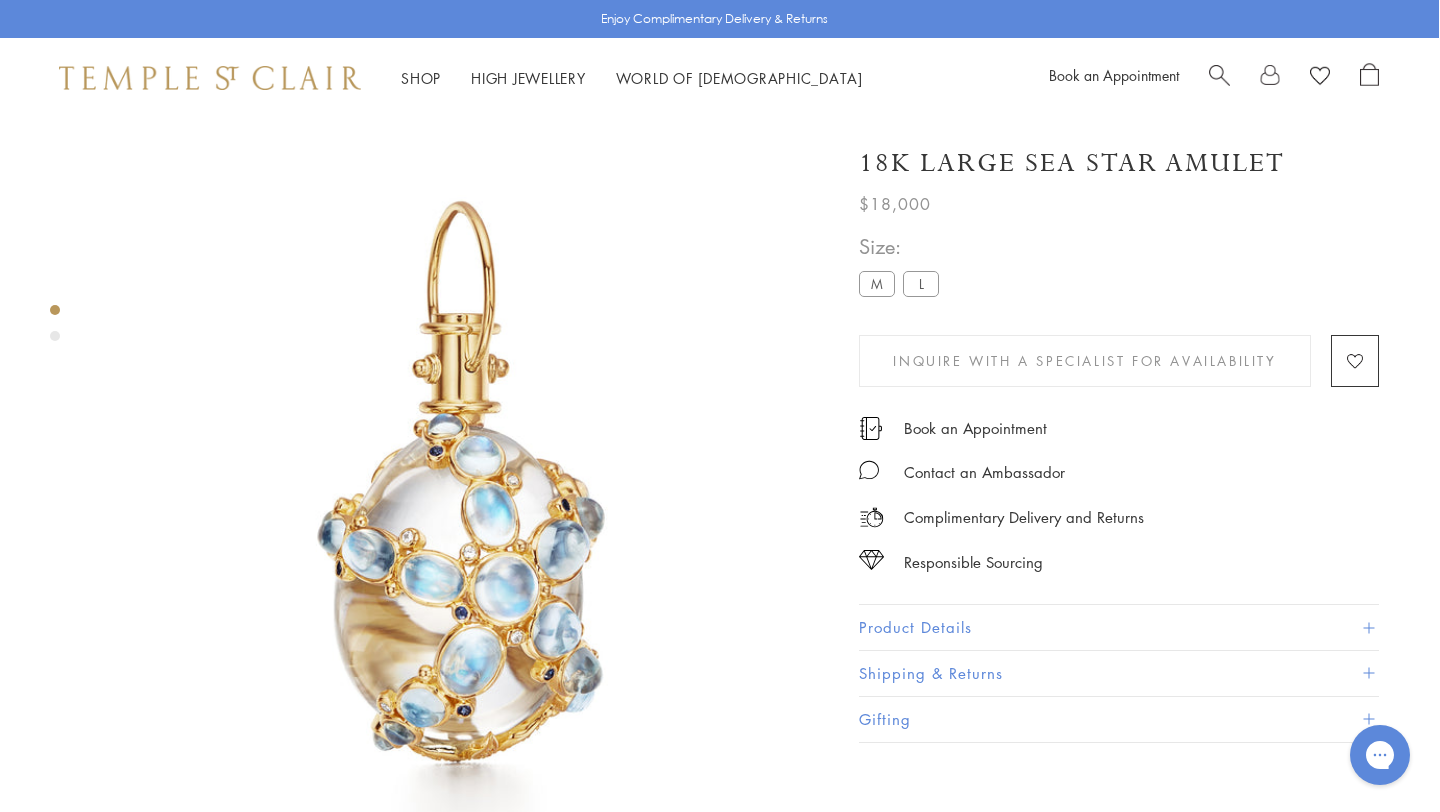 click at bounding box center [1219, 78] 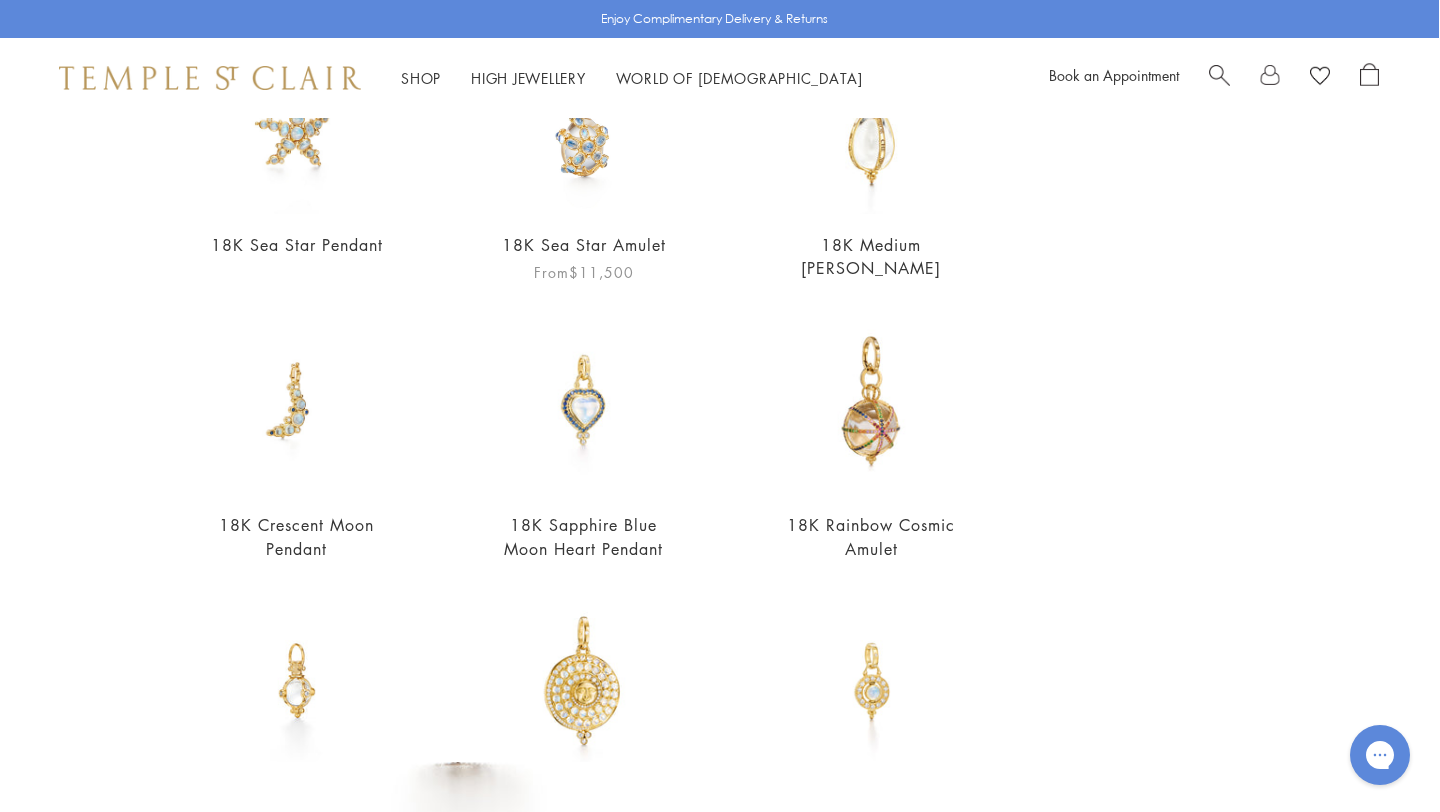 scroll, scrollTop: 0, scrollLeft: 0, axis: both 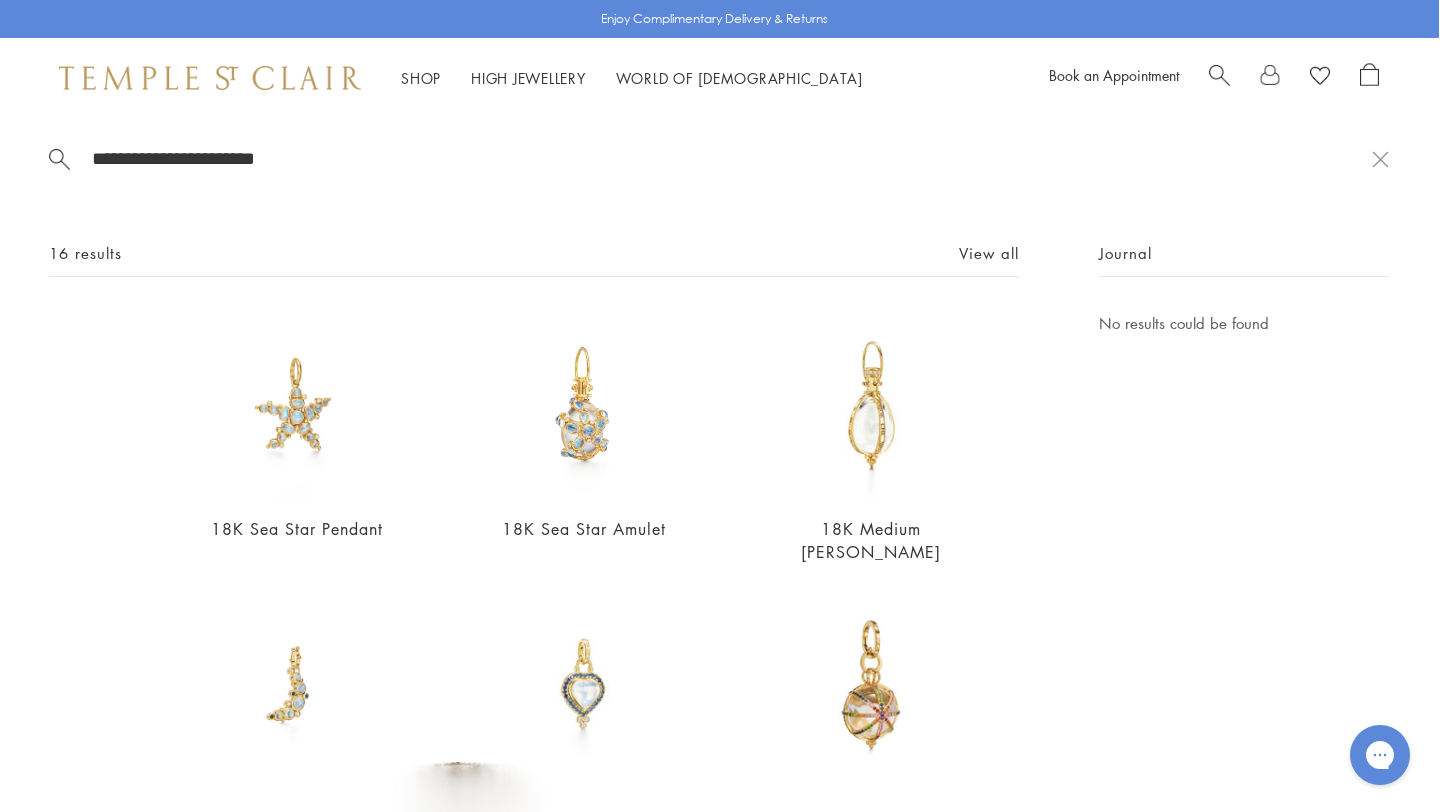type on "**********" 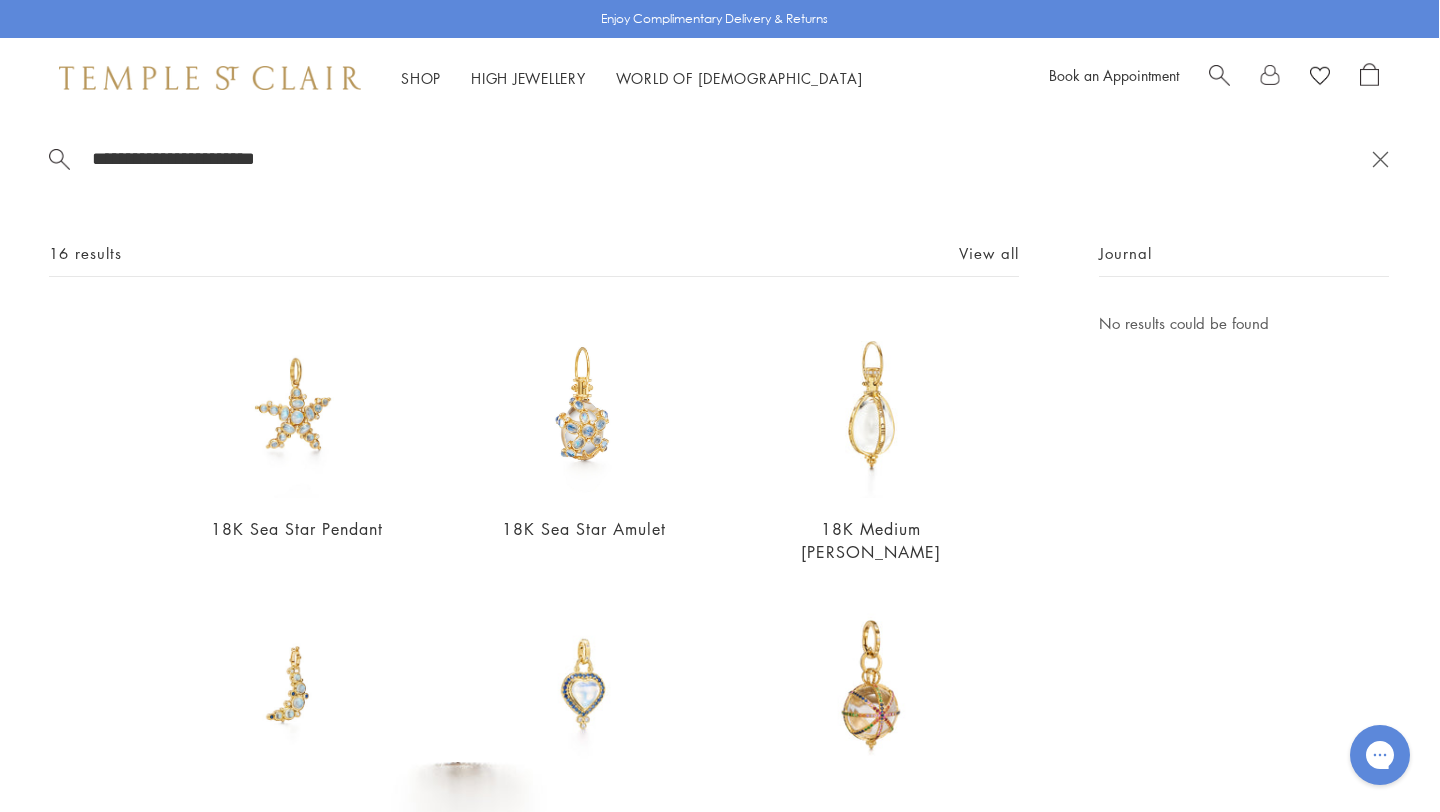 click at bounding box center [1380, 158] 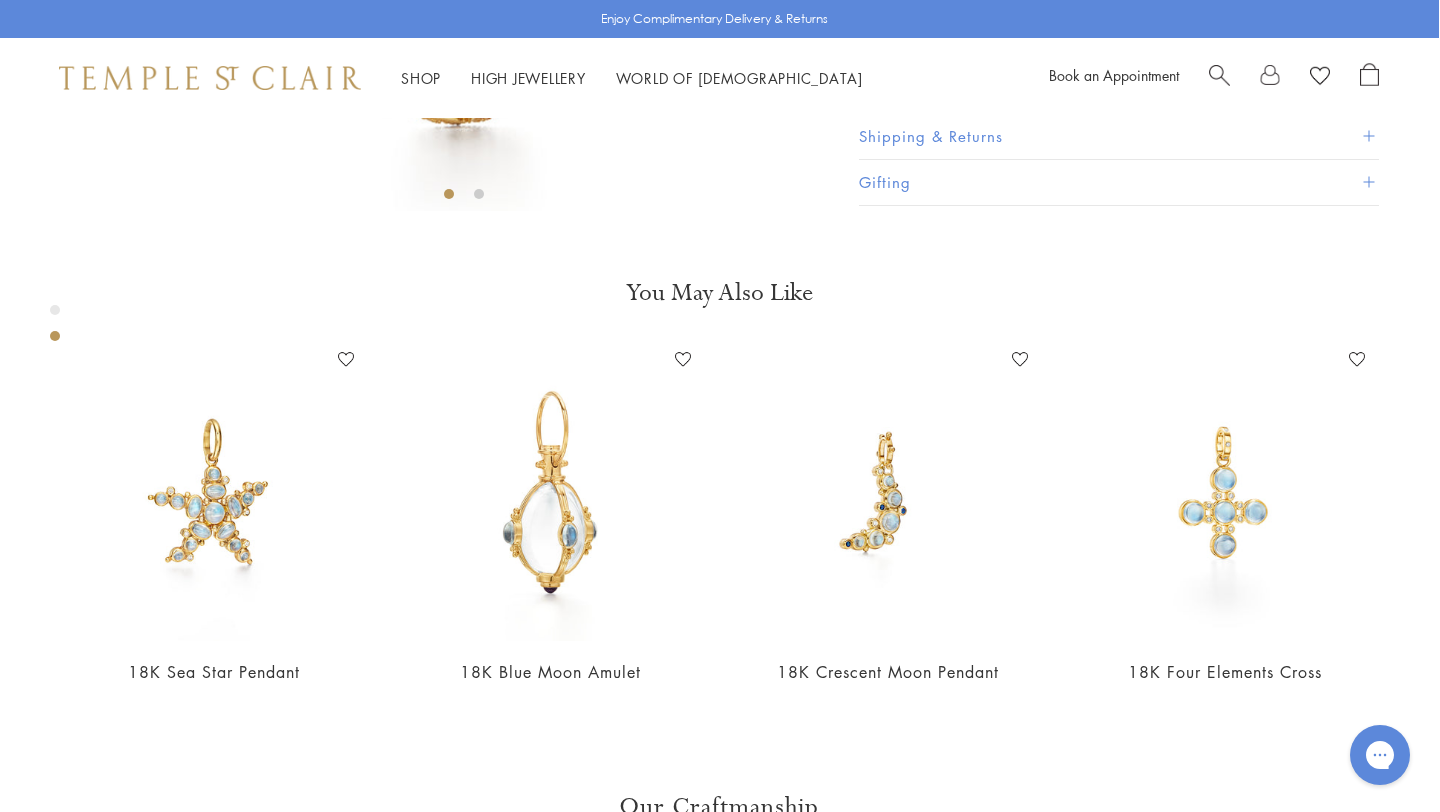scroll, scrollTop: 908, scrollLeft: 1, axis: both 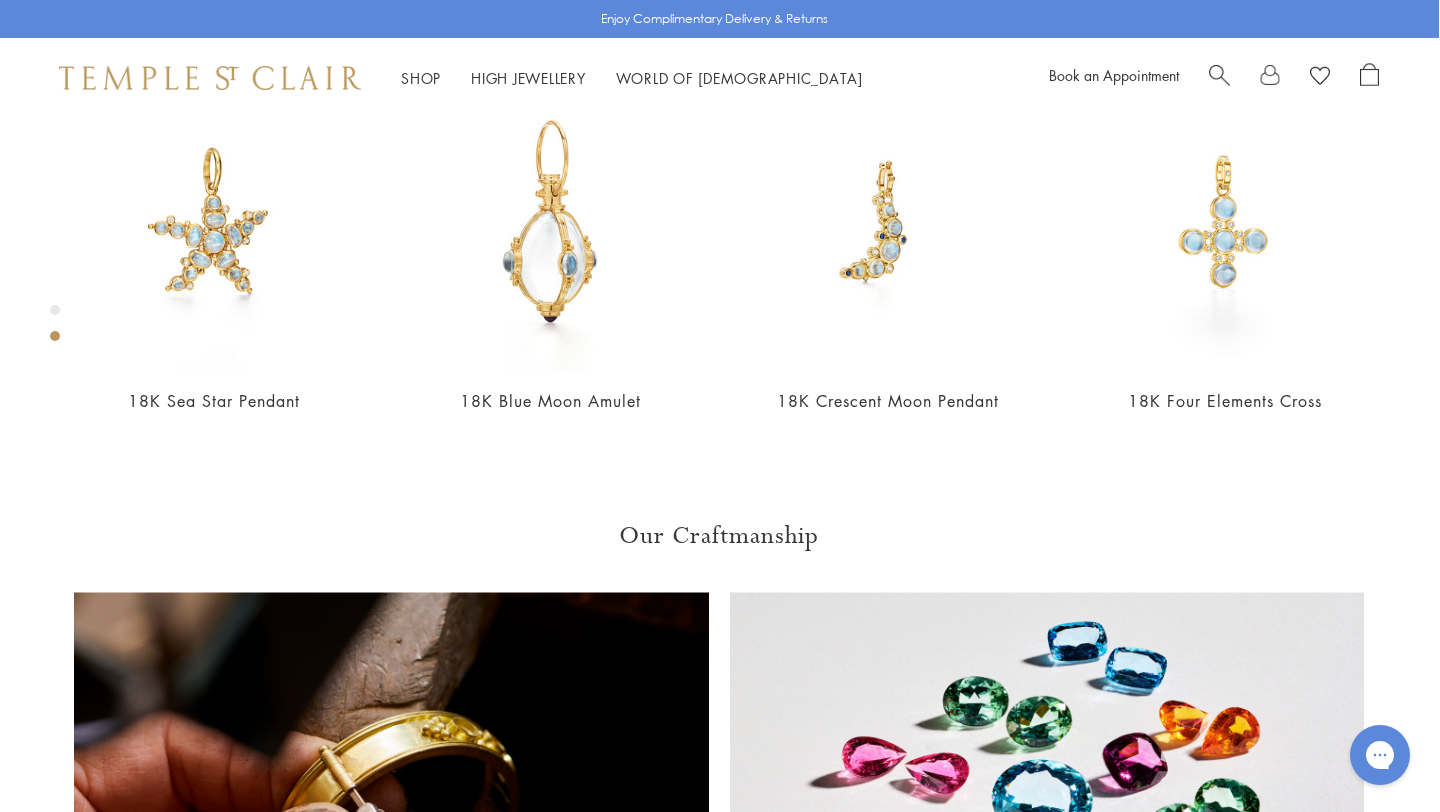 click on "Product Details" at bounding box center (1119, -180) 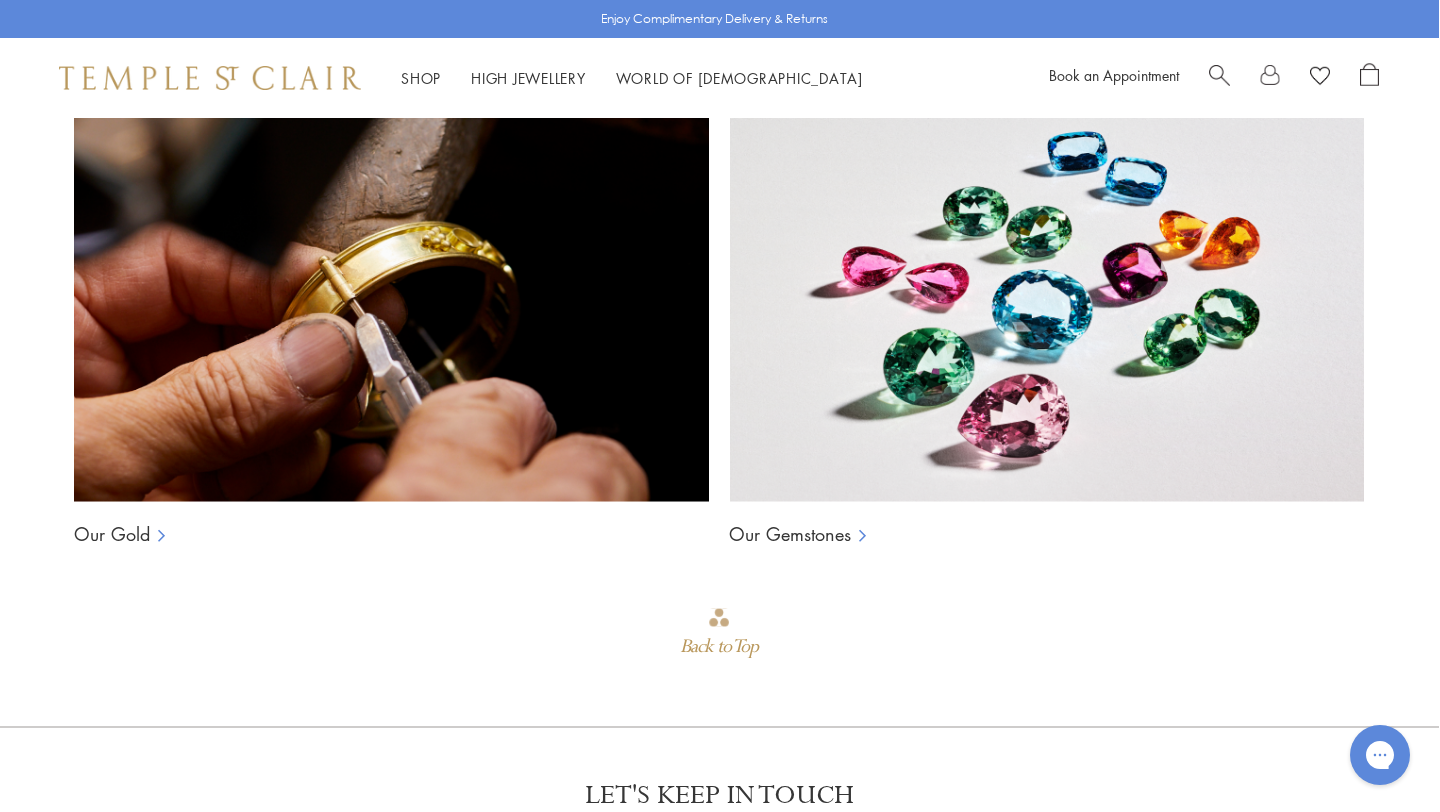 scroll, scrollTop: 1424, scrollLeft: 1, axis: both 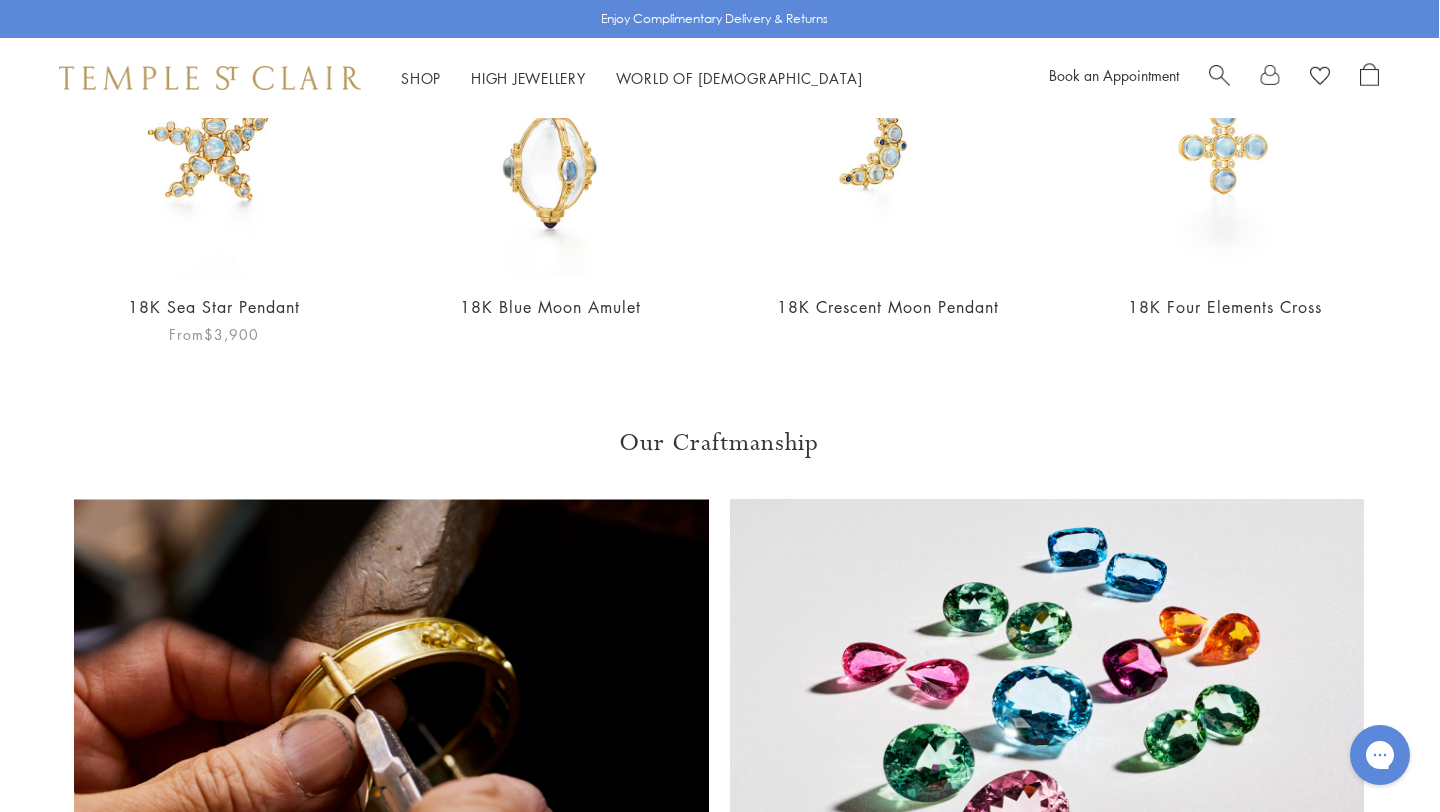 click at bounding box center (213, 127) 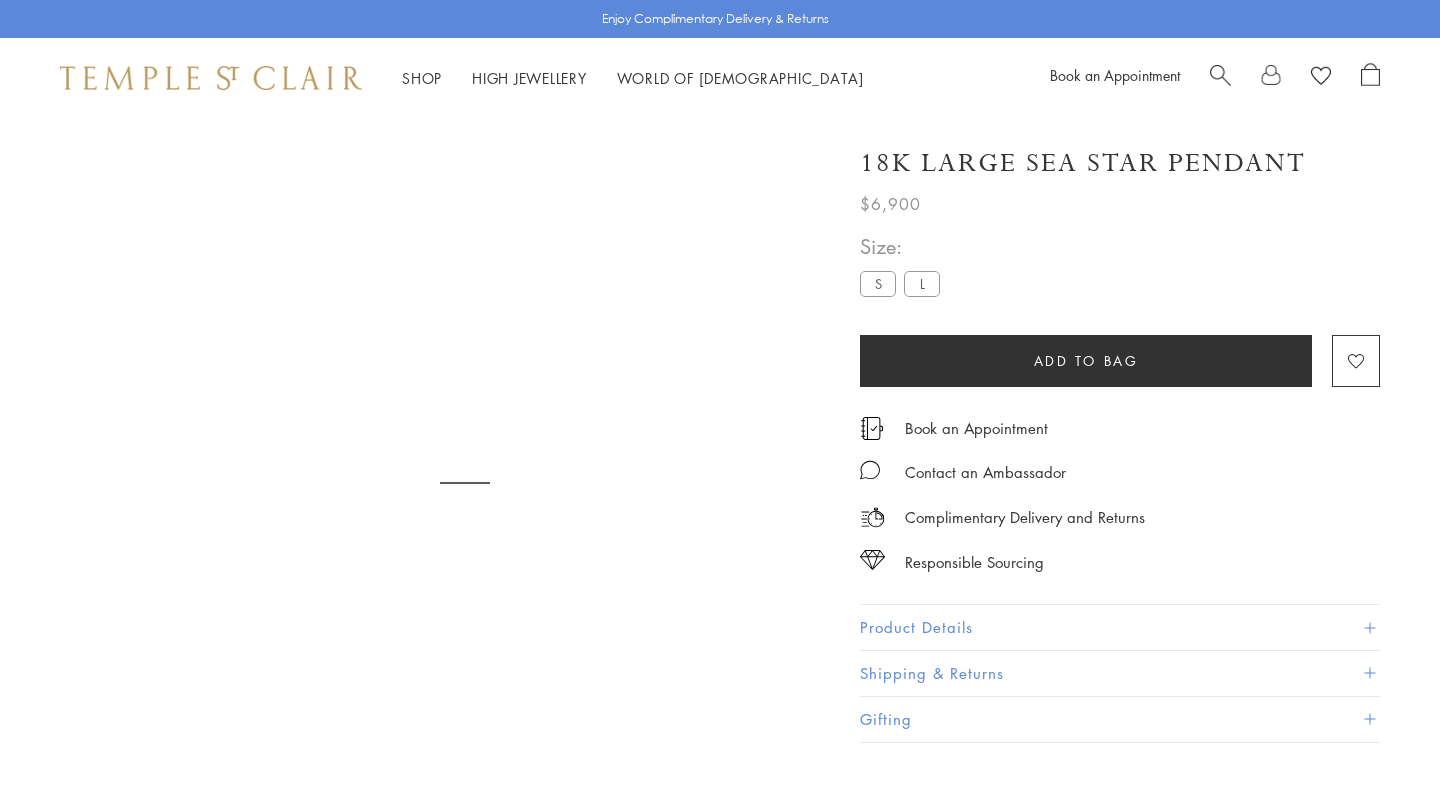 scroll, scrollTop: 0, scrollLeft: 0, axis: both 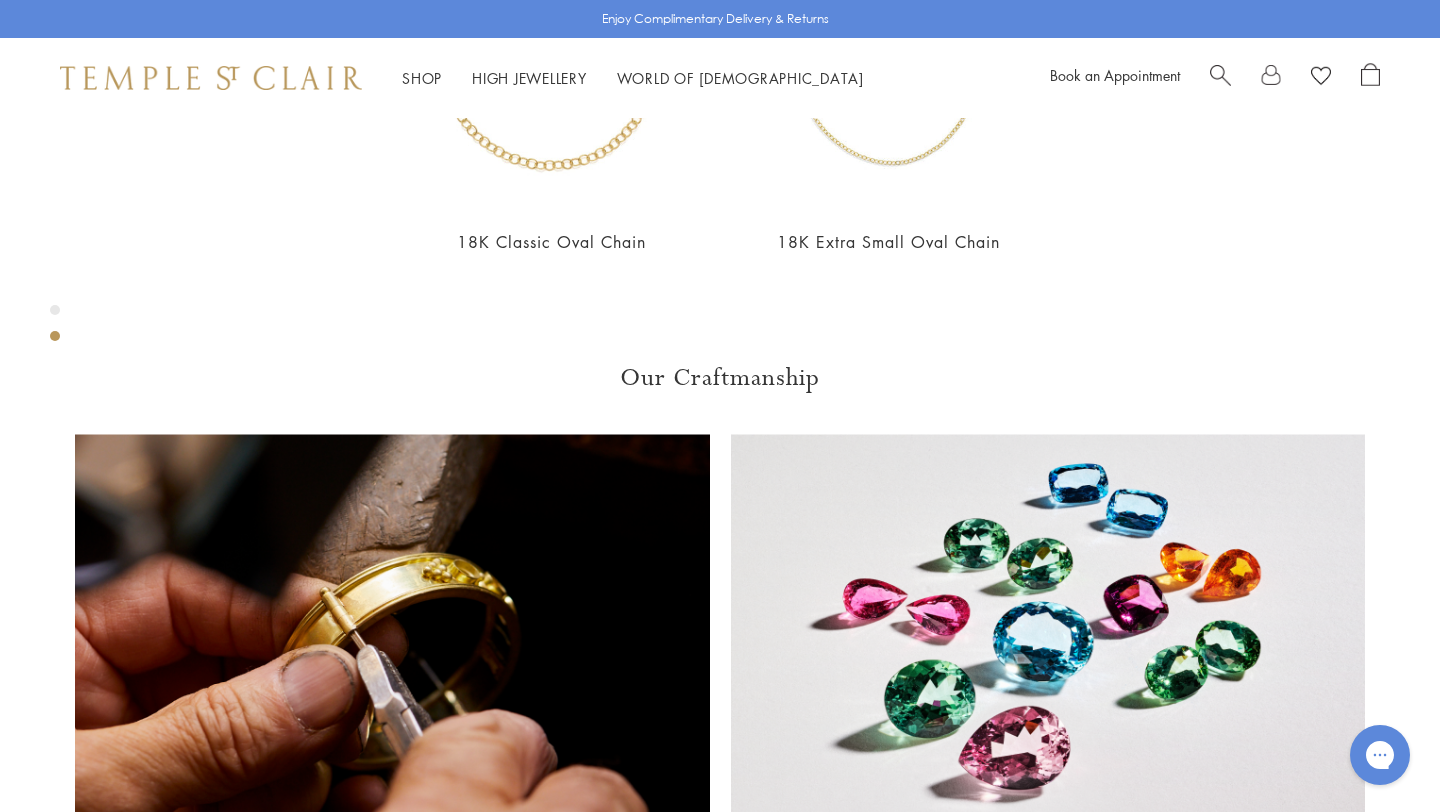click on "Product Details" at bounding box center [1120, -339] 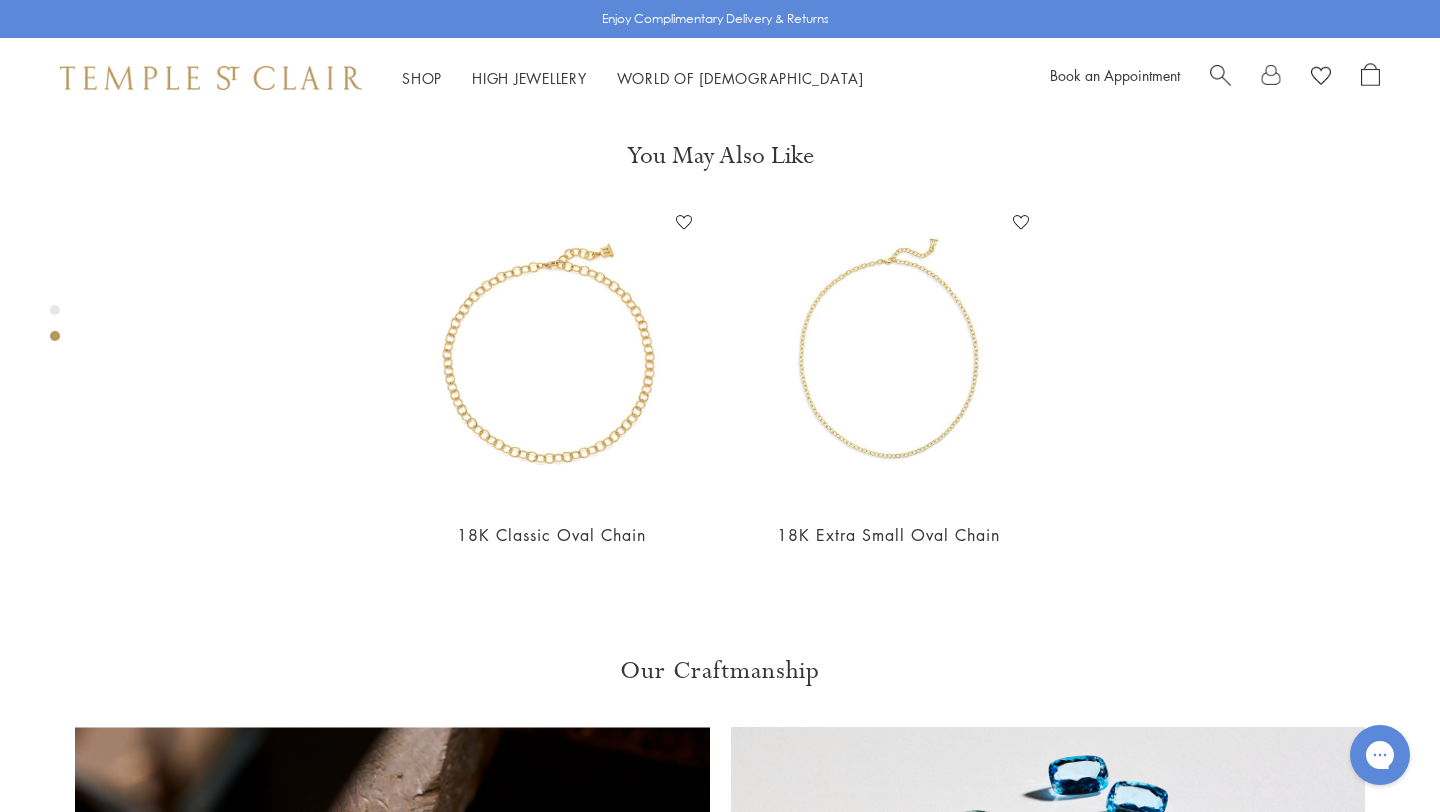 scroll, scrollTop: 1129, scrollLeft: 0, axis: vertical 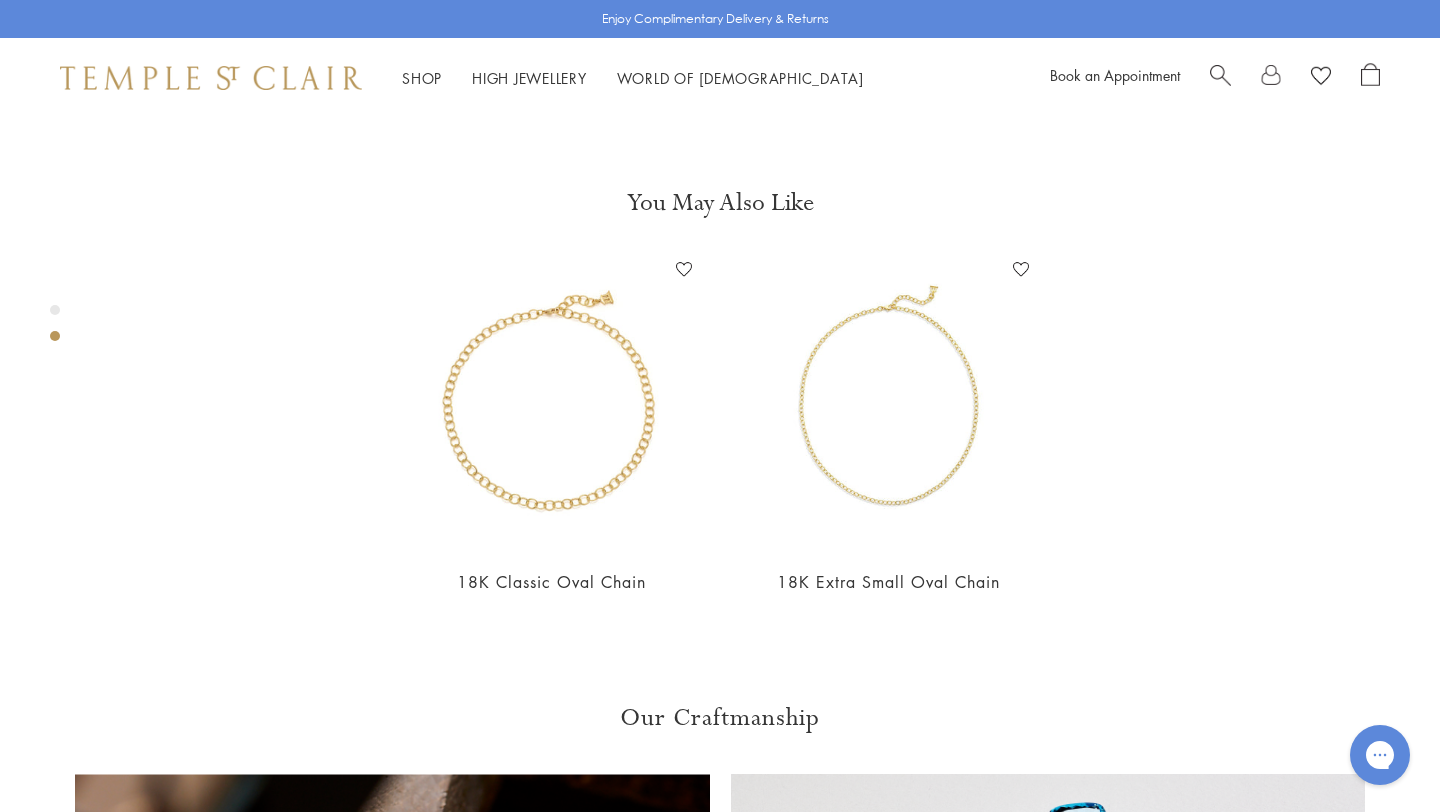 drag, startPoint x: 891, startPoint y: 280, endPoint x: 1017, endPoint y: 278, distance: 126.01587 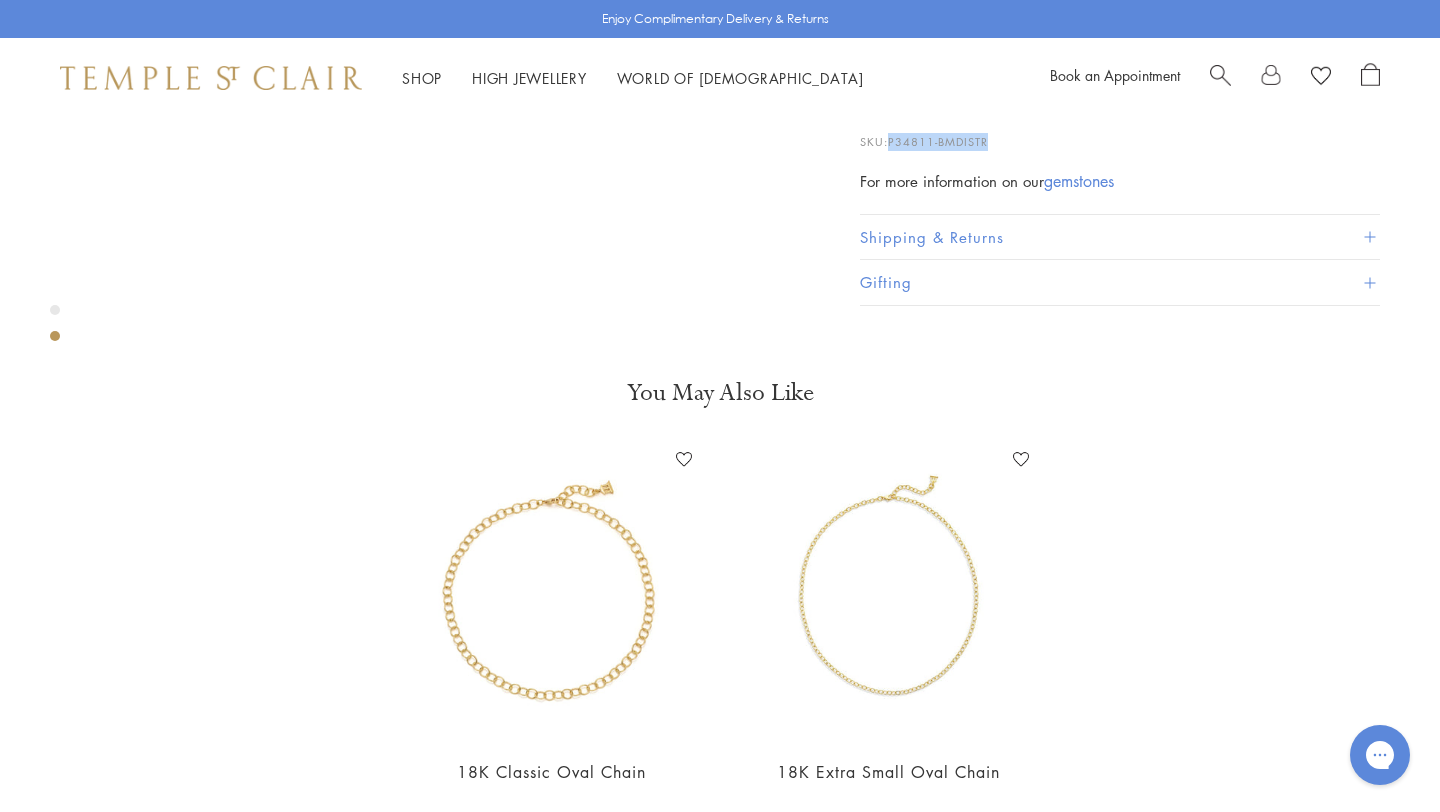 scroll, scrollTop: 794, scrollLeft: 0, axis: vertical 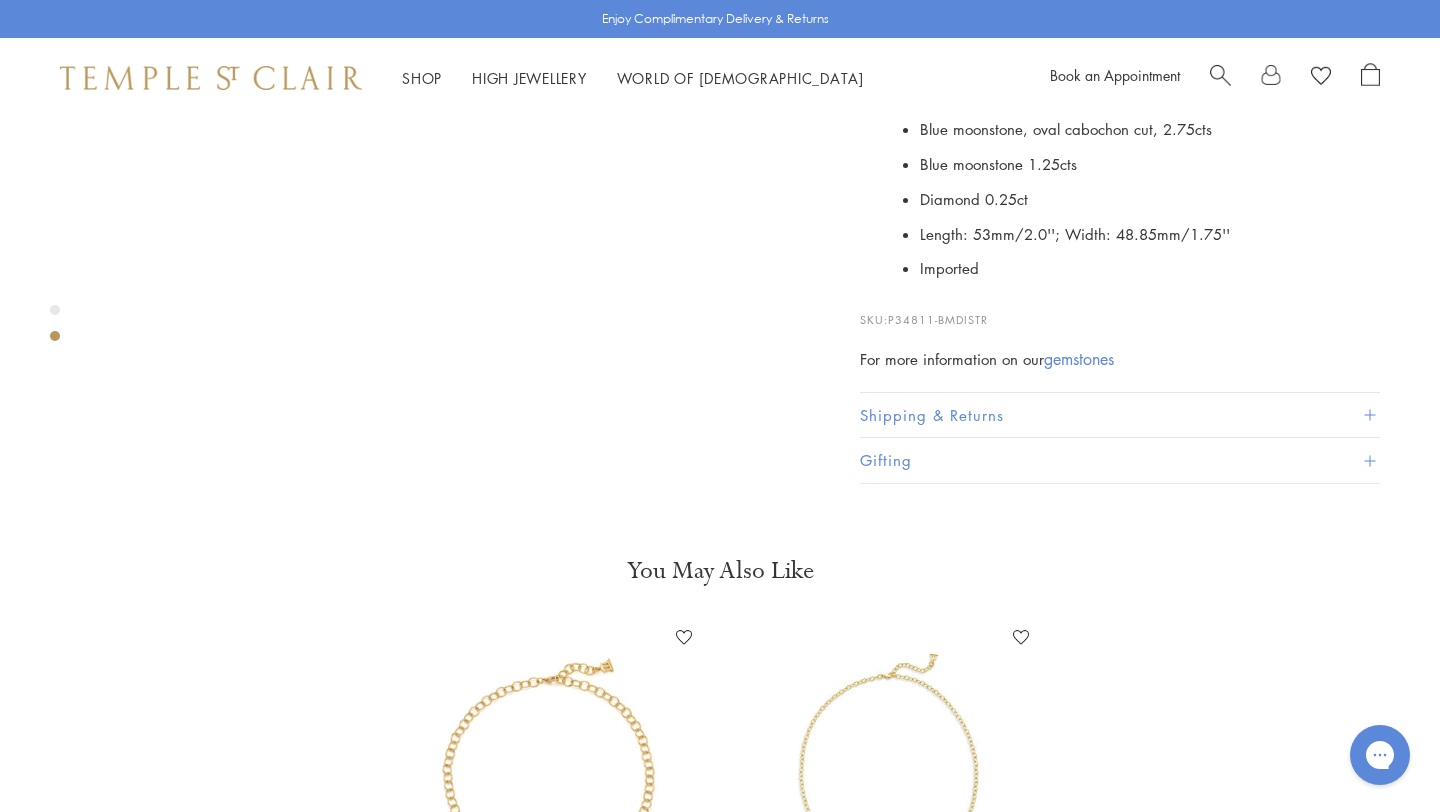 click on "Diamond 0.25ct" at bounding box center (1150, 199) 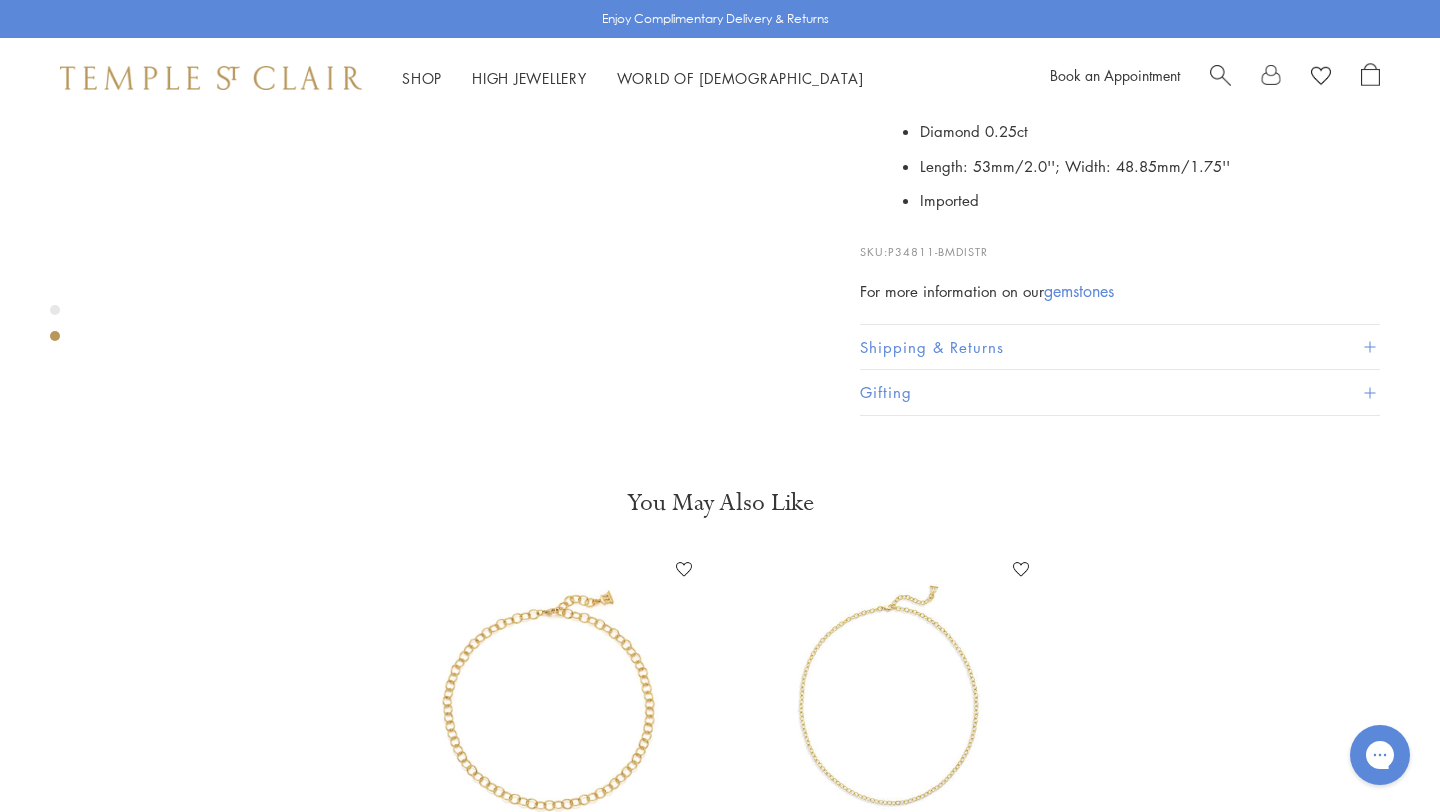 scroll, scrollTop: 835, scrollLeft: 0, axis: vertical 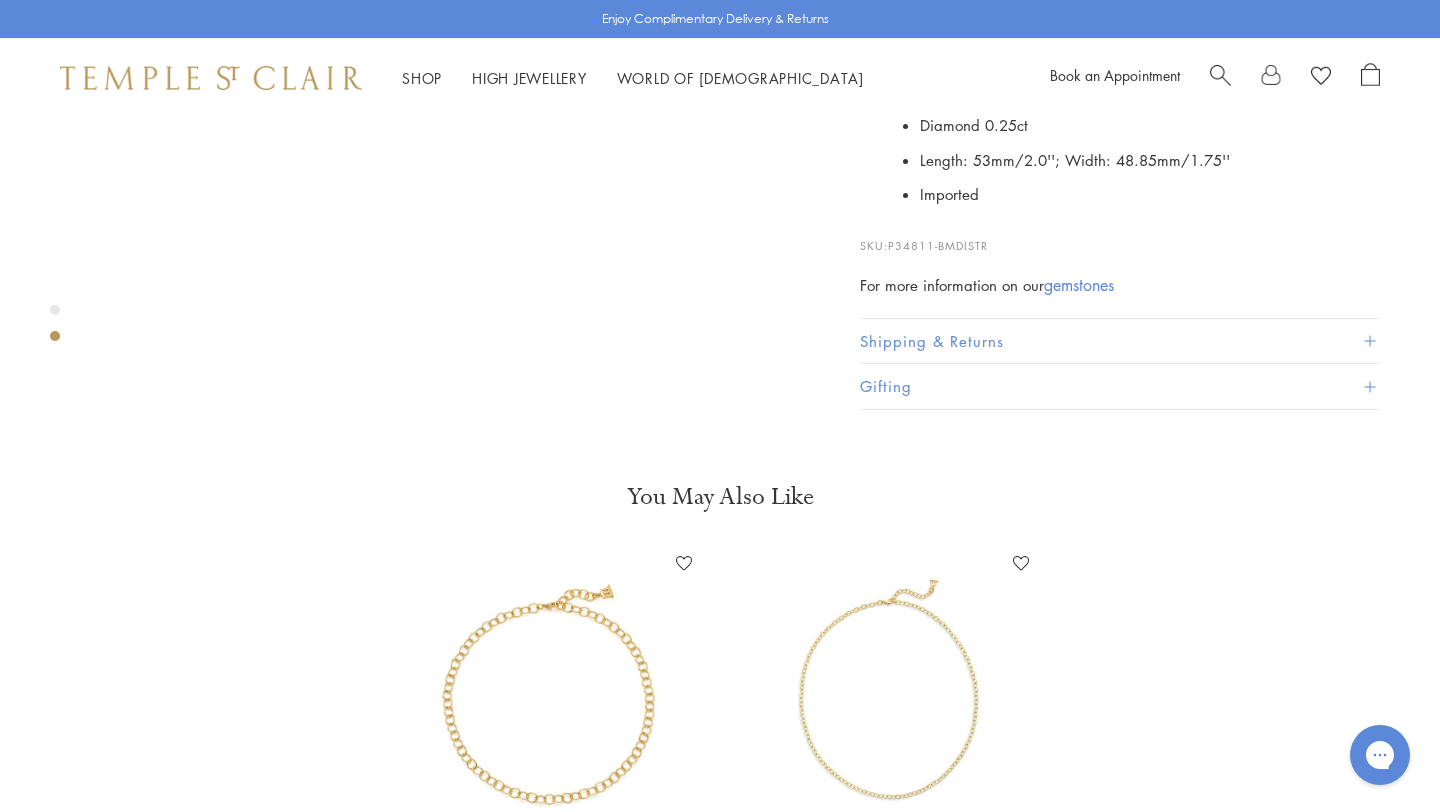click on "Shipping & Returns" at bounding box center [1120, 341] 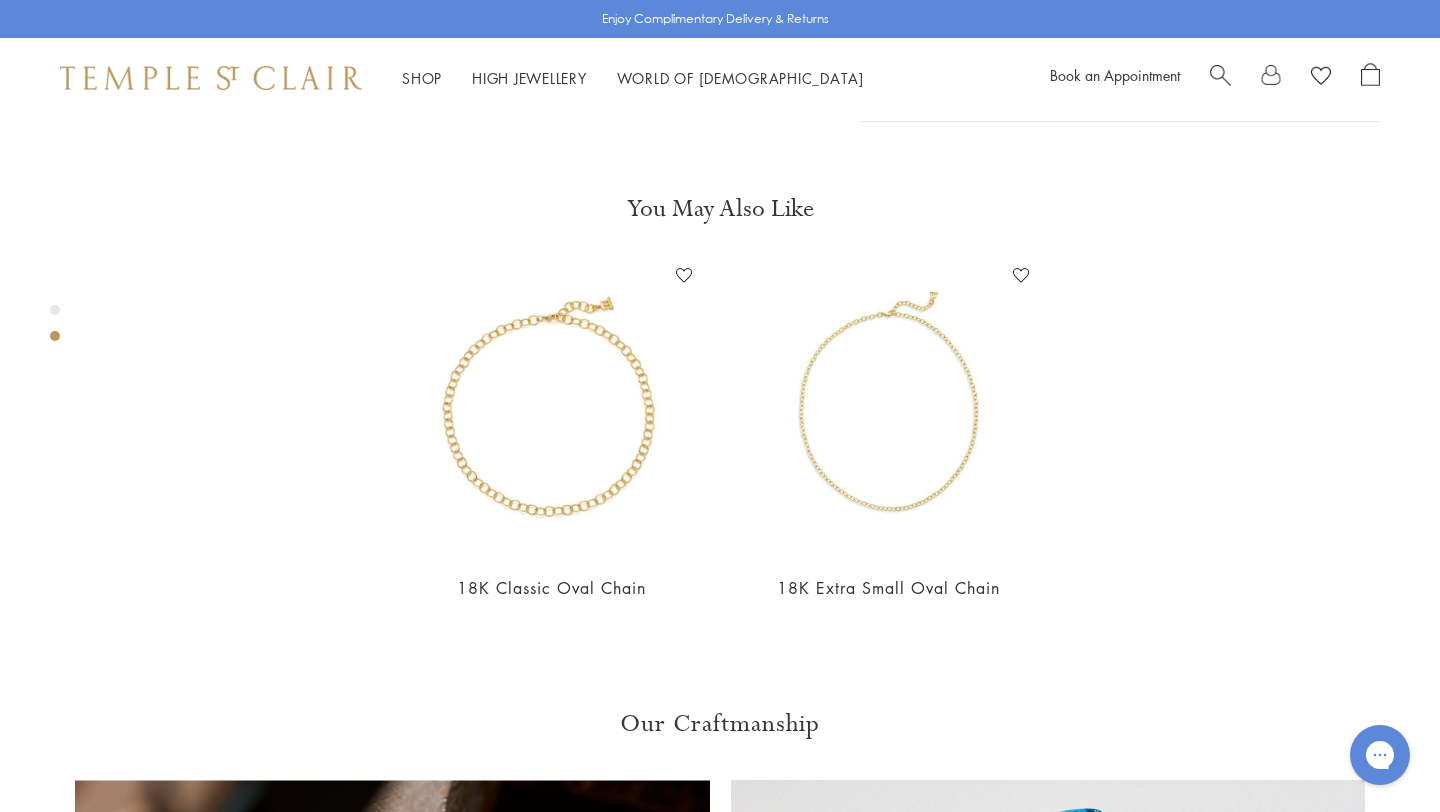 click on "Shipping & Returns" at bounding box center (1120, -169) 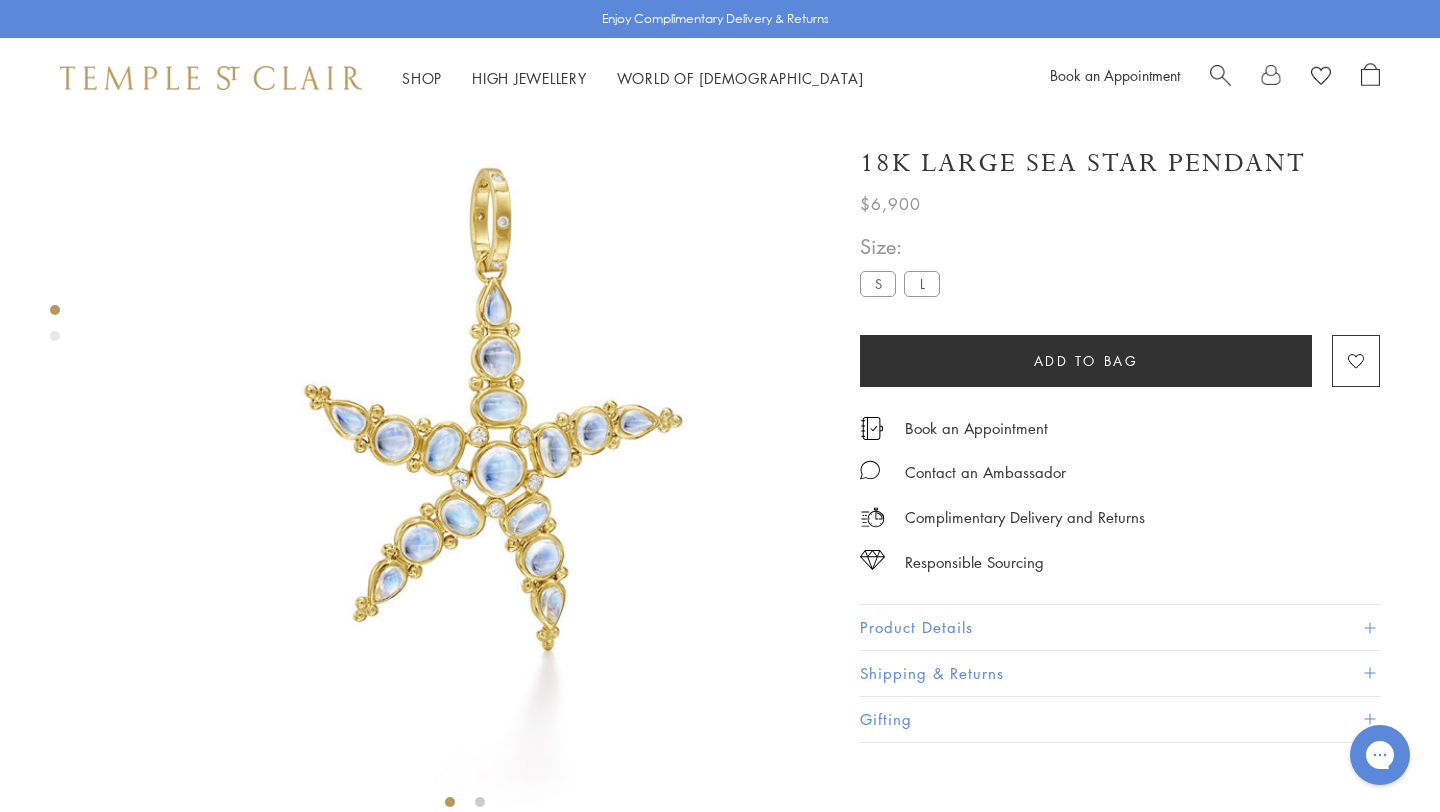 scroll, scrollTop: 0, scrollLeft: 0, axis: both 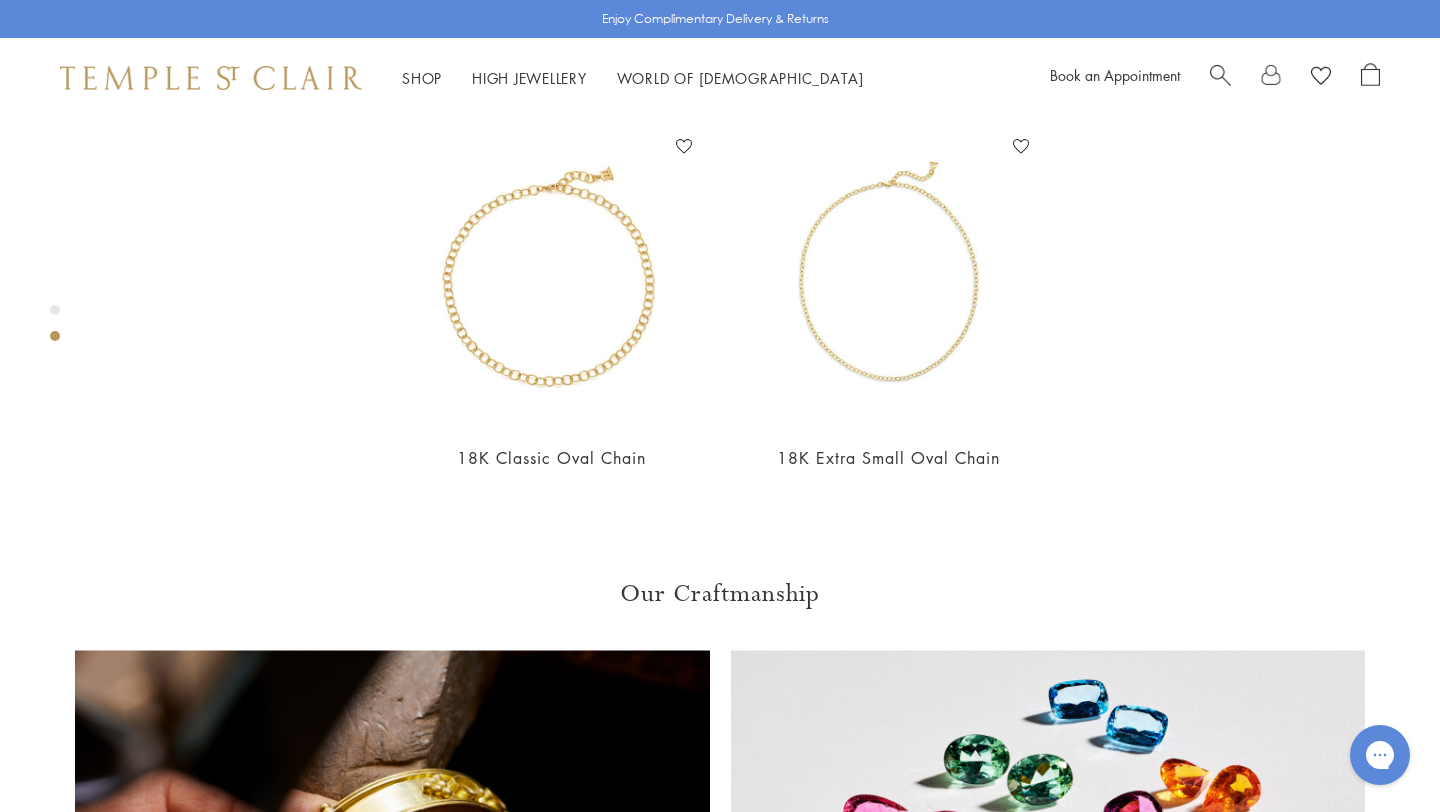 click at bounding box center (1220, 73) 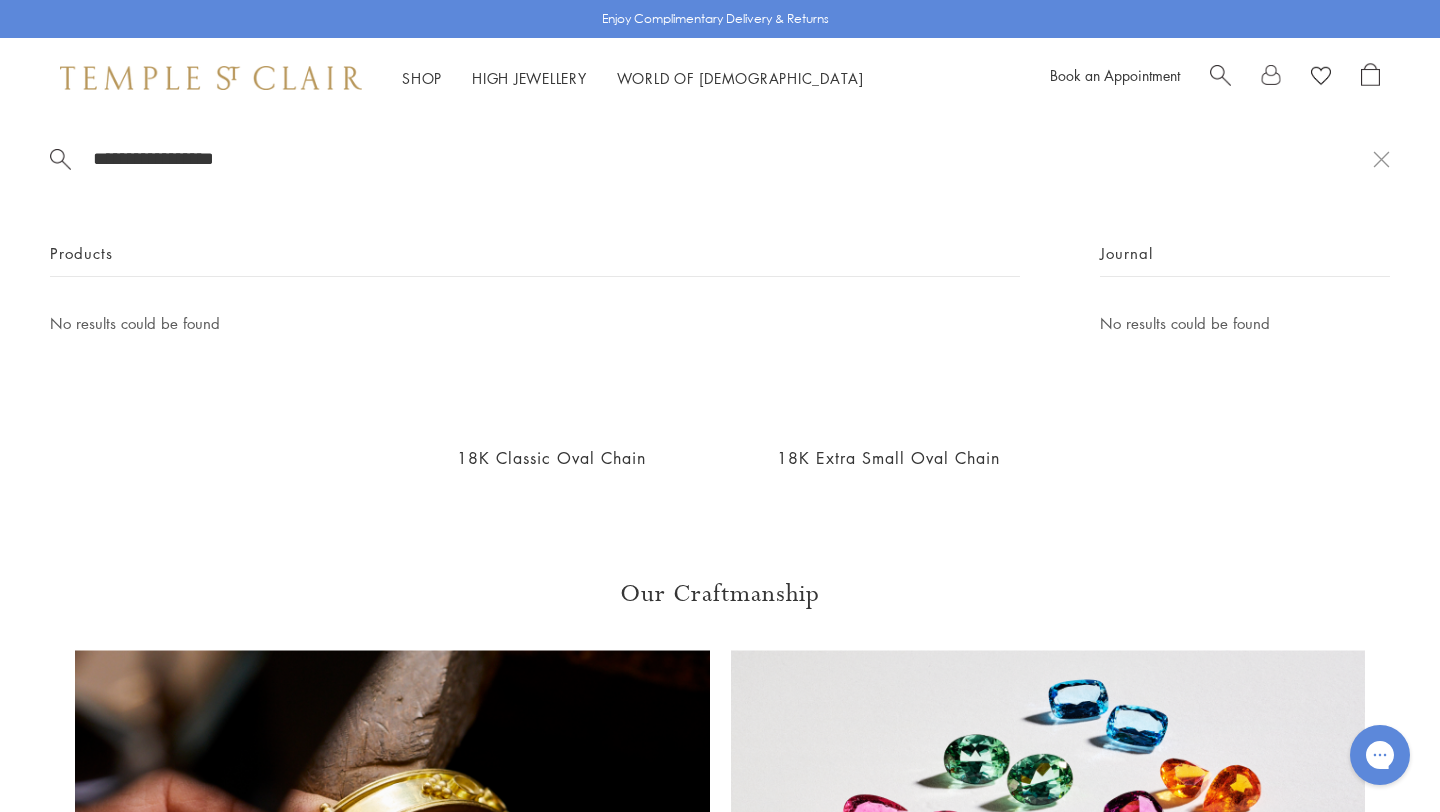 click on "**********" at bounding box center [732, 158] 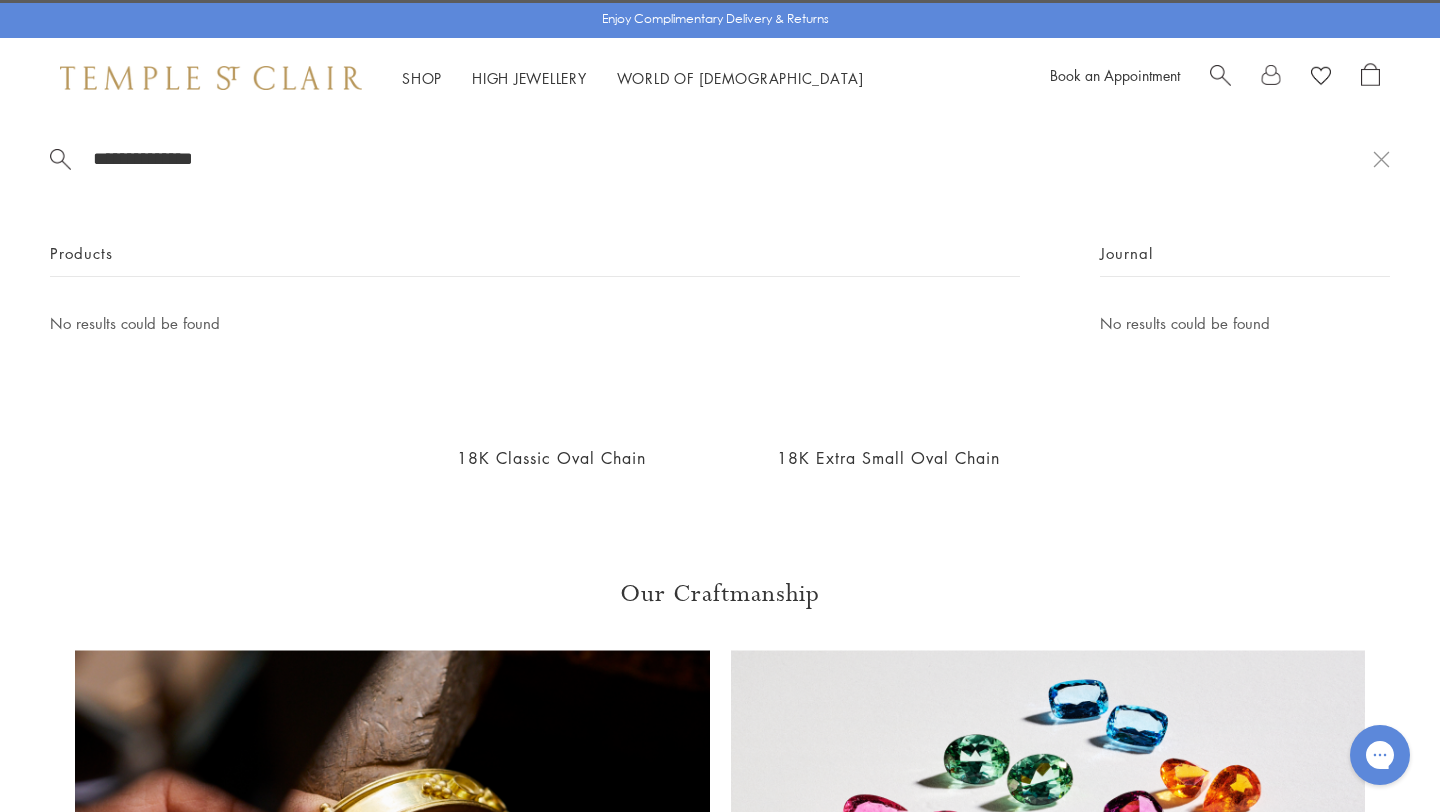 type on "**********" 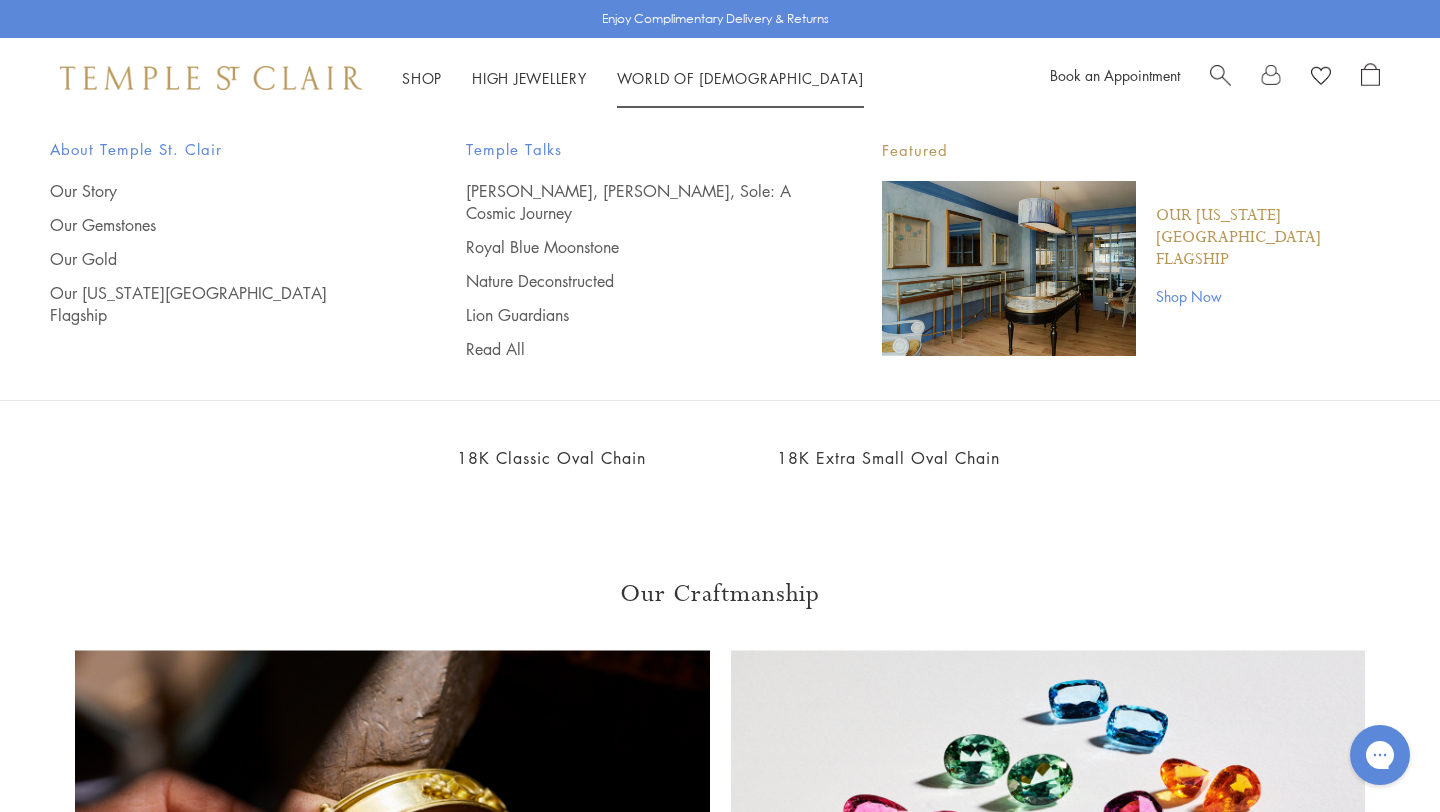 click at bounding box center (1220, 73) 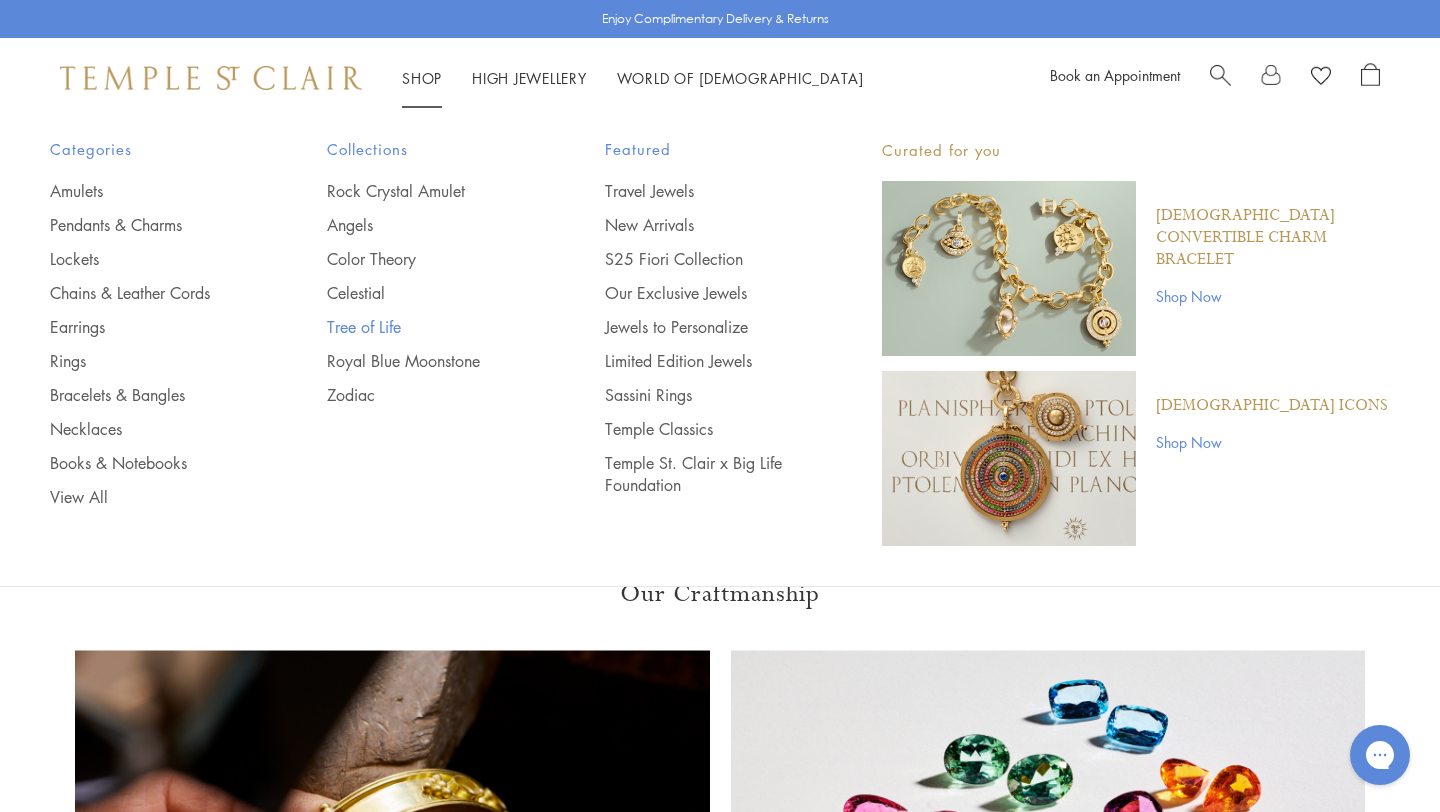 click on "Tree of Life" at bounding box center (425, 327) 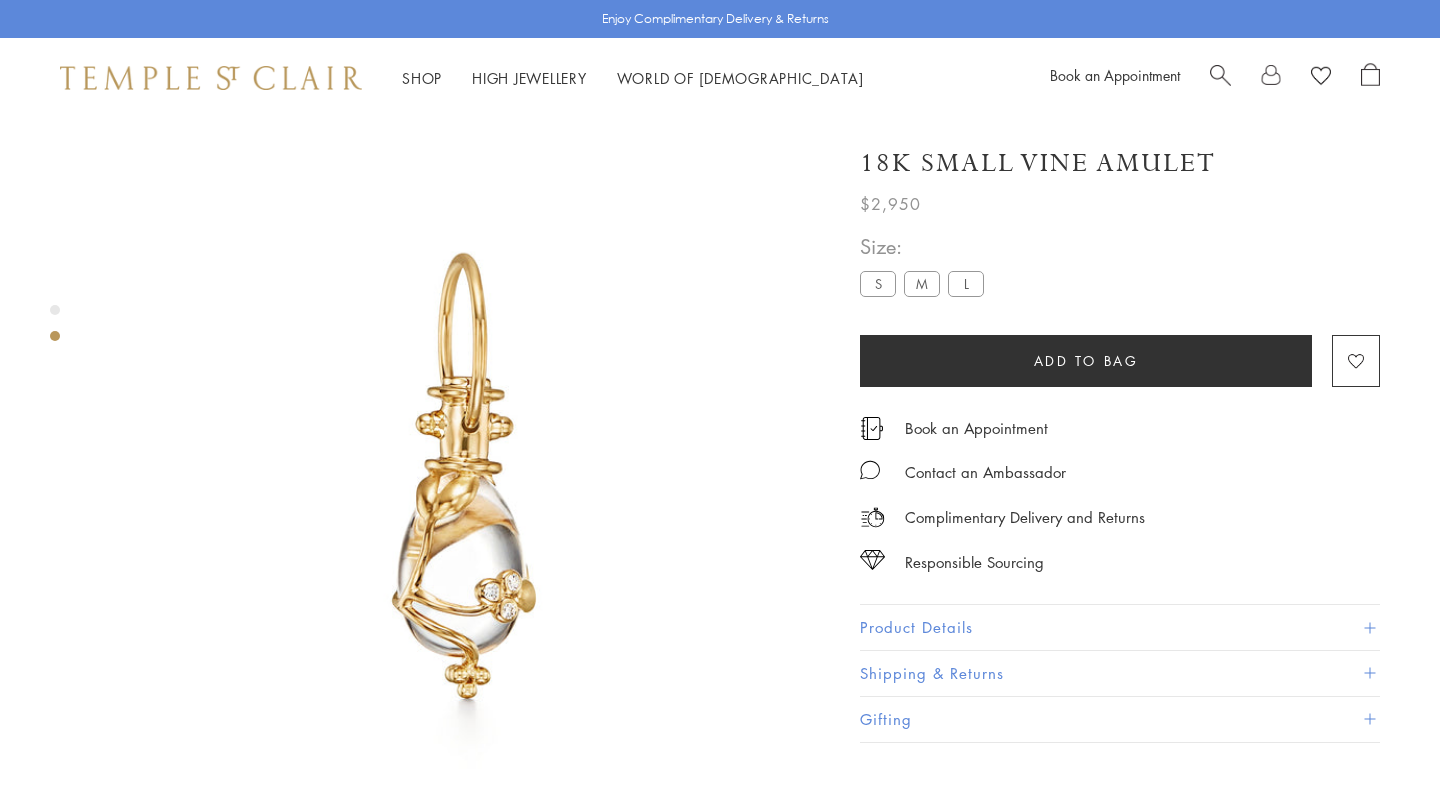 scroll, scrollTop: 713, scrollLeft: 0, axis: vertical 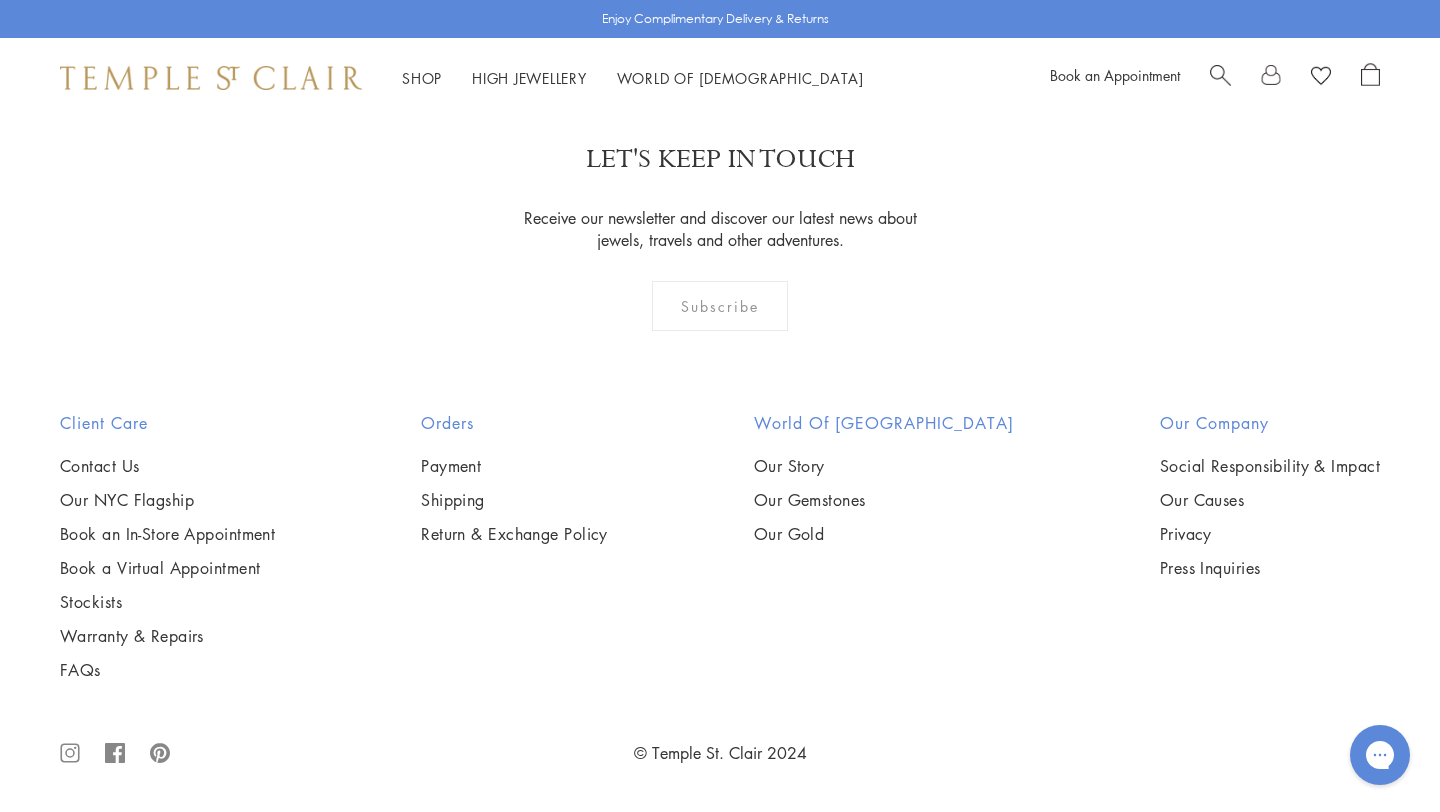 click on "2" at bounding box center [688, -18] 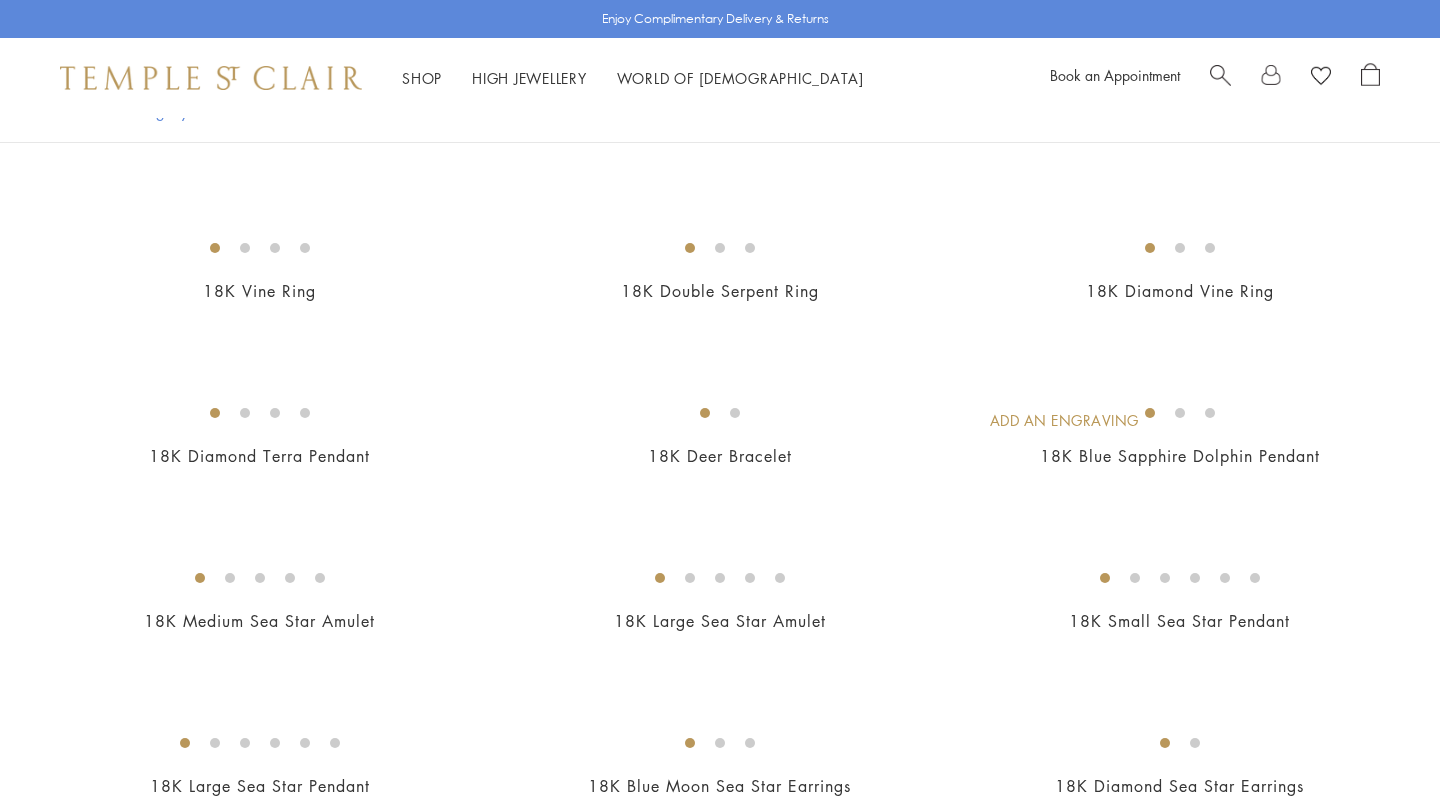 scroll, scrollTop: 1229, scrollLeft: 0, axis: vertical 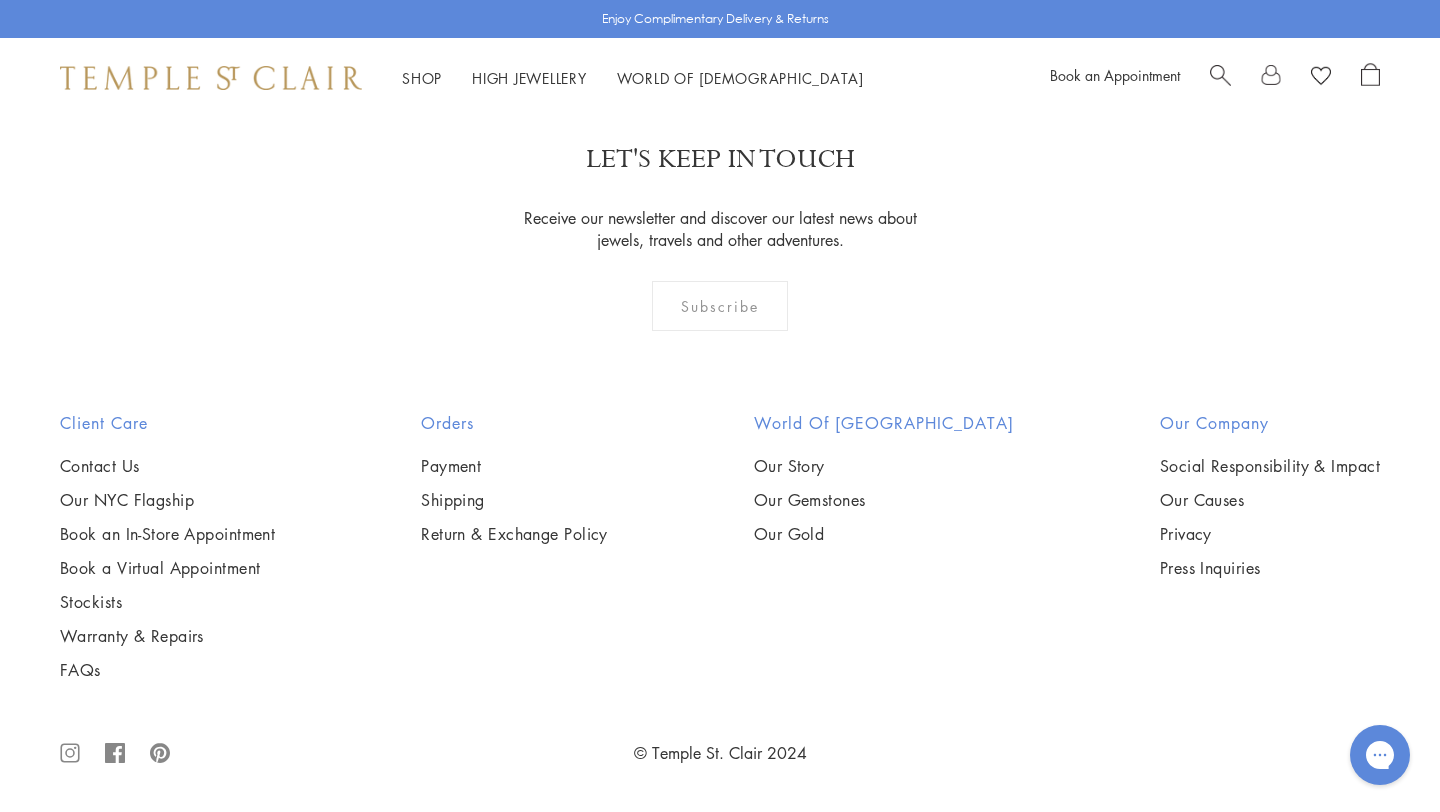 click on "3" at bounding box center [785, -18] 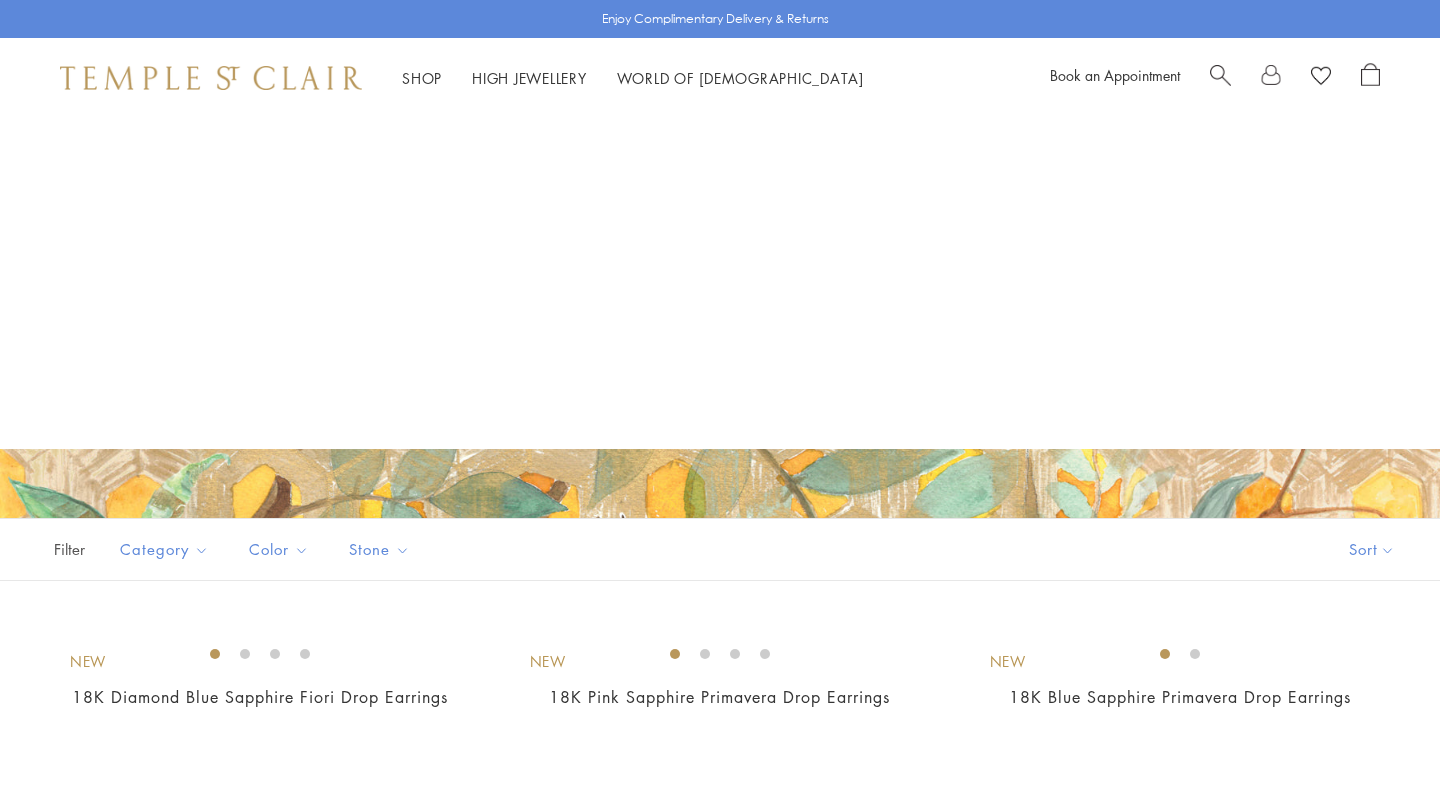 scroll, scrollTop: 649, scrollLeft: 0, axis: vertical 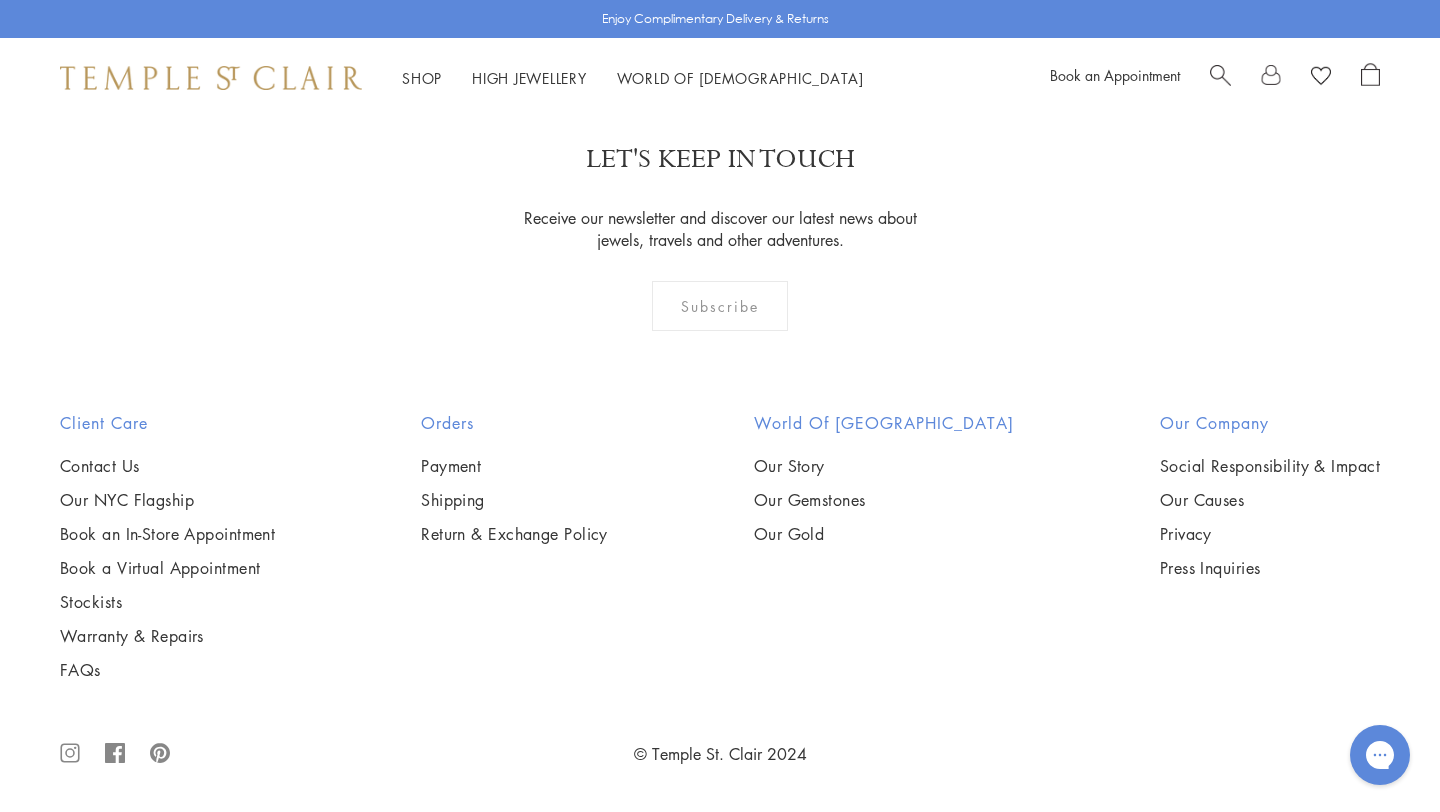 click at bounding box center [1220, 73] 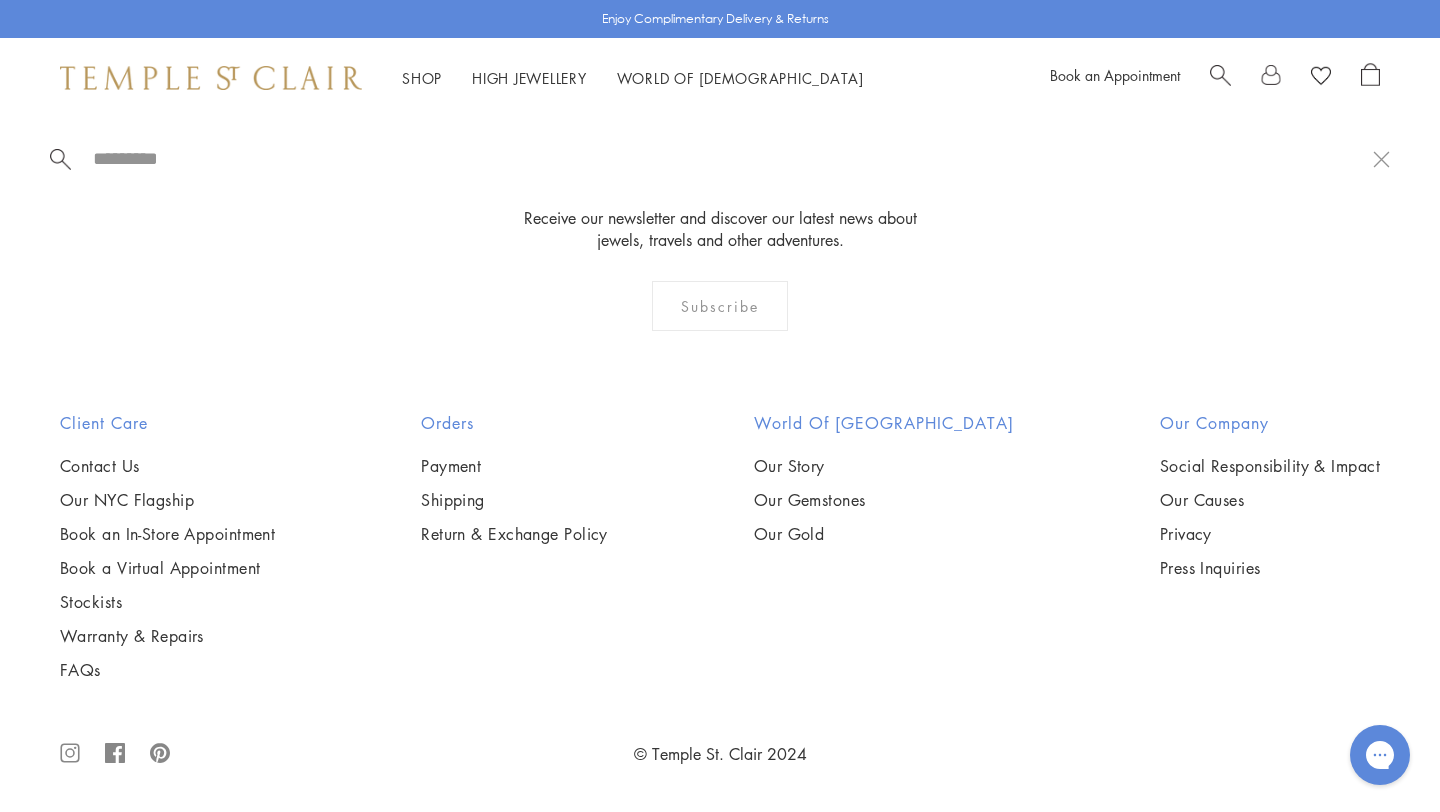paste on "**********" 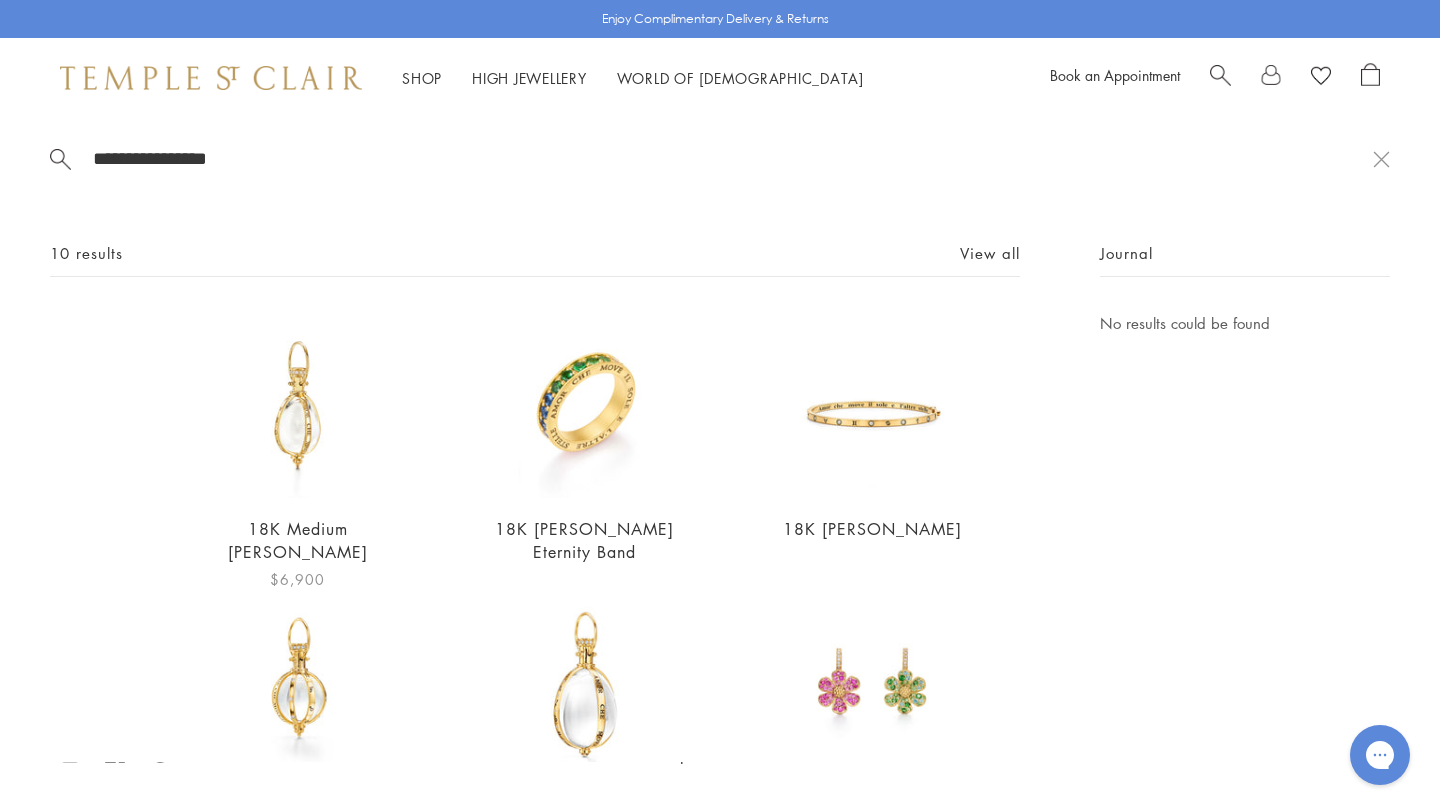 type on "**********" 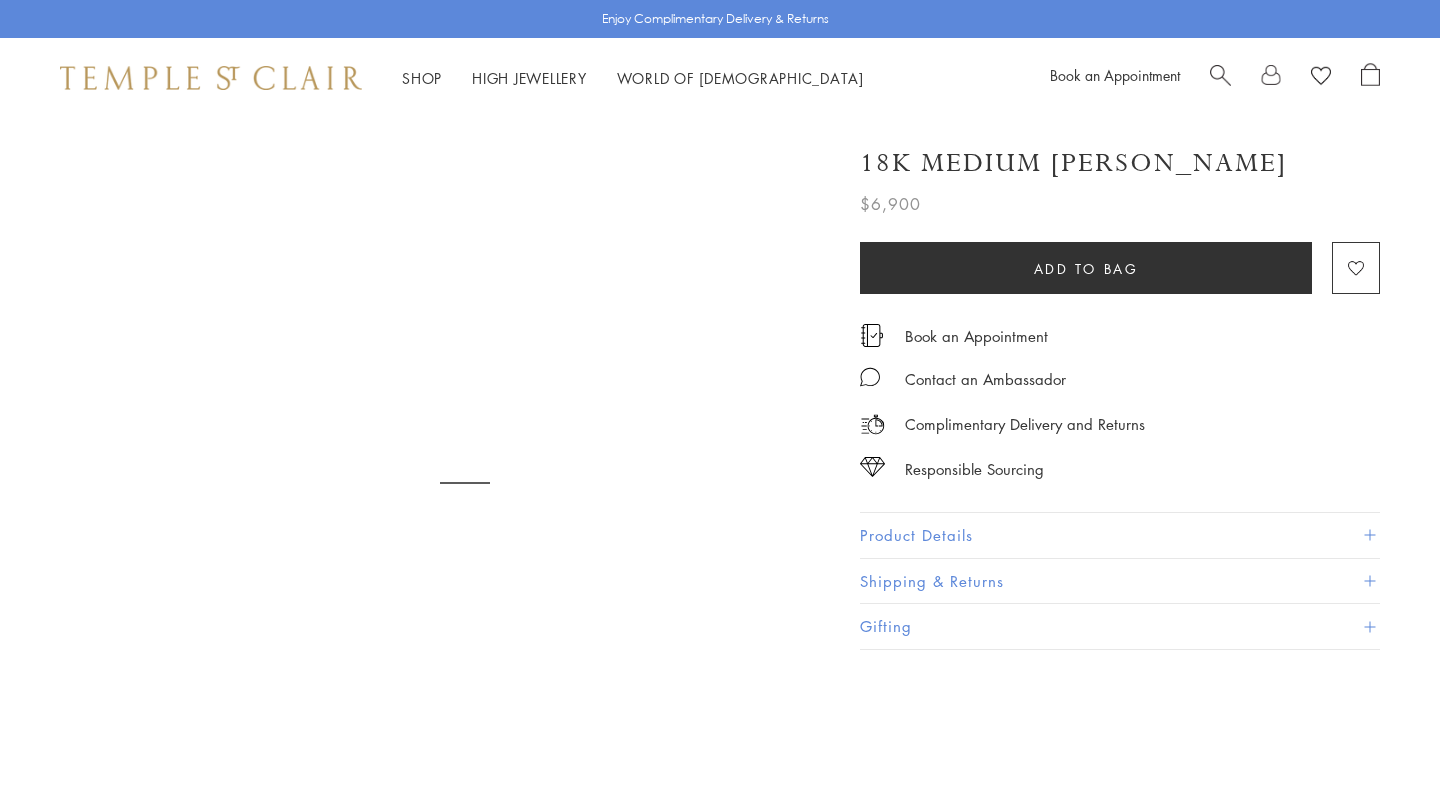 scroll, scrollTop: 0, scrollLeft: 0, axis: both 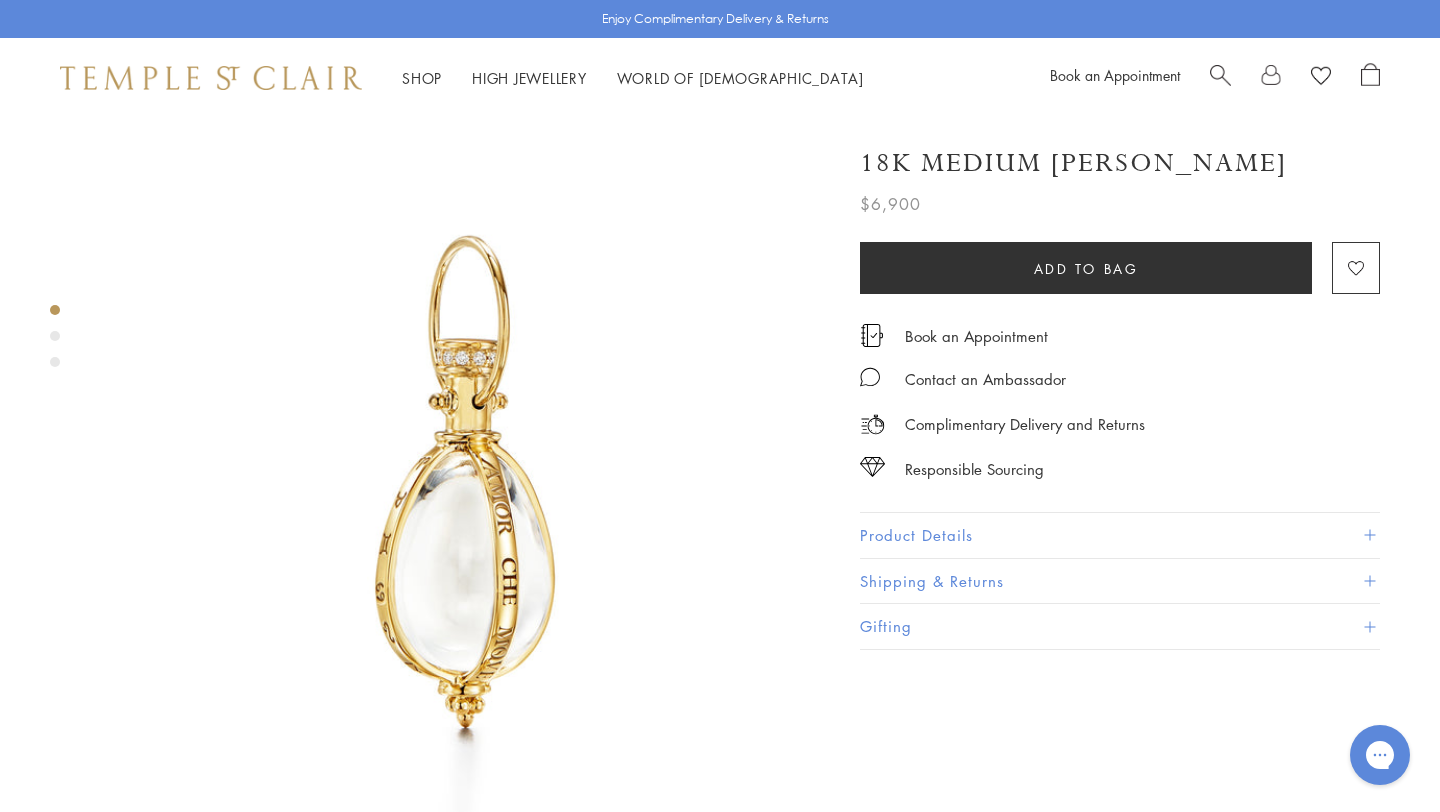 click on "Product Details" at bounding box center (1120, 535) 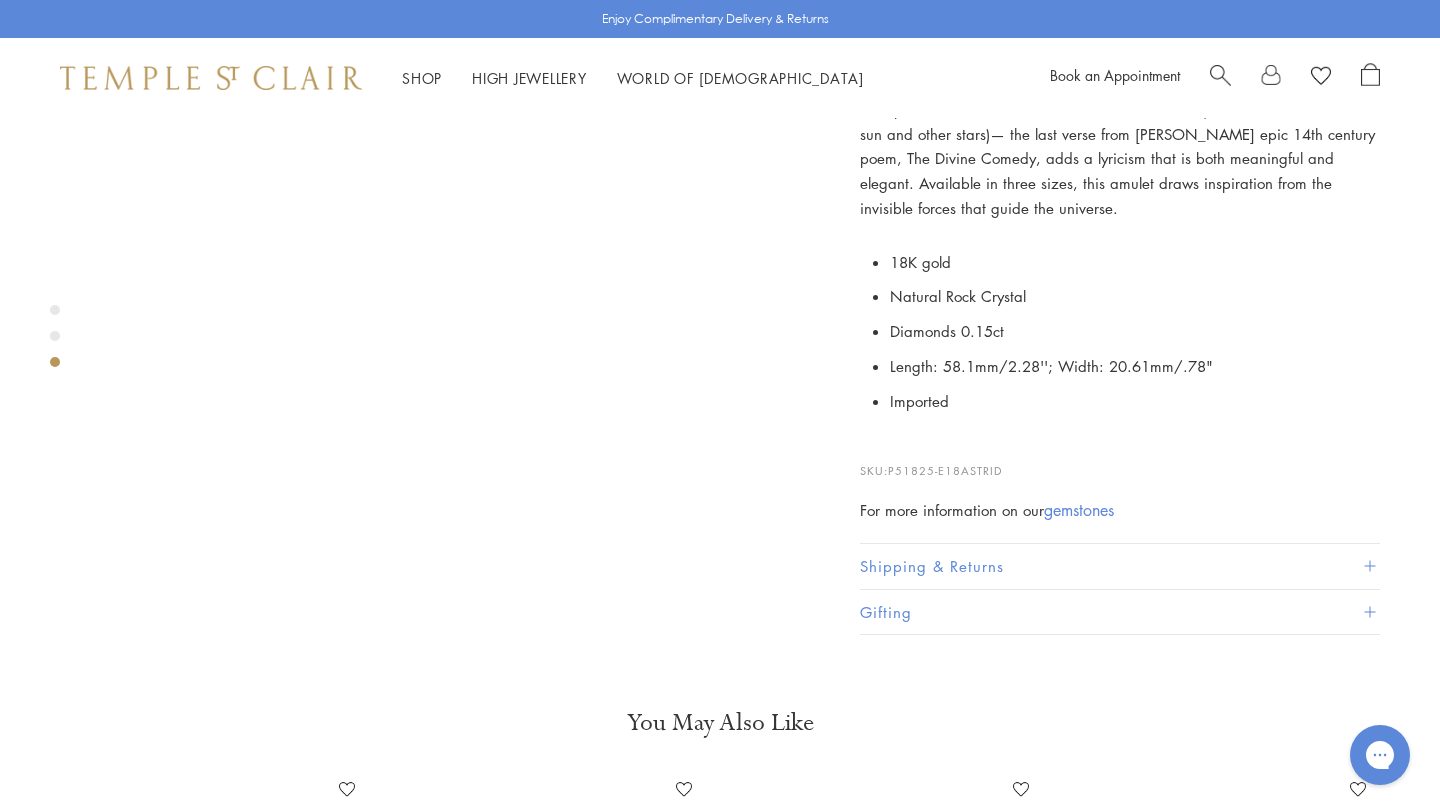 scroll, scrollTop: 1371, scrollLeft: 0, axis: vertical 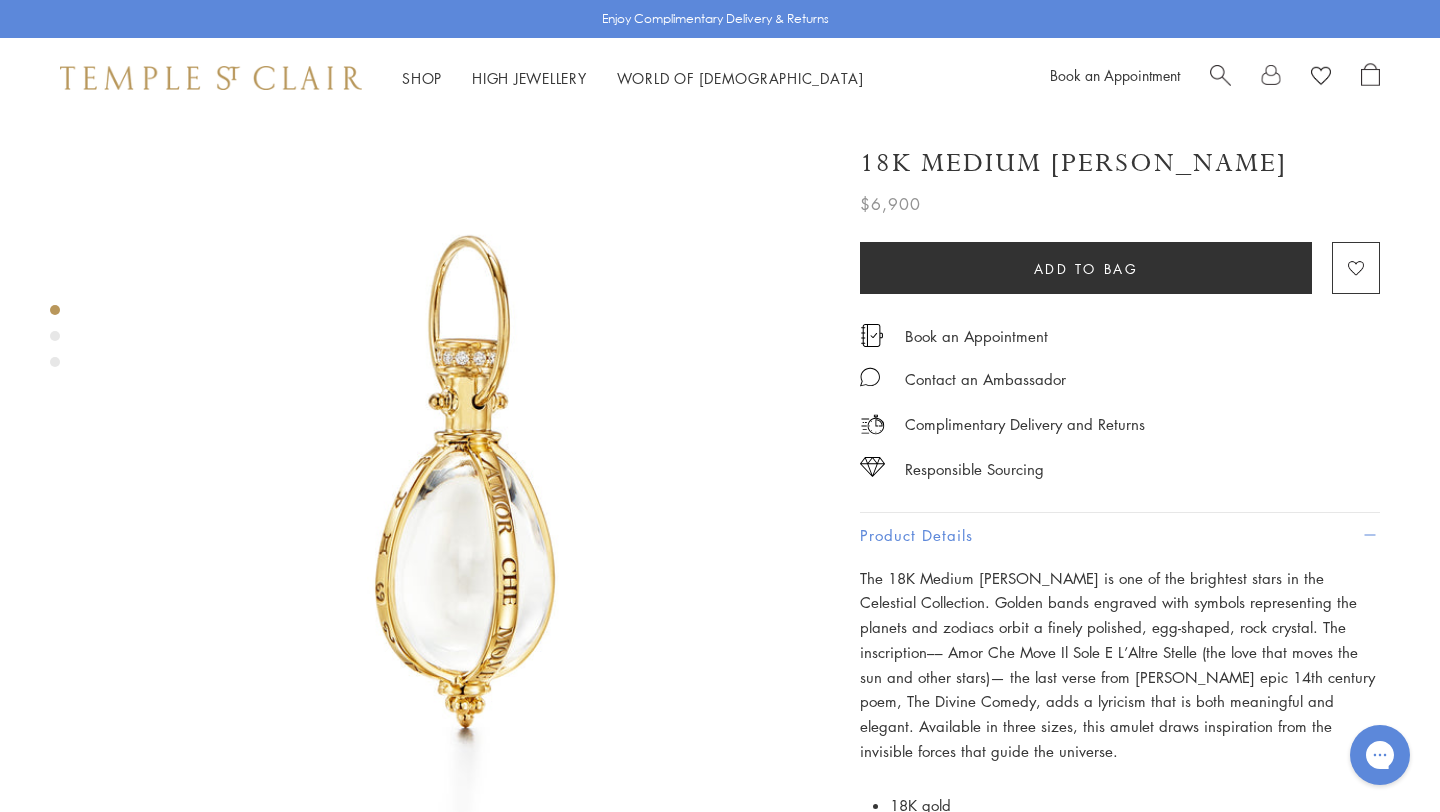 click at bounding box center (1220, 73) 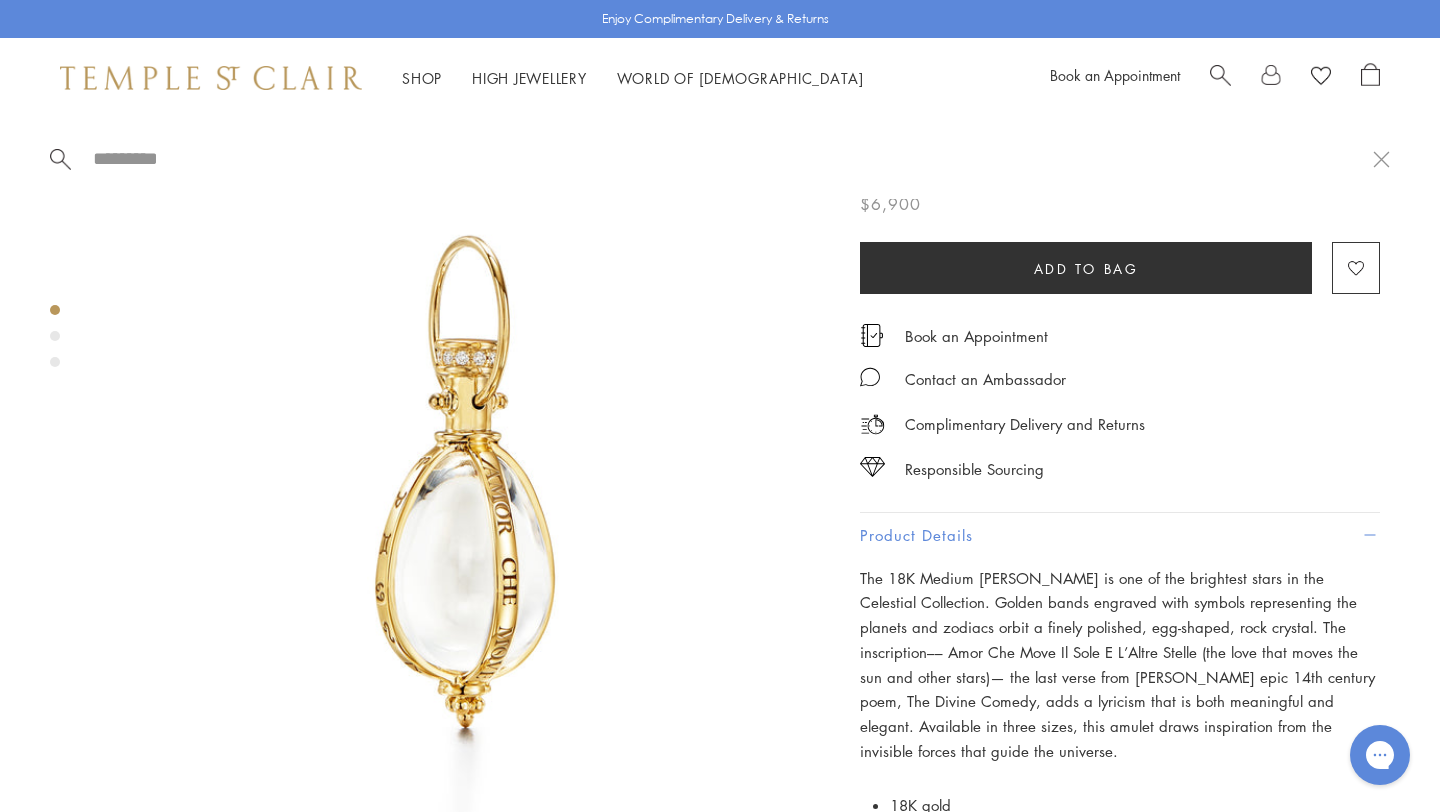 paste on "**********" 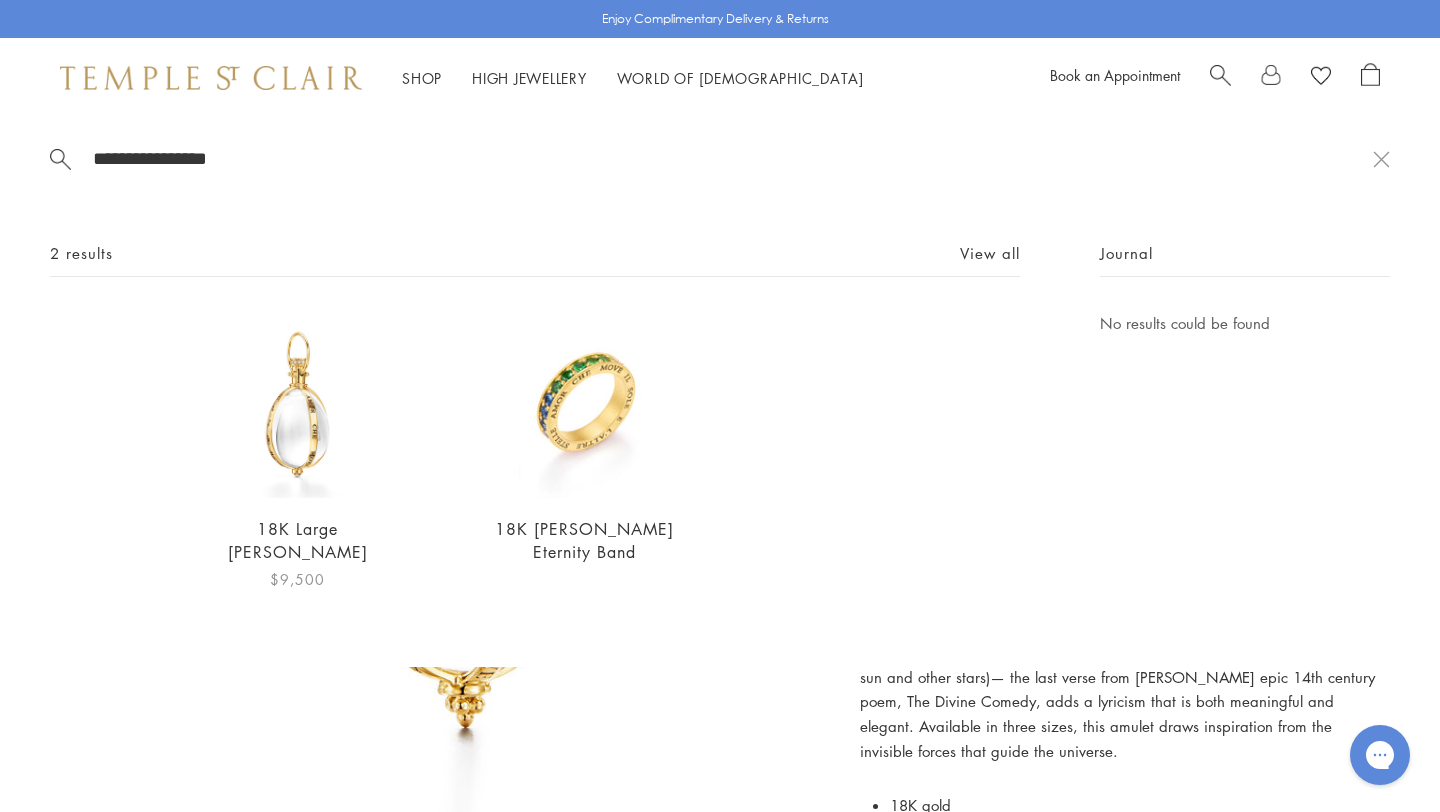 type on "**********" 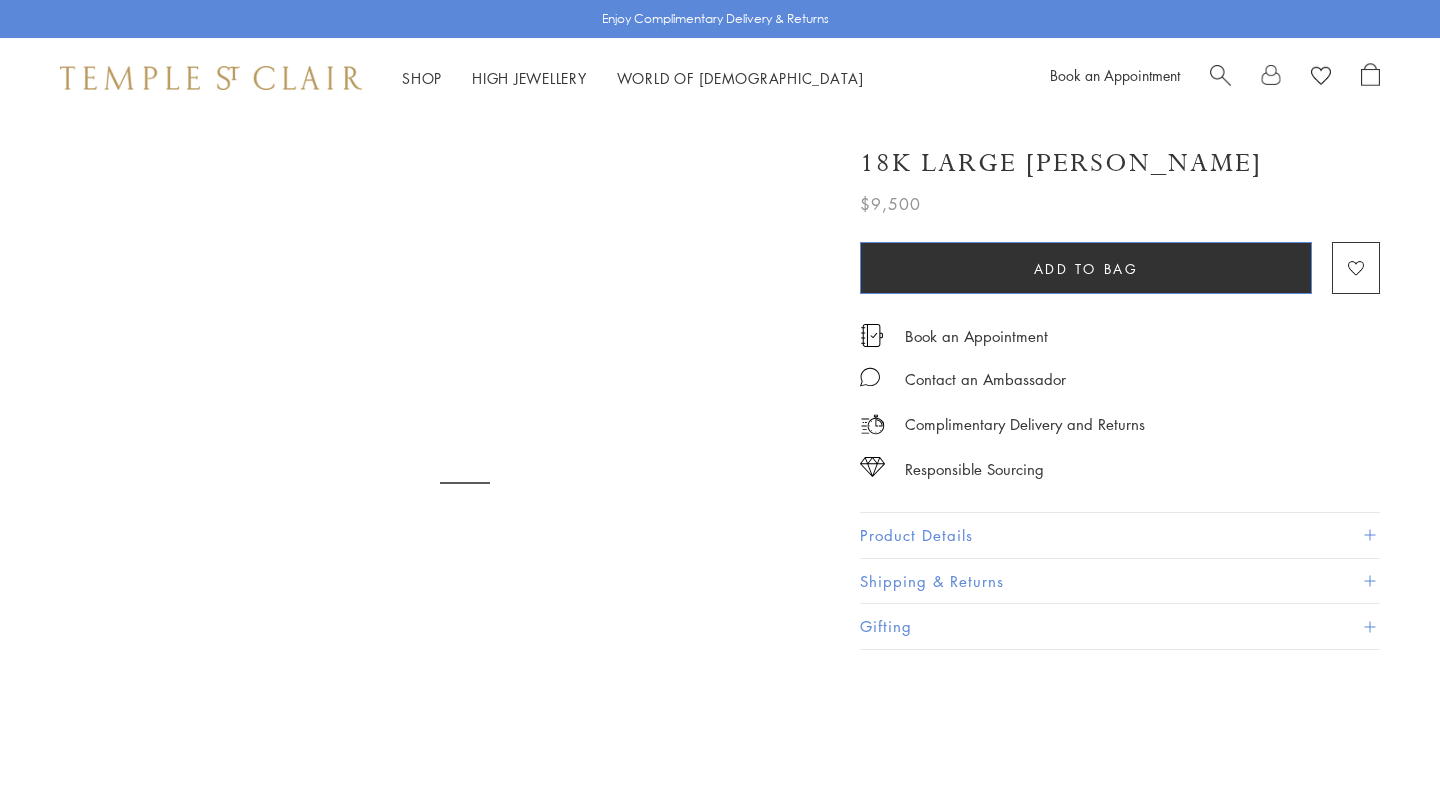 scroll, scrollTop: 0, scrollLeft: 0, axis: both 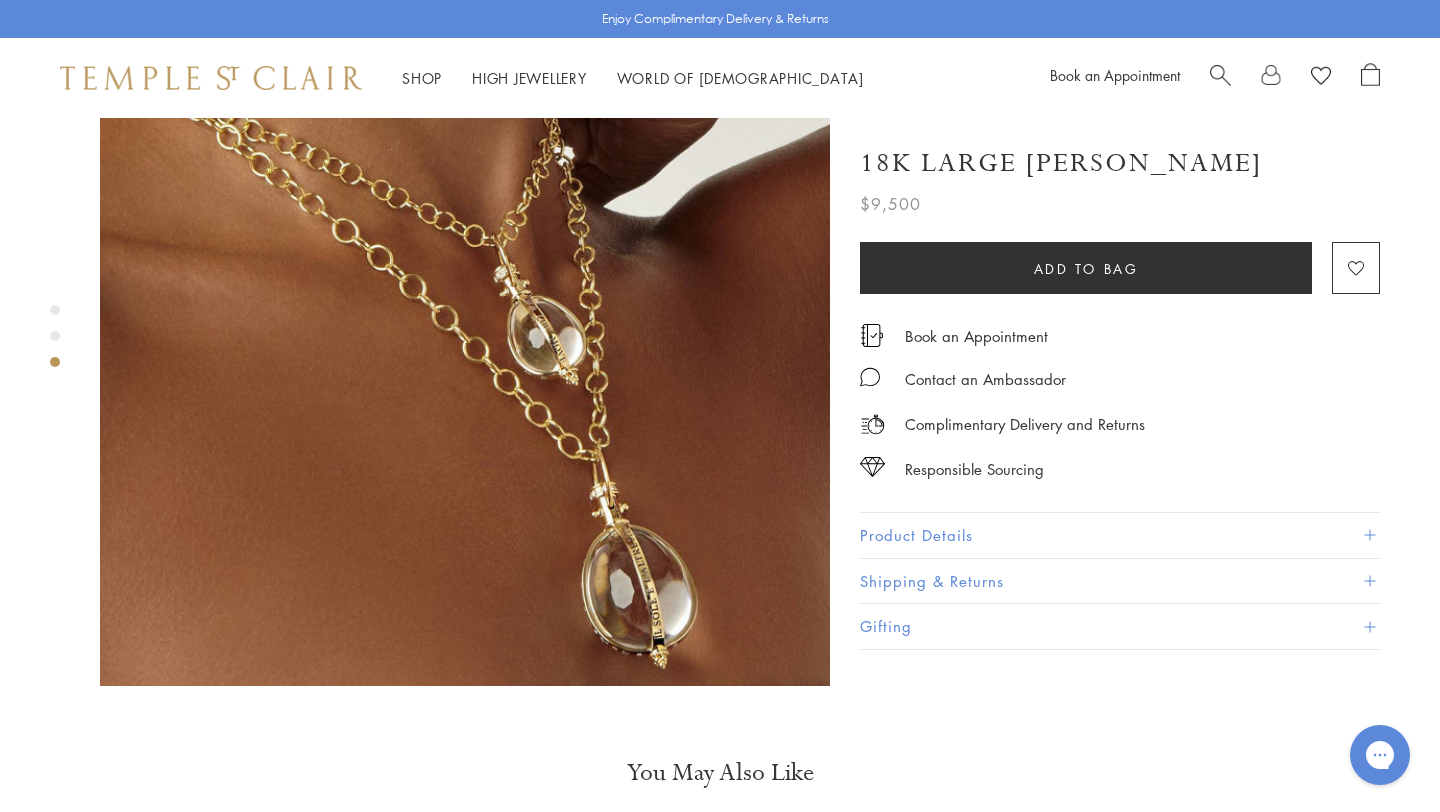 click at bounding box center [1220, 73] 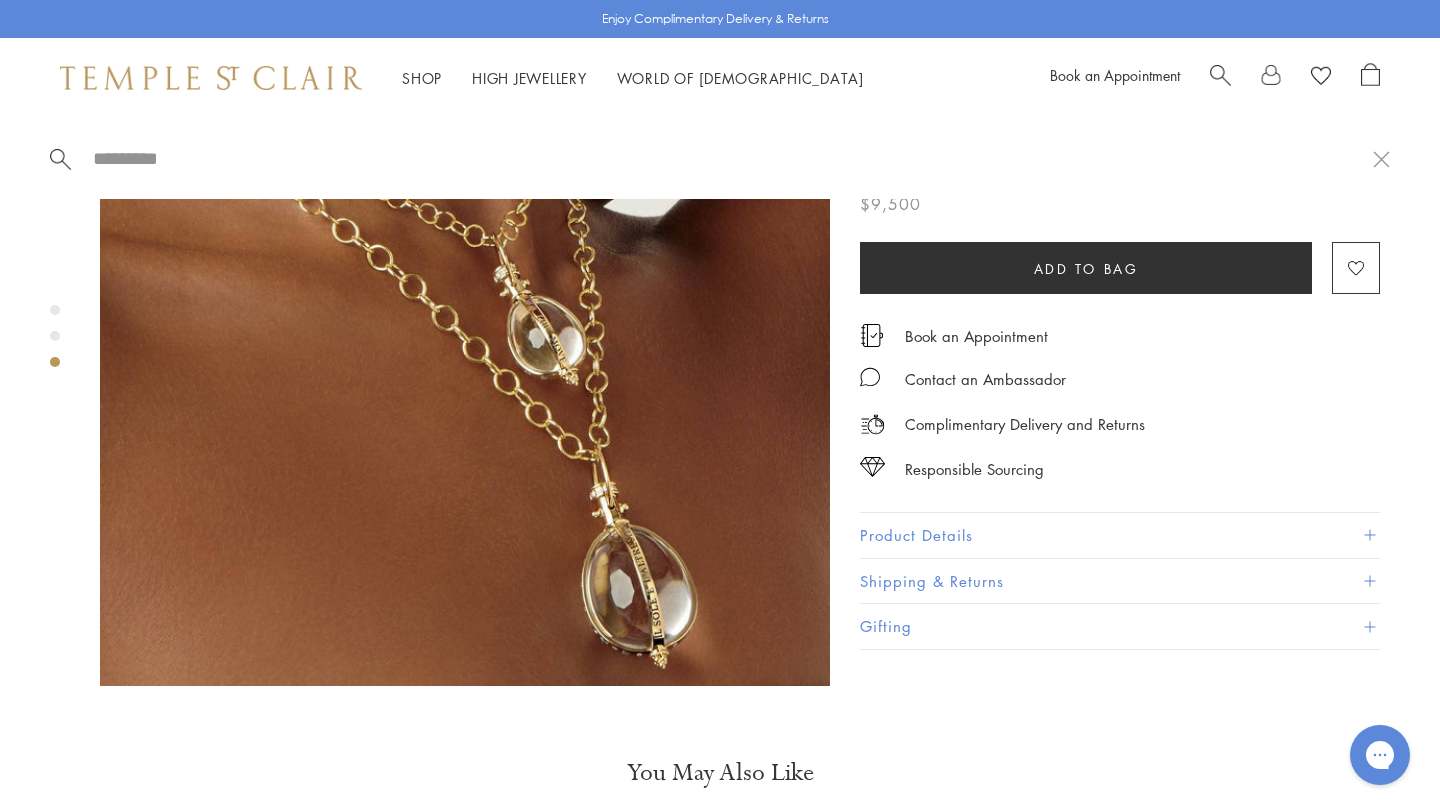 paste on "**********" 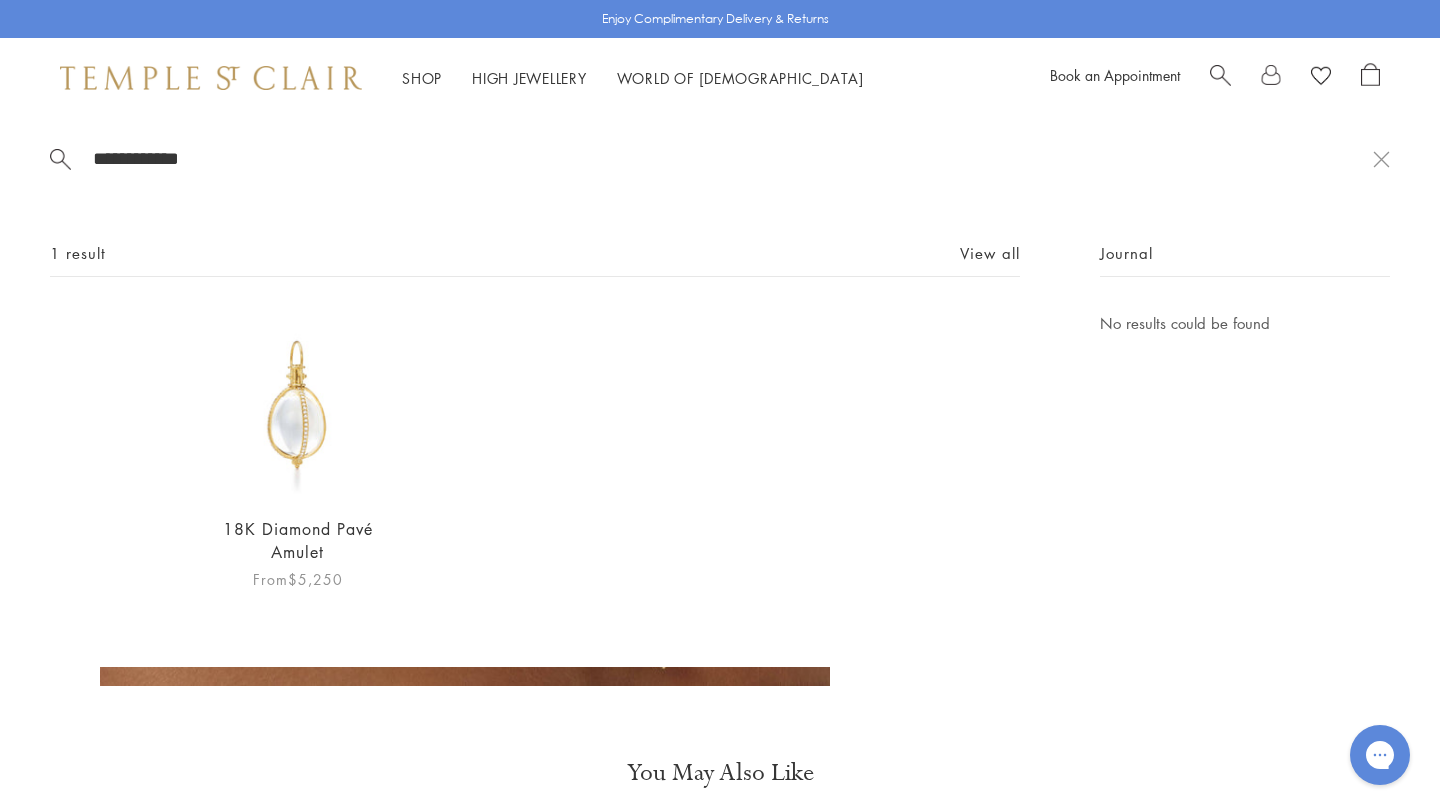 type on "**********" 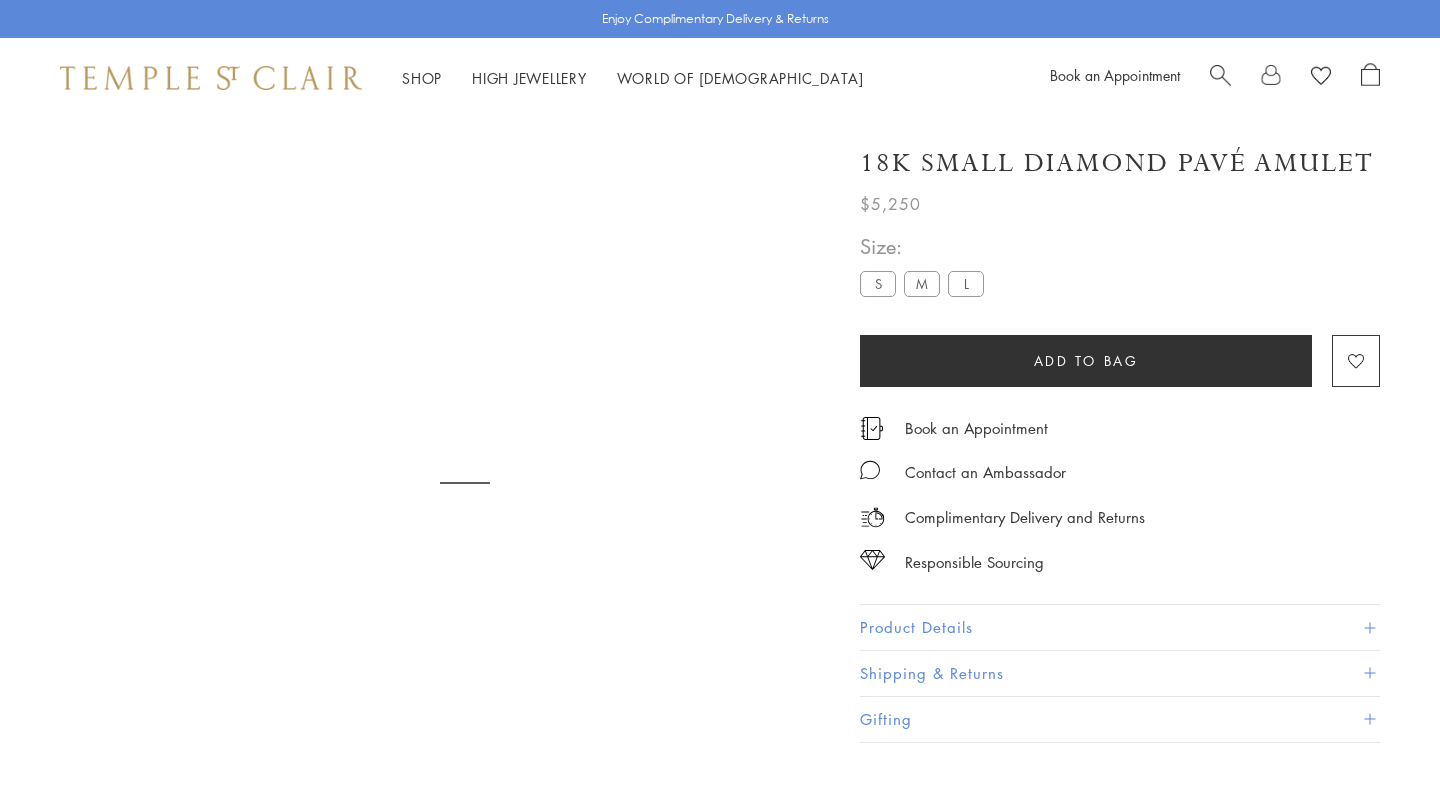 scroll, scrollTop: 0, scrollLeft: 0, axis: both 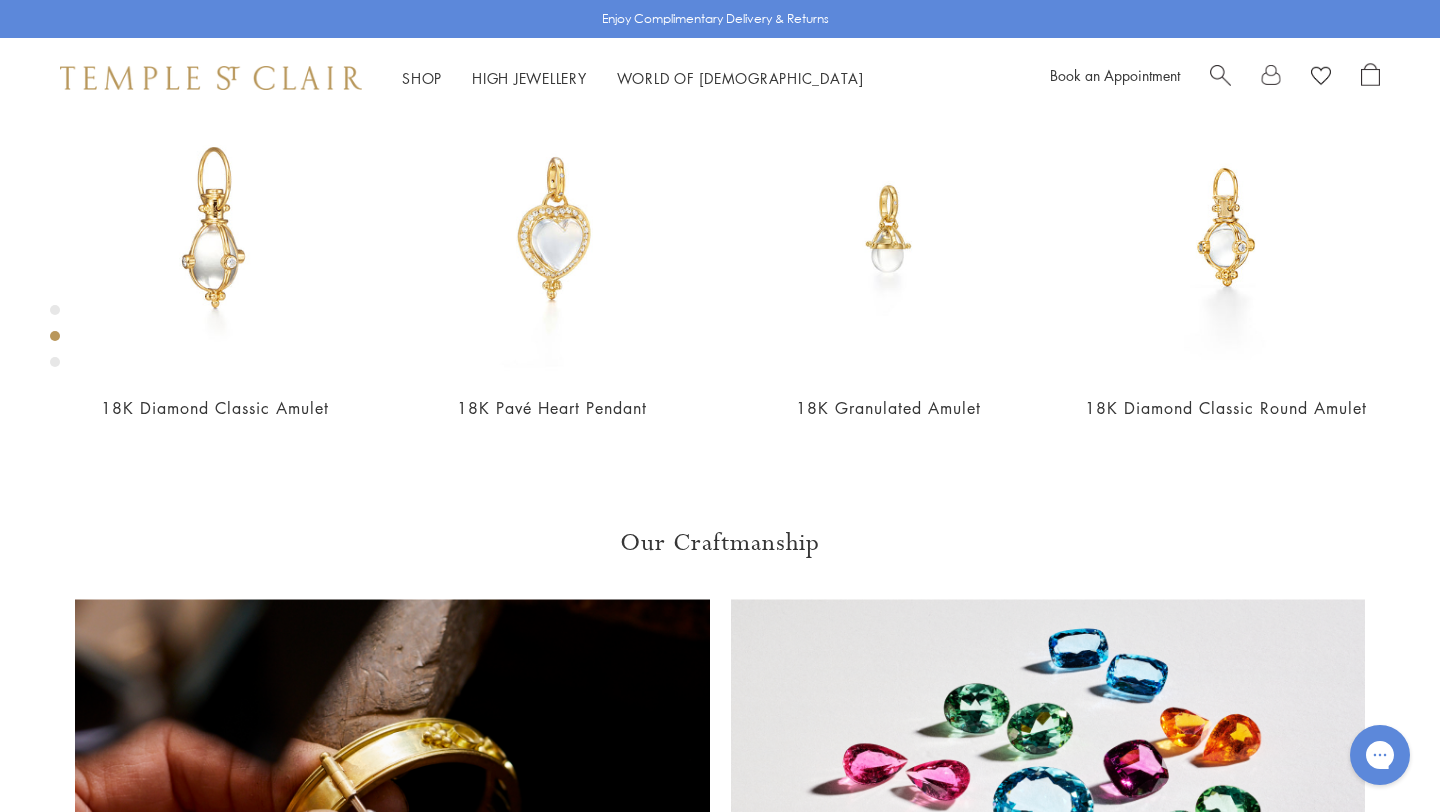 click at bounding box center [1220, 73] 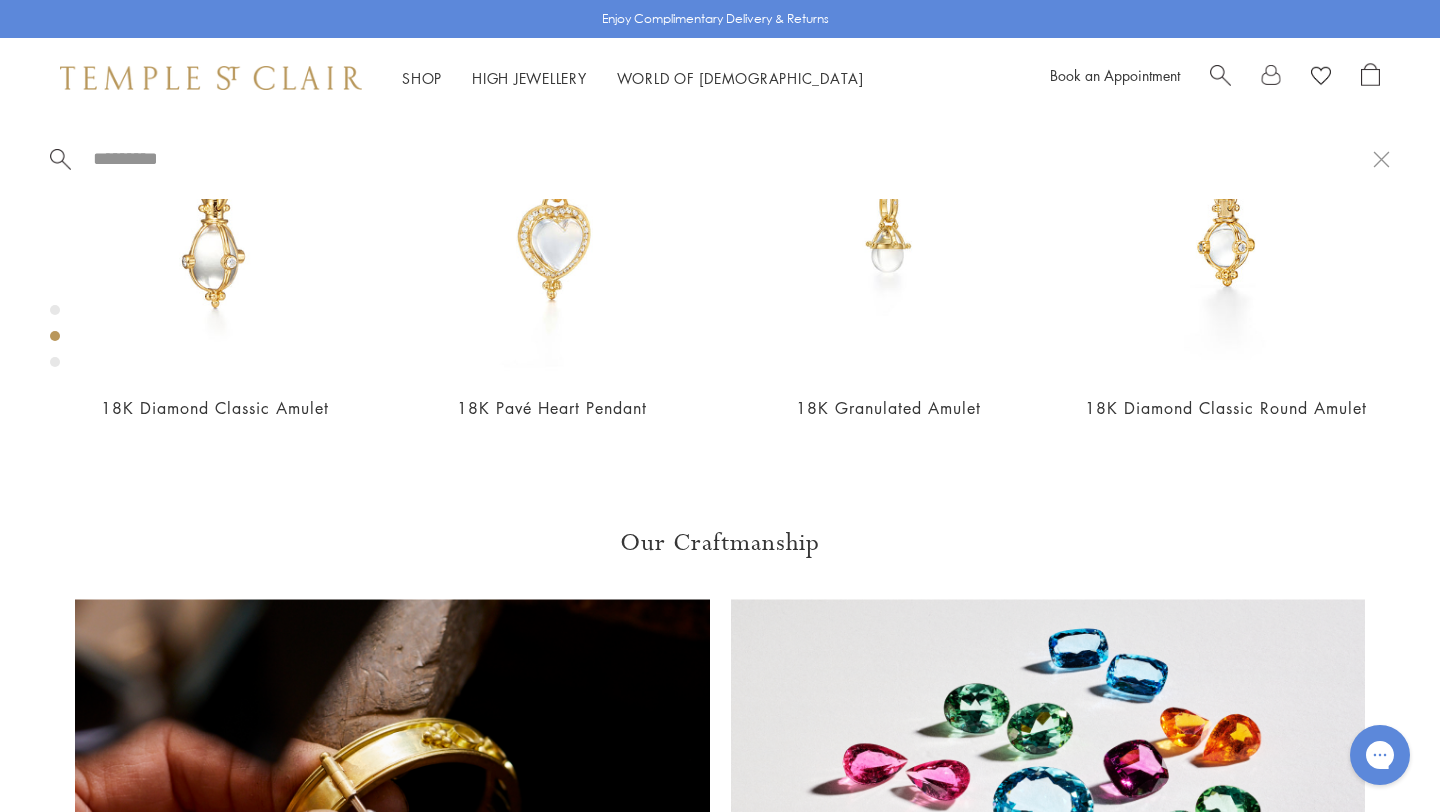 paste on "**********" 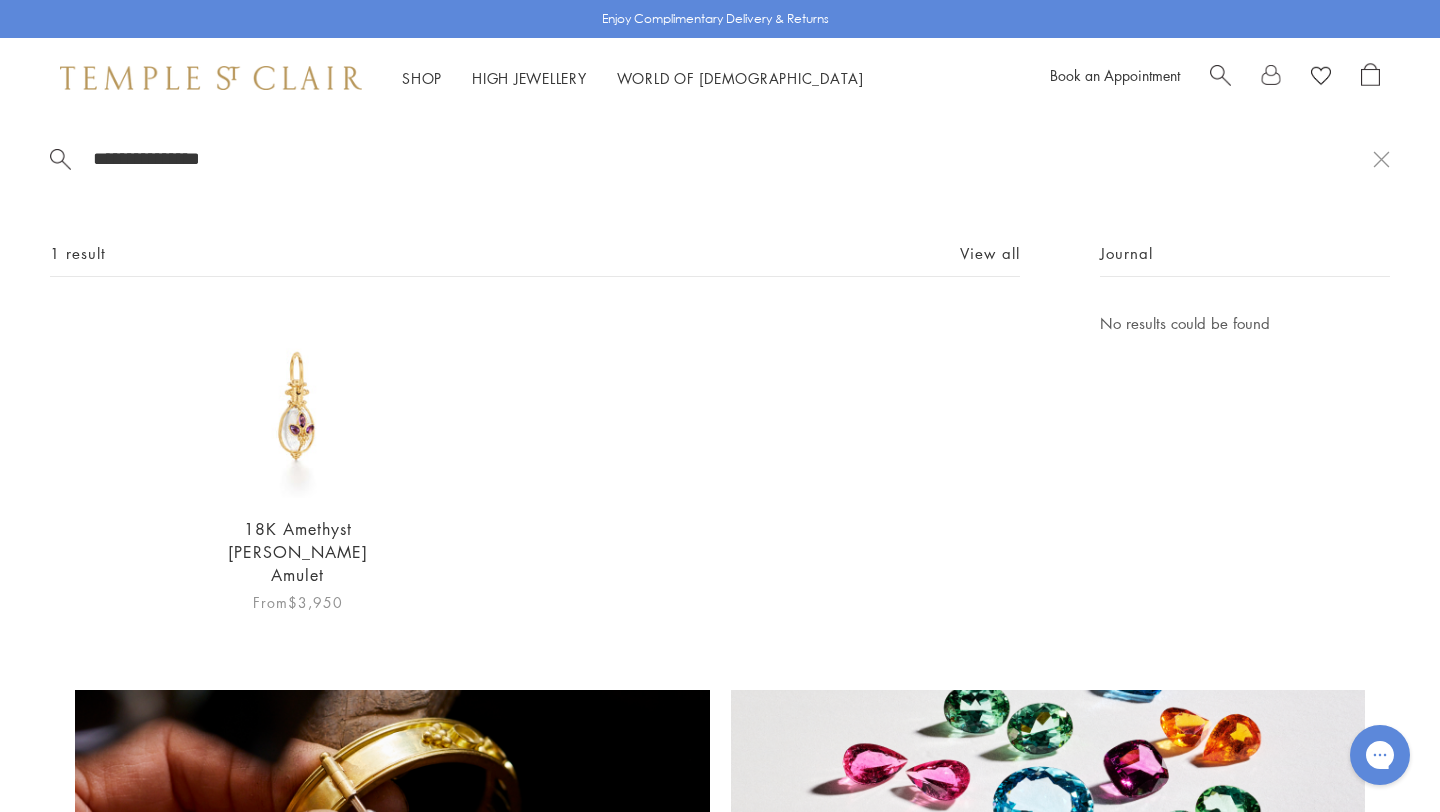 type on "**********" 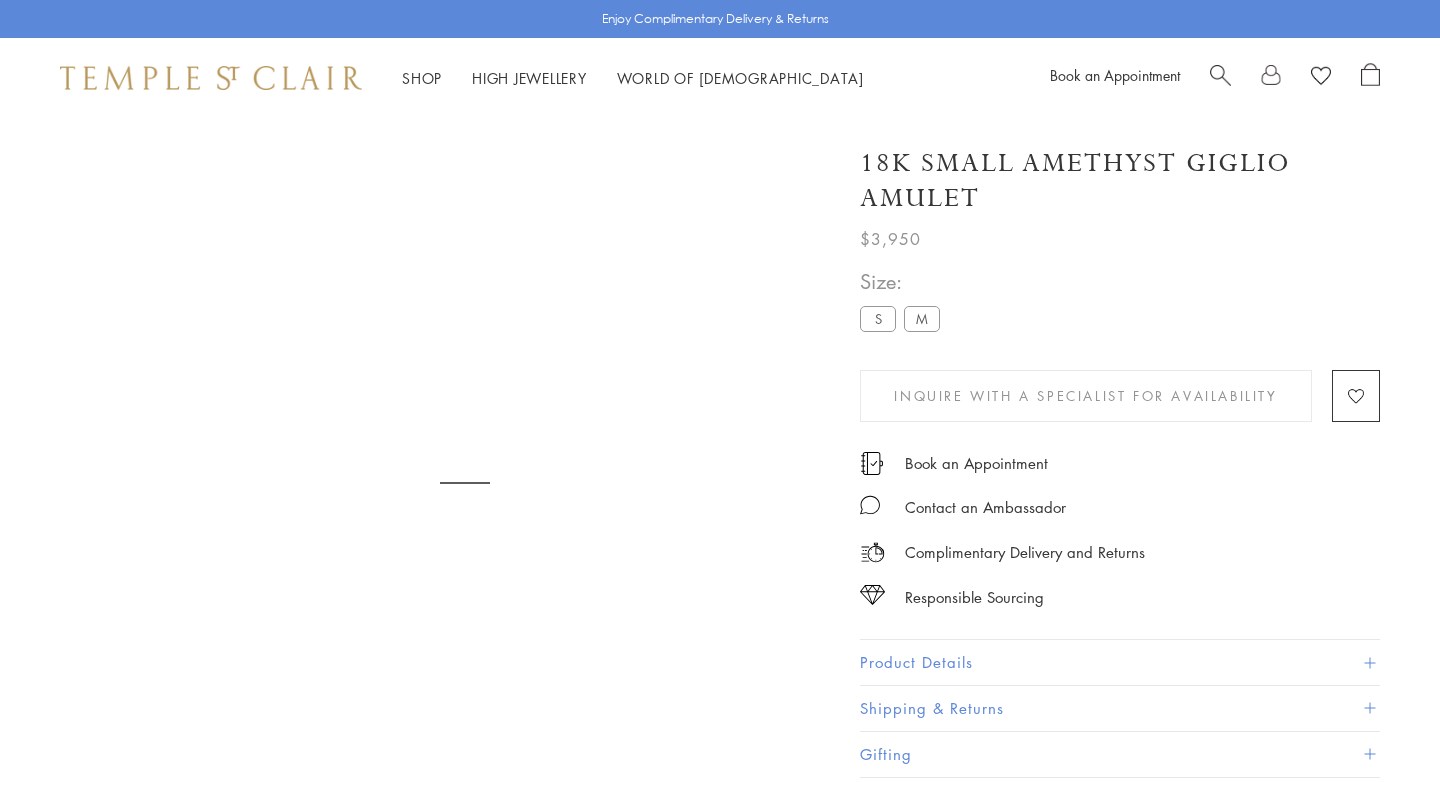 scroll, scrollTop: 0, scrollLeft: 0, axis: both 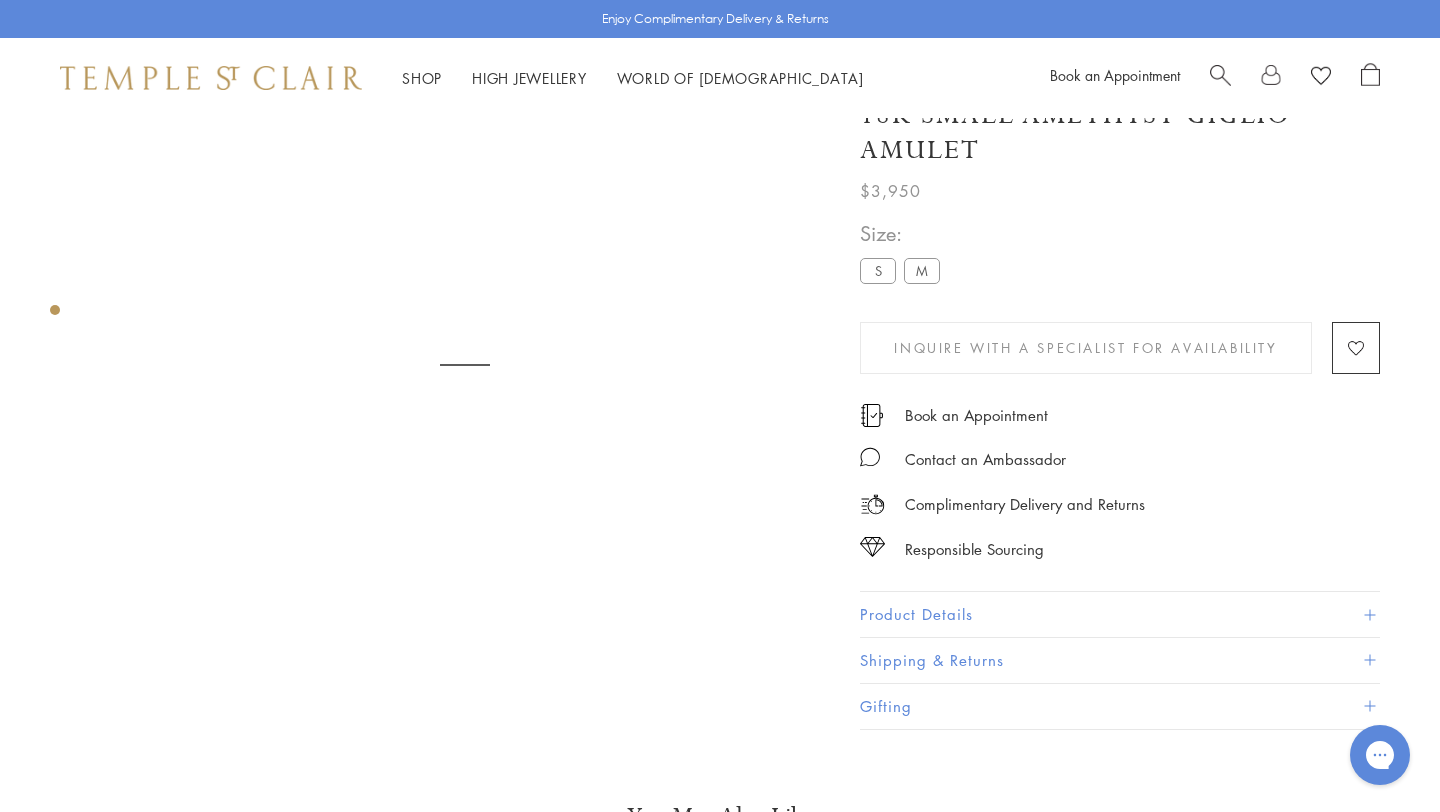 click on "M" at bounding box center (922, 271) 